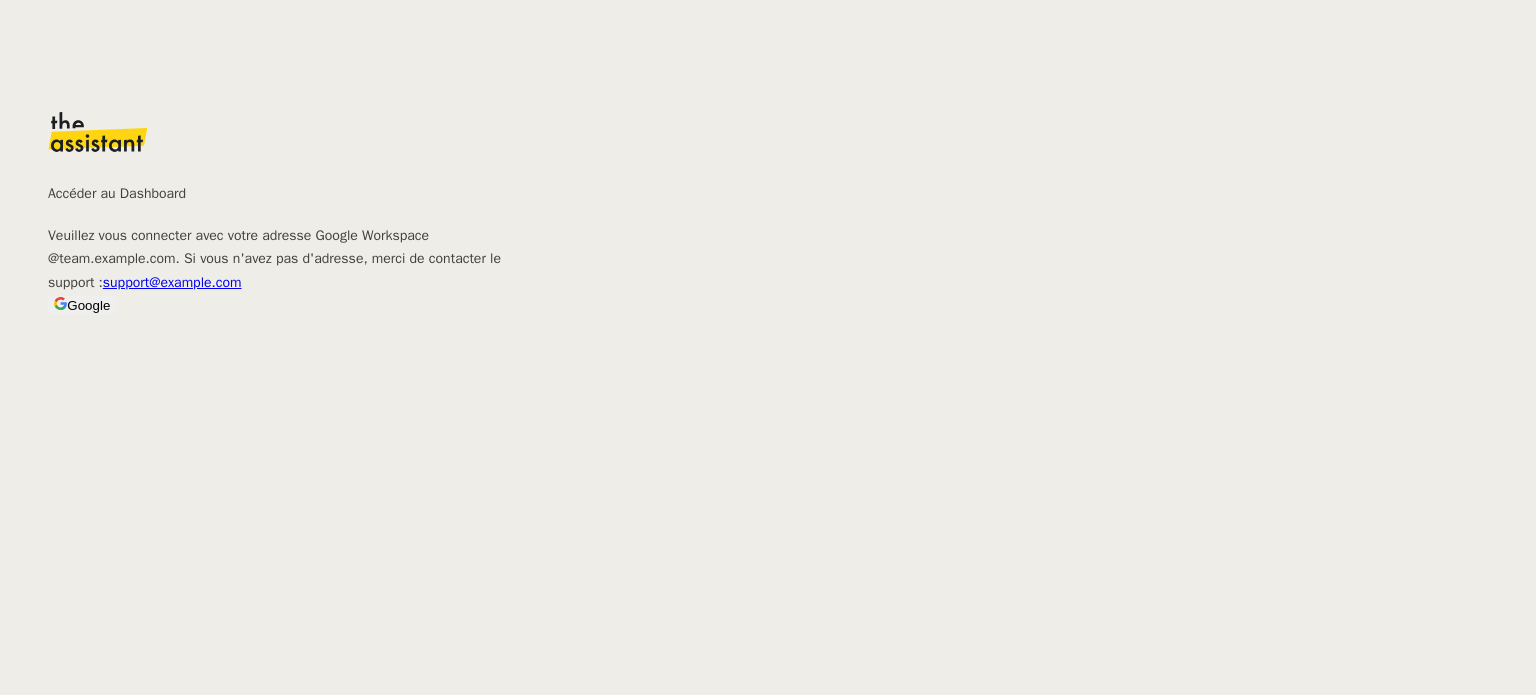 scroll, scrollTop: 0, scrollLeft: 0, axis: both 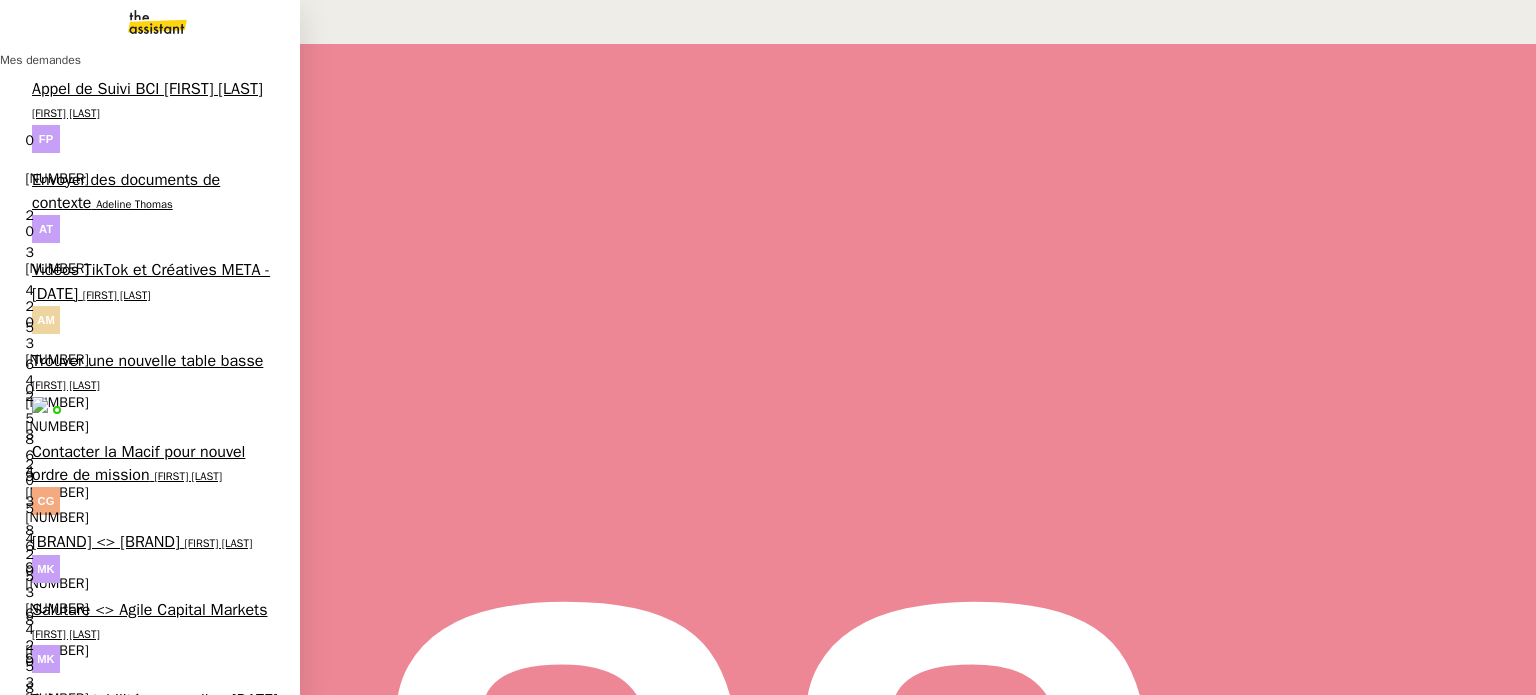 click on "Trouver une nouvelle table basse" at bounding box center (147, 361) 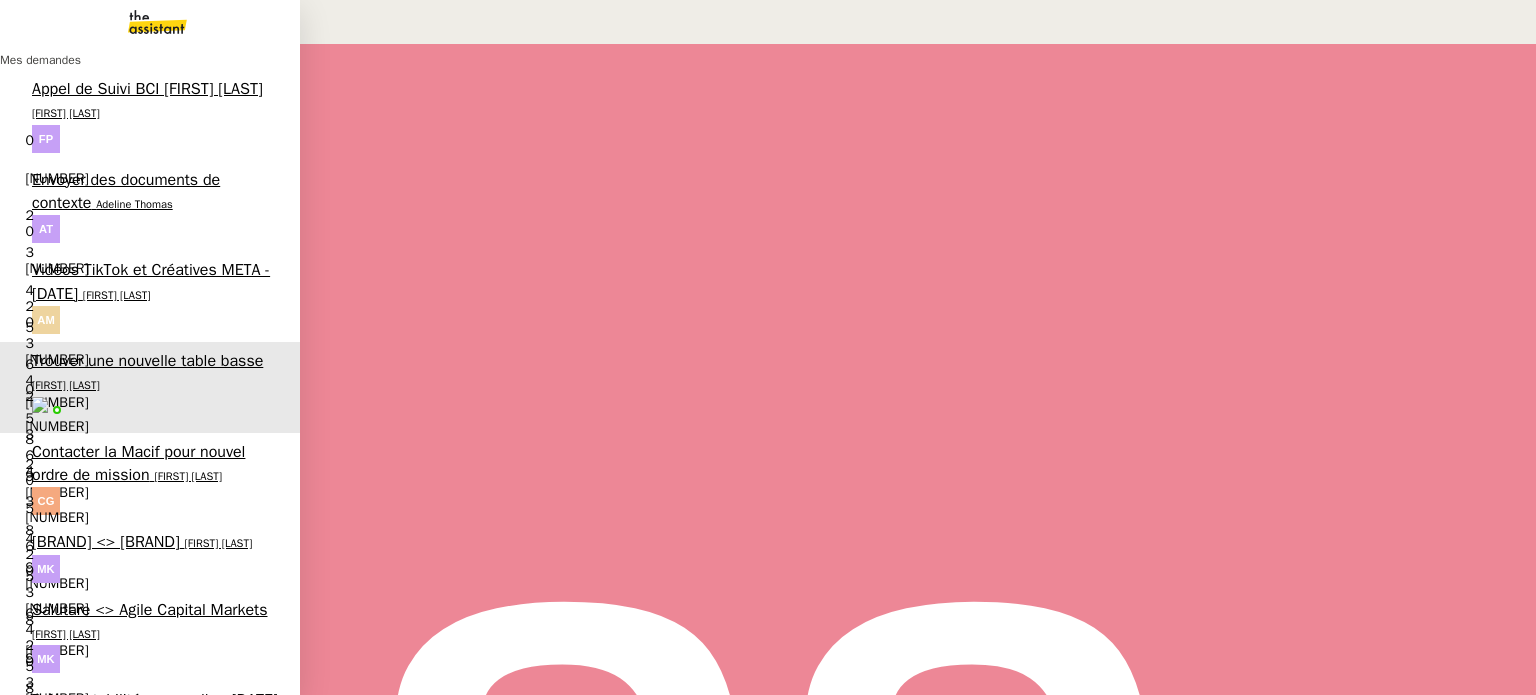 click on "Vidéos TikTok et Créatives META  - [DATE]" at bounding box center (151, 893) 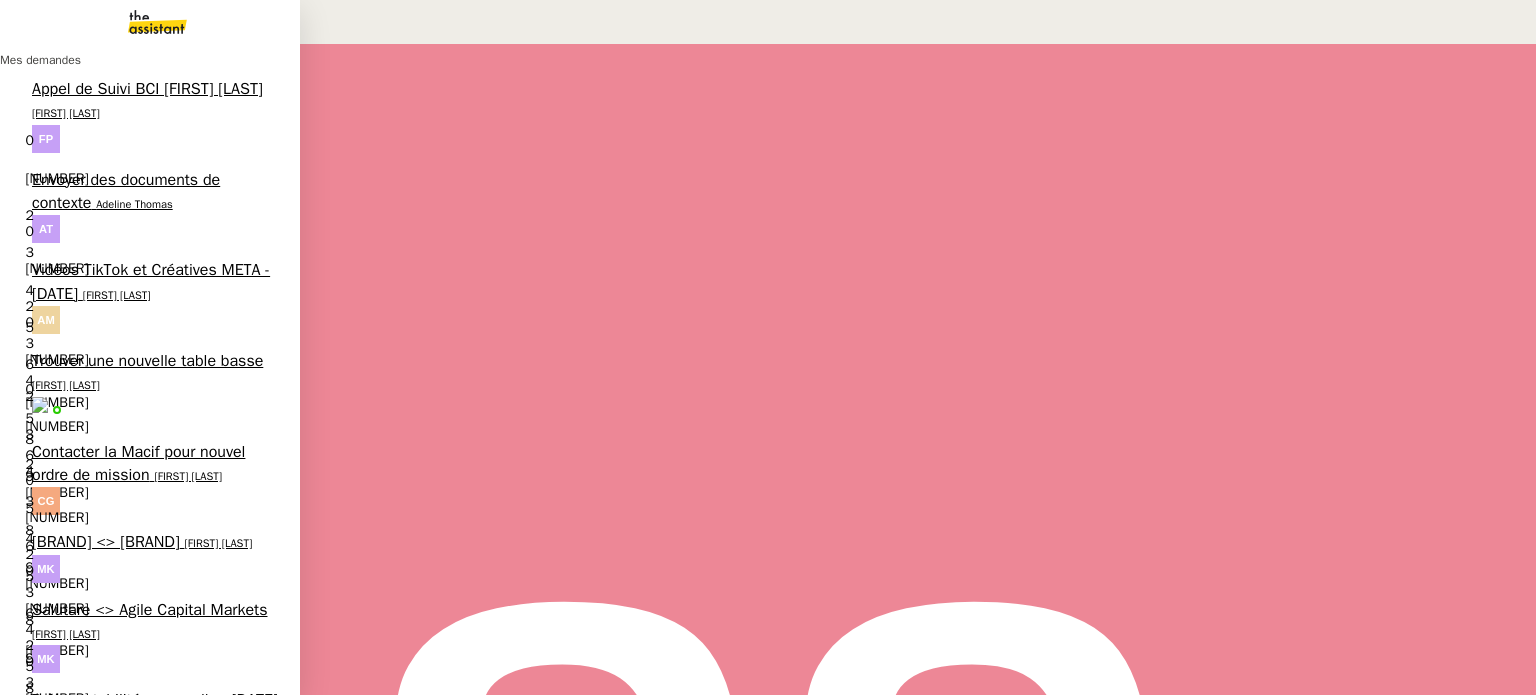 click on "Vidéos TikTok et Créatives META  - [DATE]" at bounding box center (151, 281) 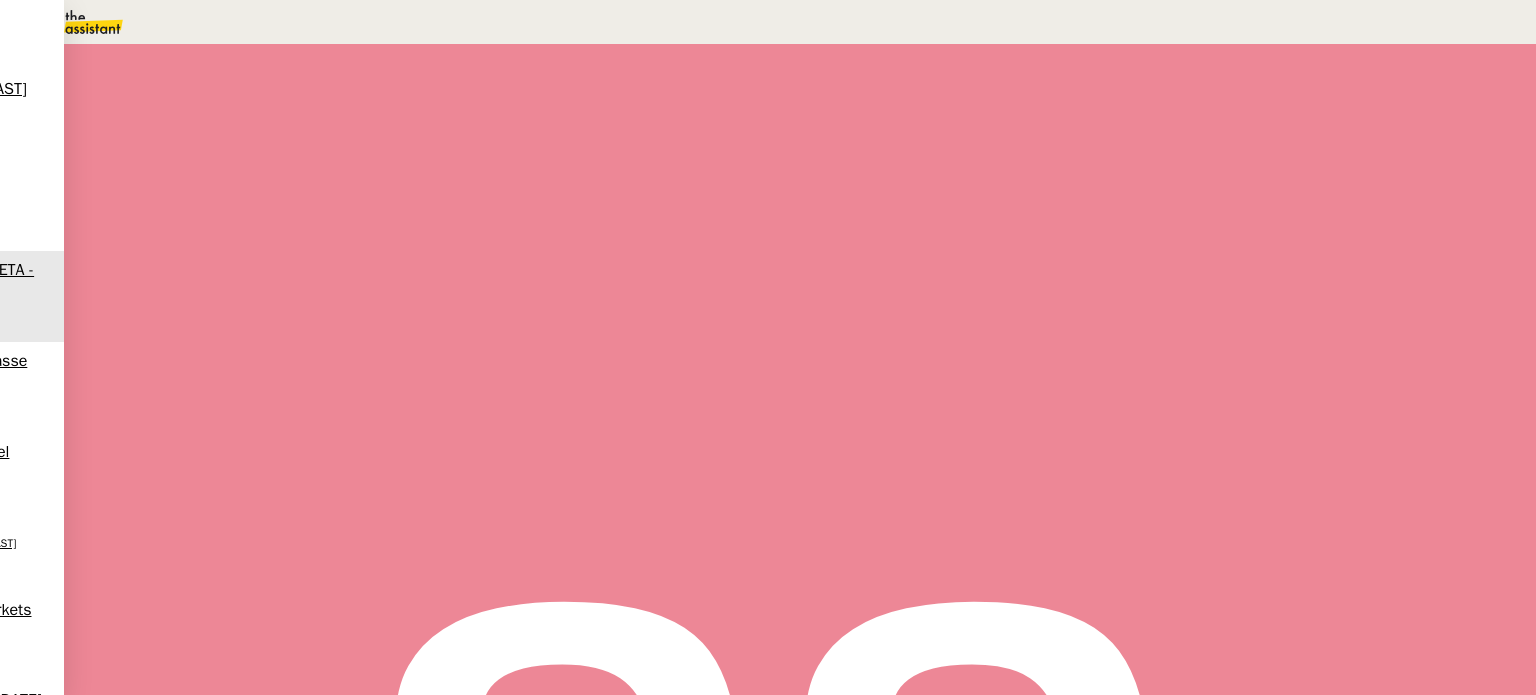 scroll, scrollTop: 400, scrollLeft: 0, axis: vertical 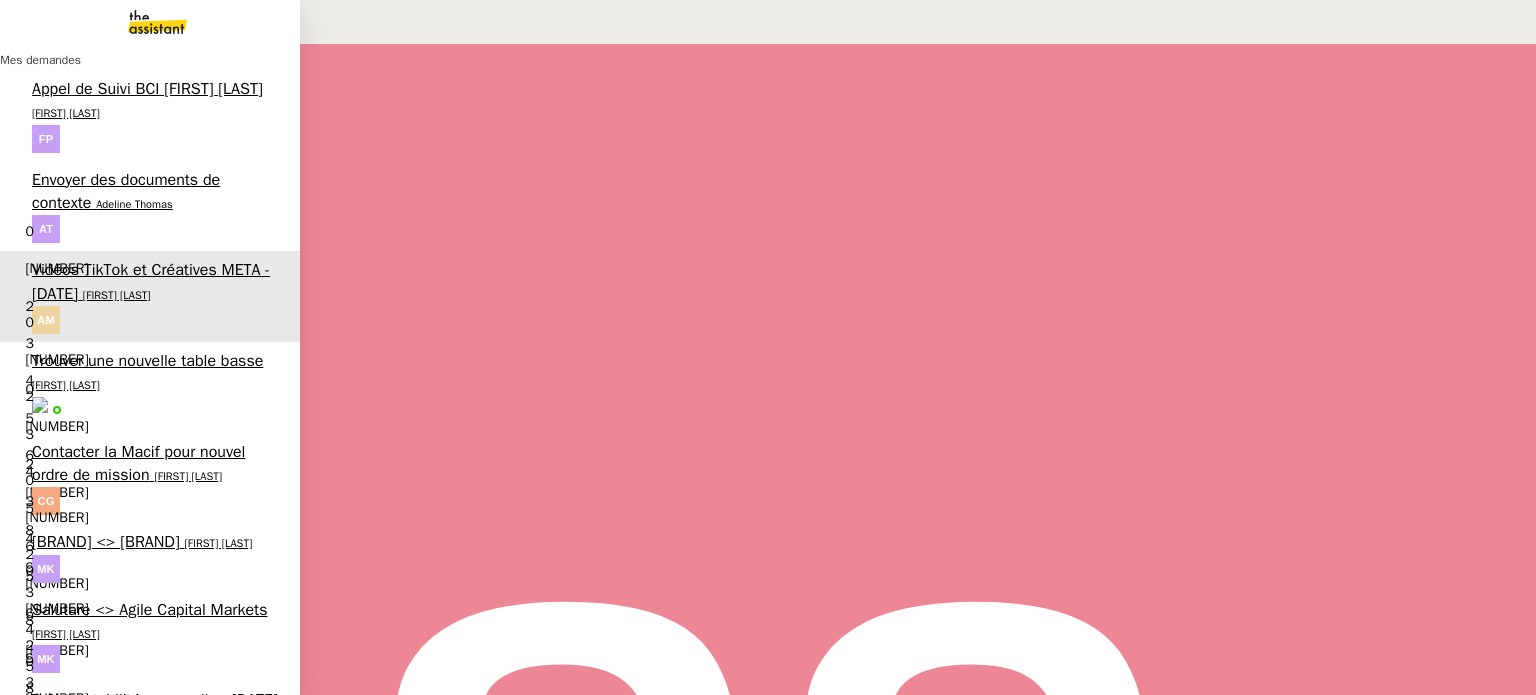 click on "Contacter la Macif pour nouvel ordre de mission" at bounding box center [138, 463] 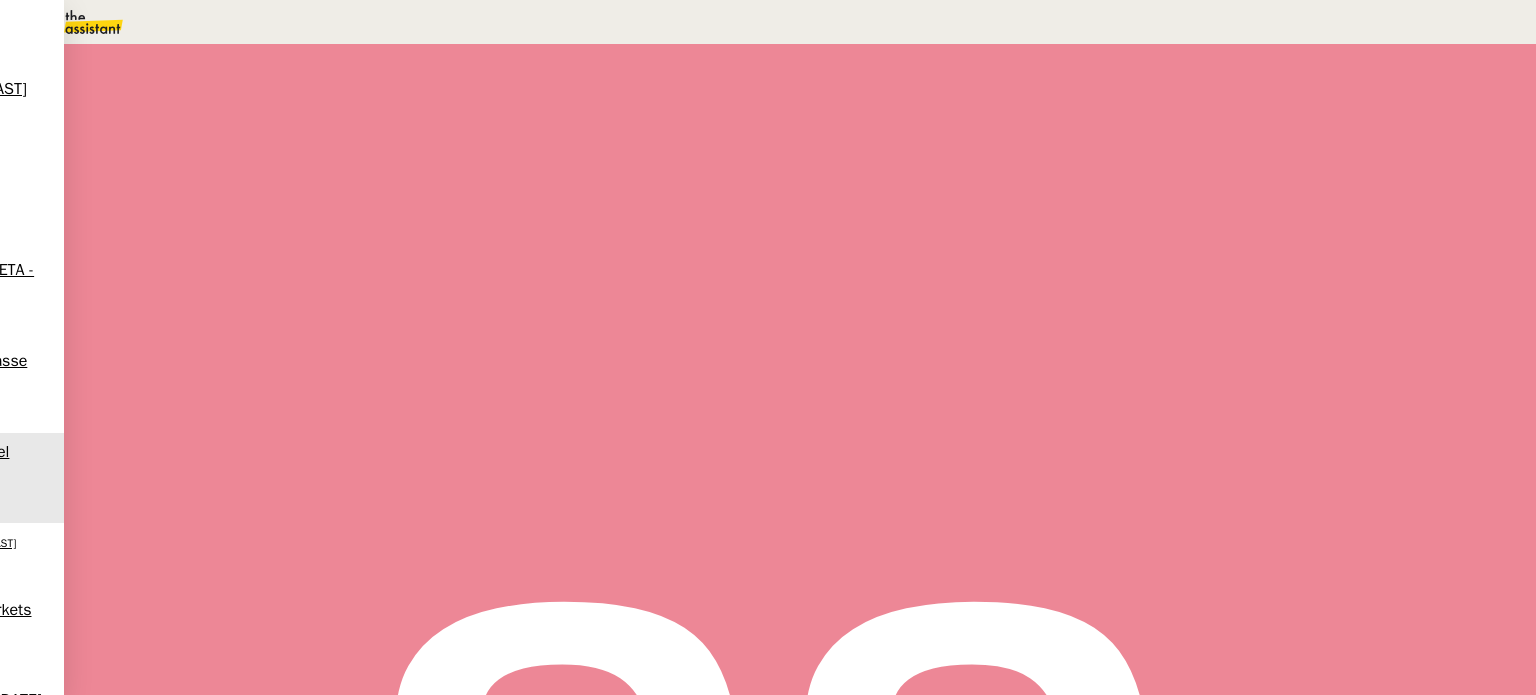 scroll, scrollTop: 100, scrollLeft: 0, axis: vertical 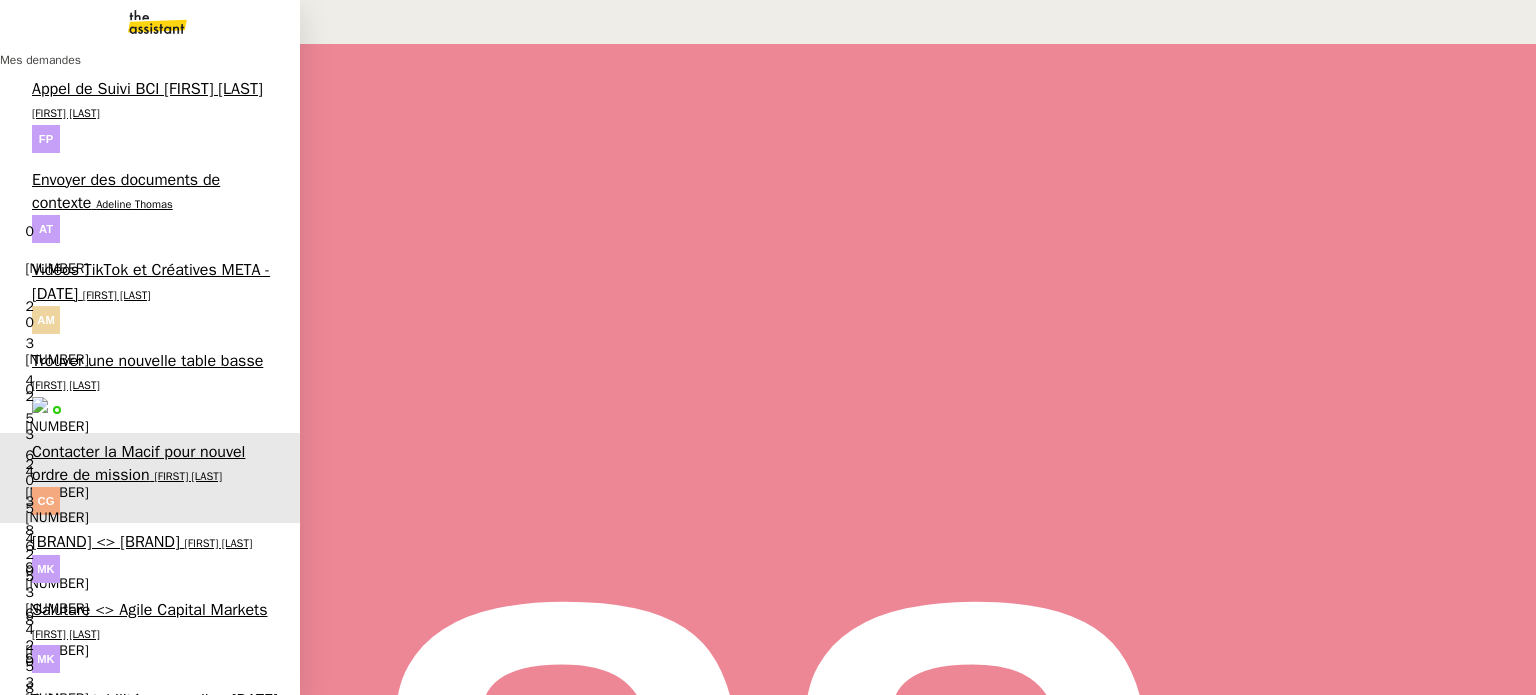click on "Nettoyer les spams des emails - [MONTH] [YEAR]" at bounding box center [145, 983] 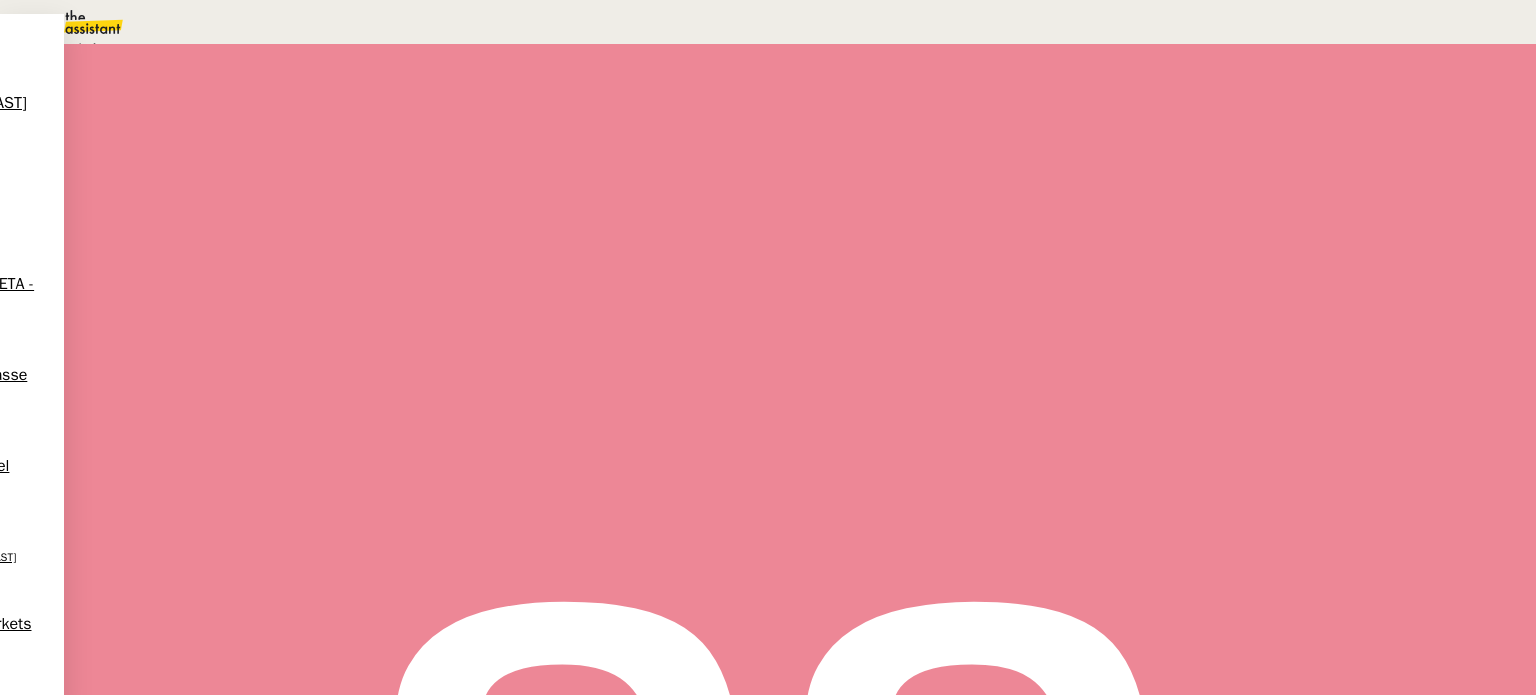 click on "Statut" at bounding box center (290, 134) 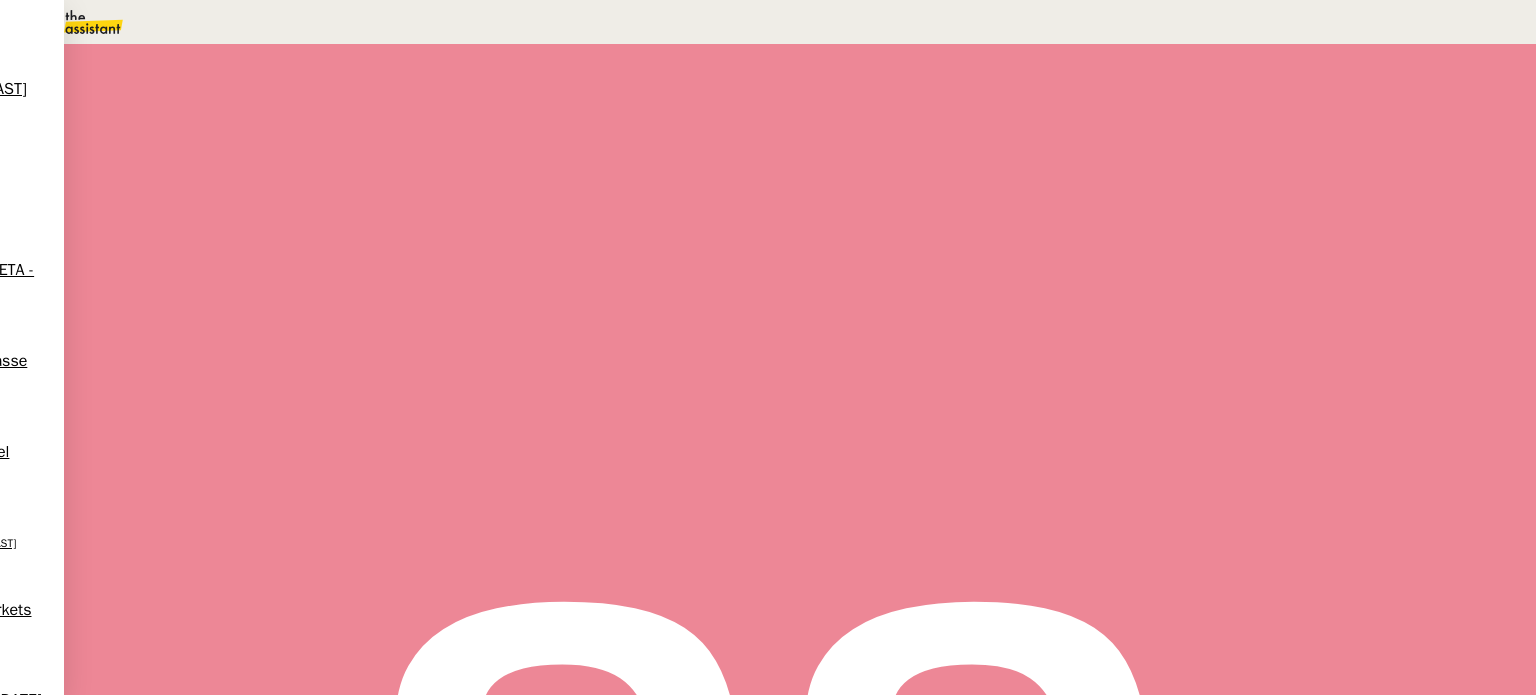 click on "[NUMBER]" at bounding box center (1144, 299) 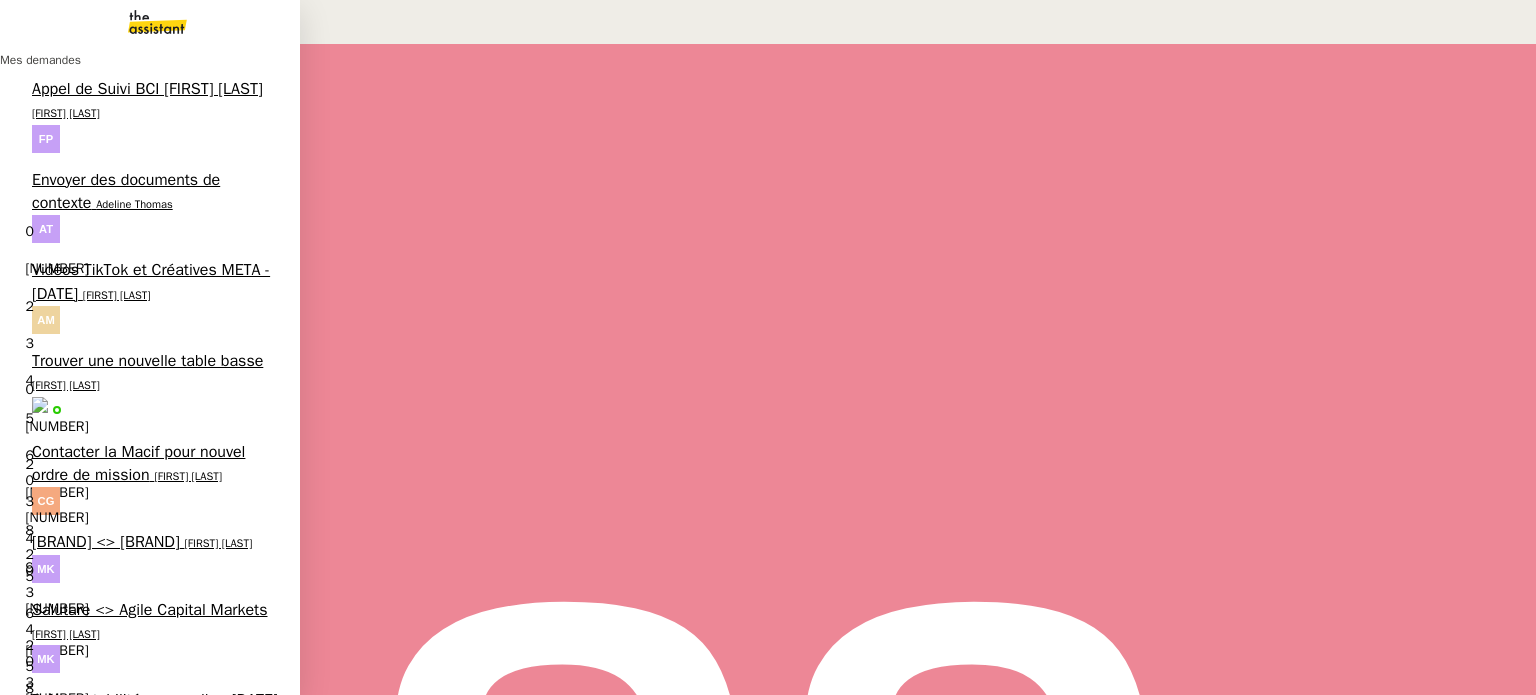 scroll, scrollTop: 157, scrollLeft: 0, axis: vertical 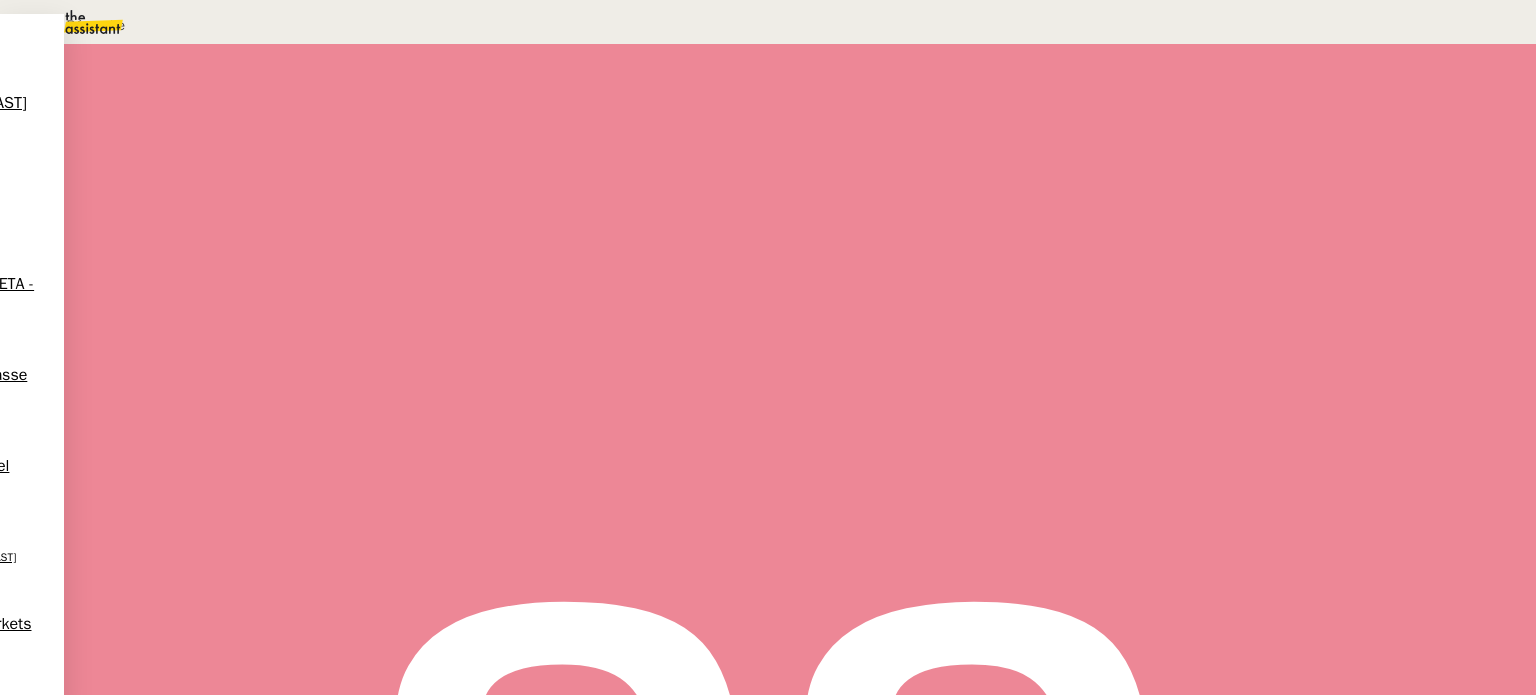 click at bounding box center [352, 424] 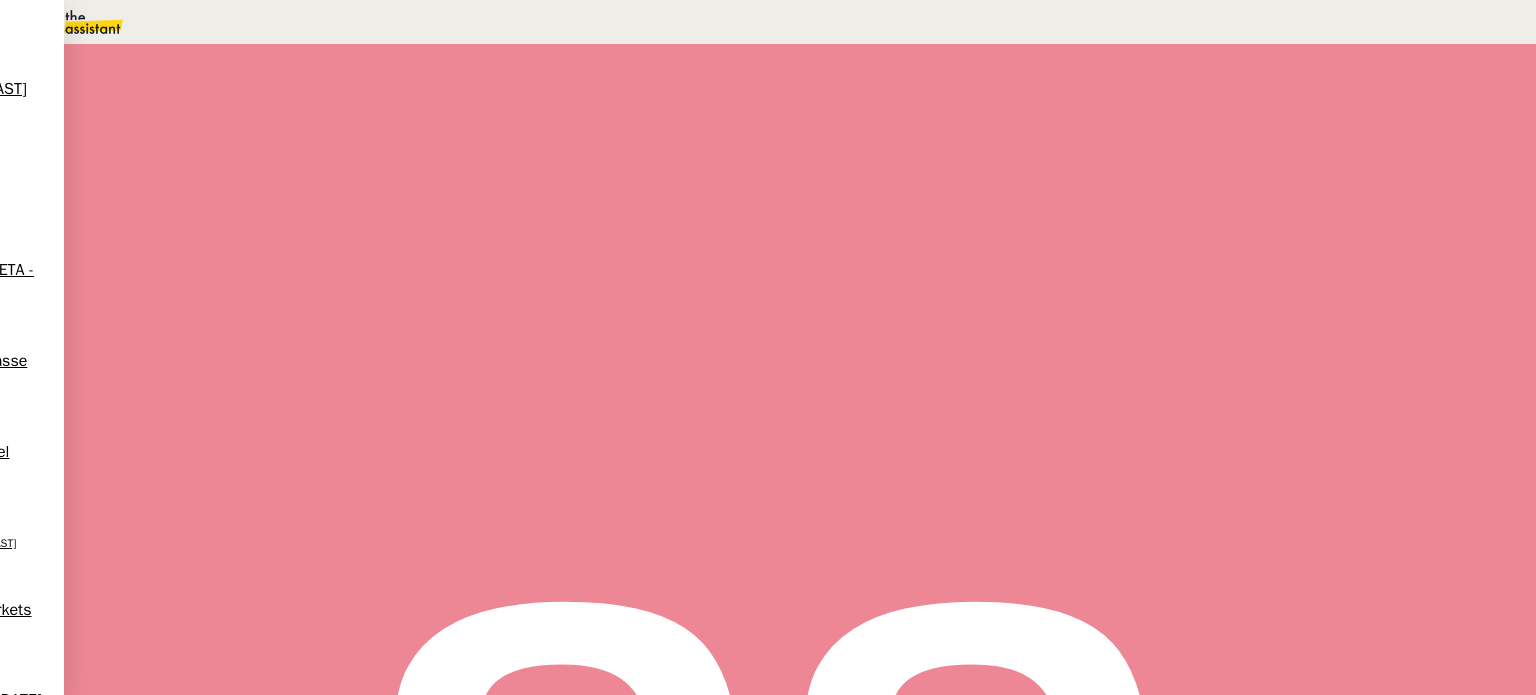 type on "nspi" 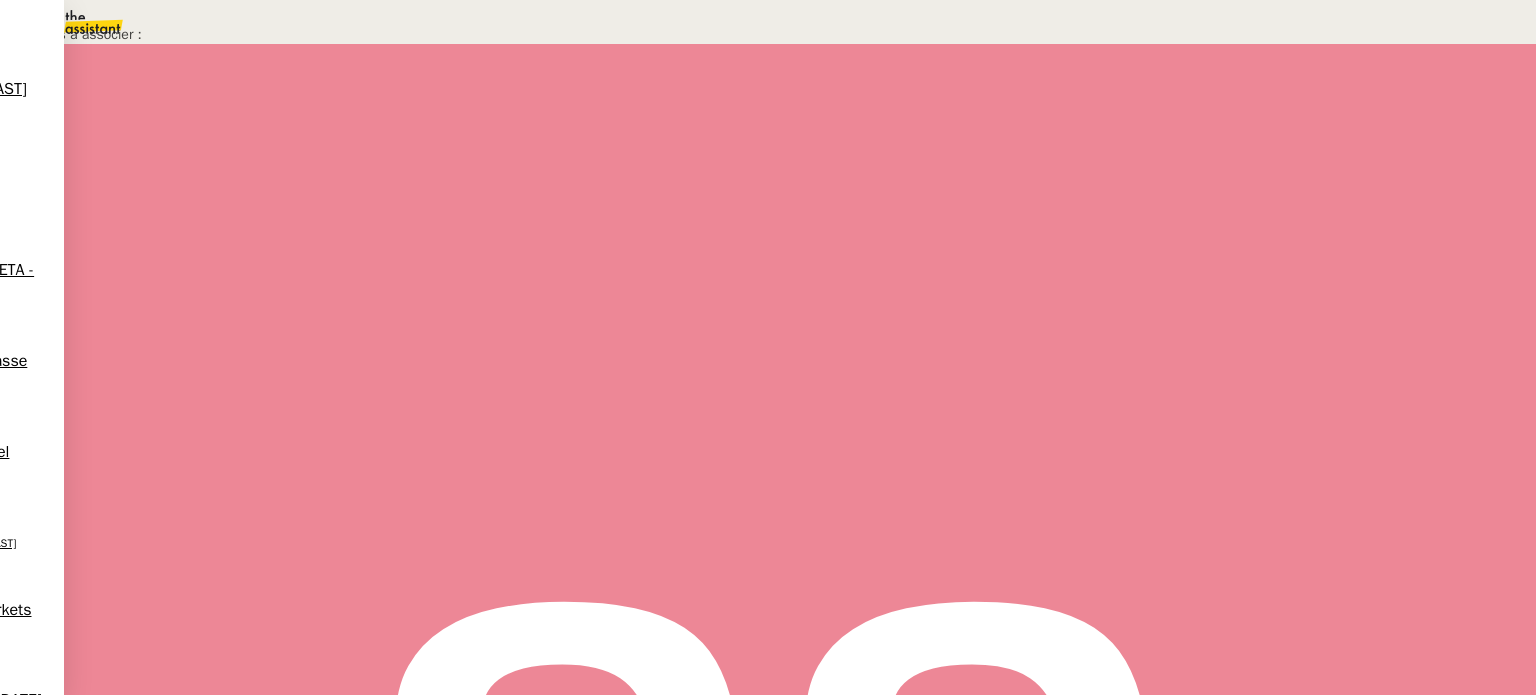 click on "Confirmer" at bounding box center (1484, 673) 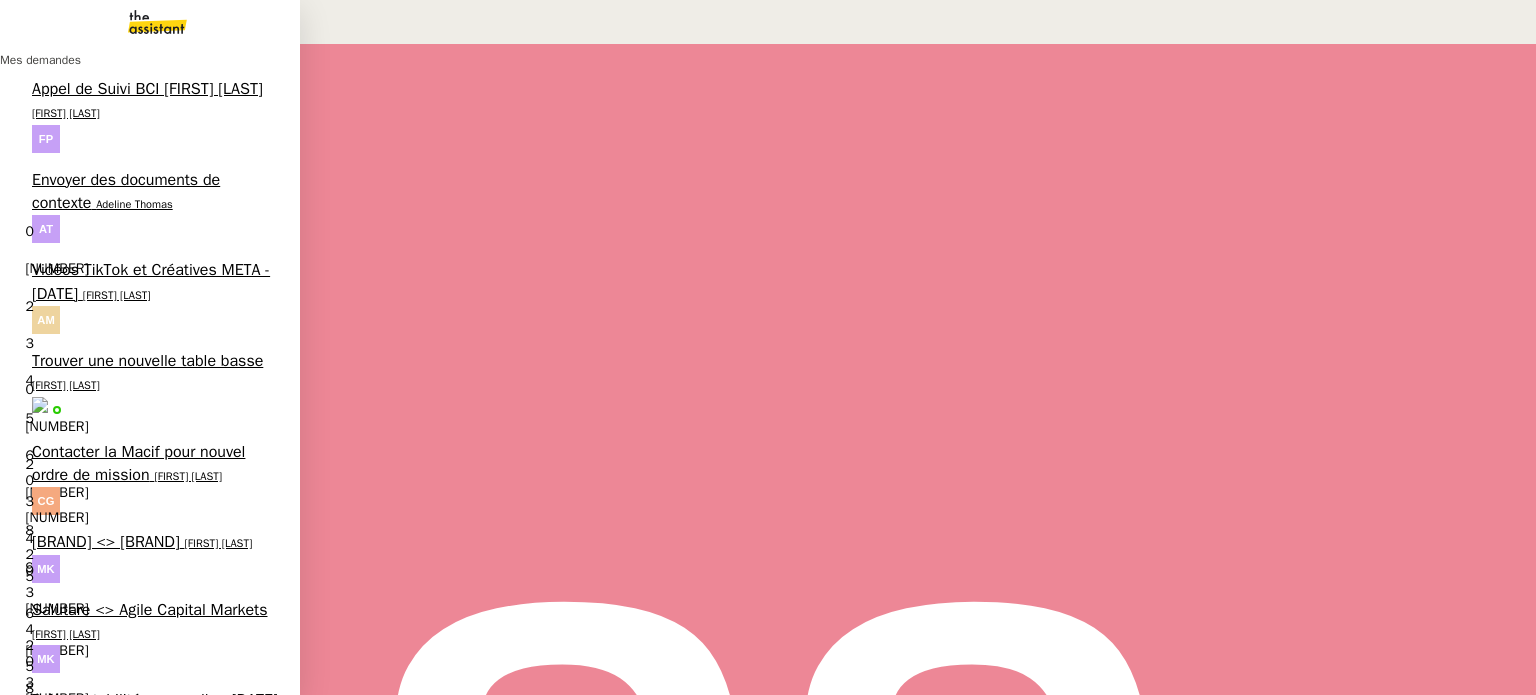 scroll, scrollTop: 112, scrollLeft: 0, axis: vertical 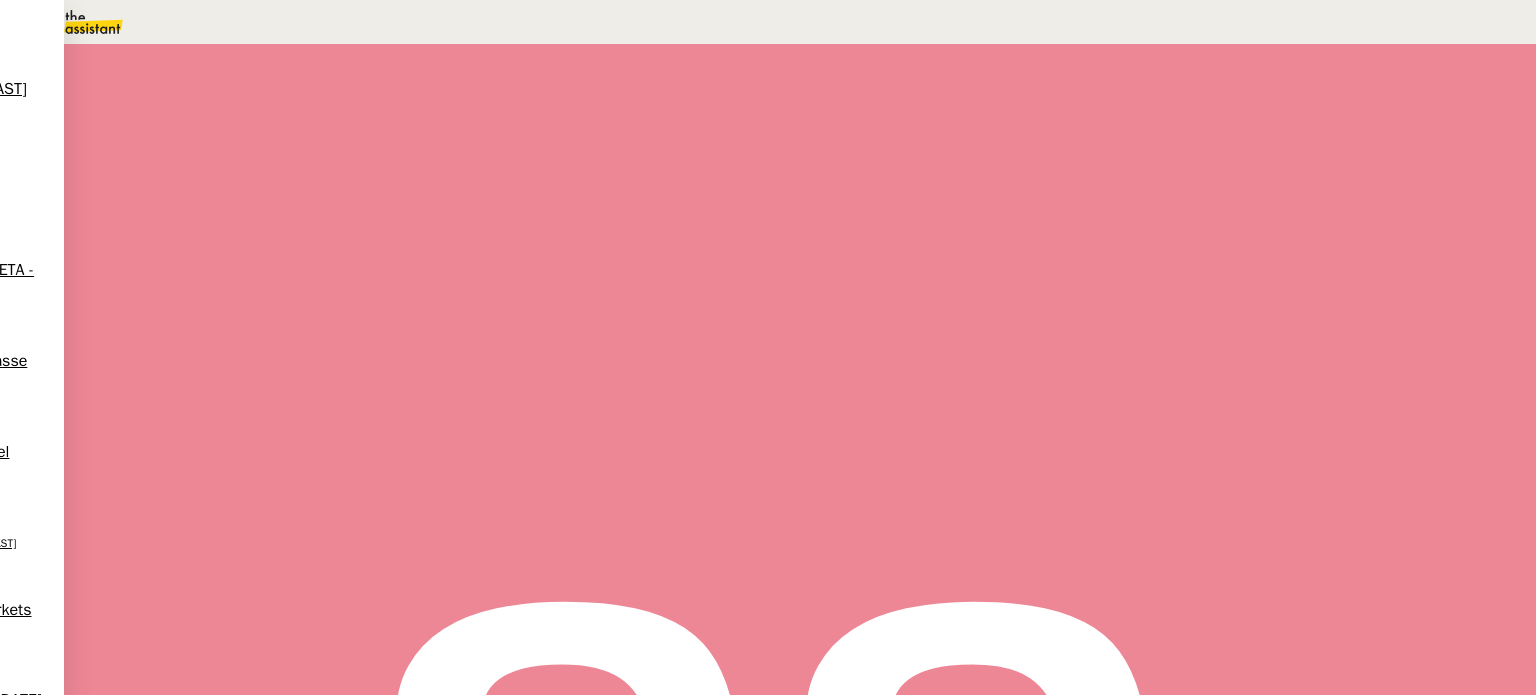 click at bounding box center [352, 424] 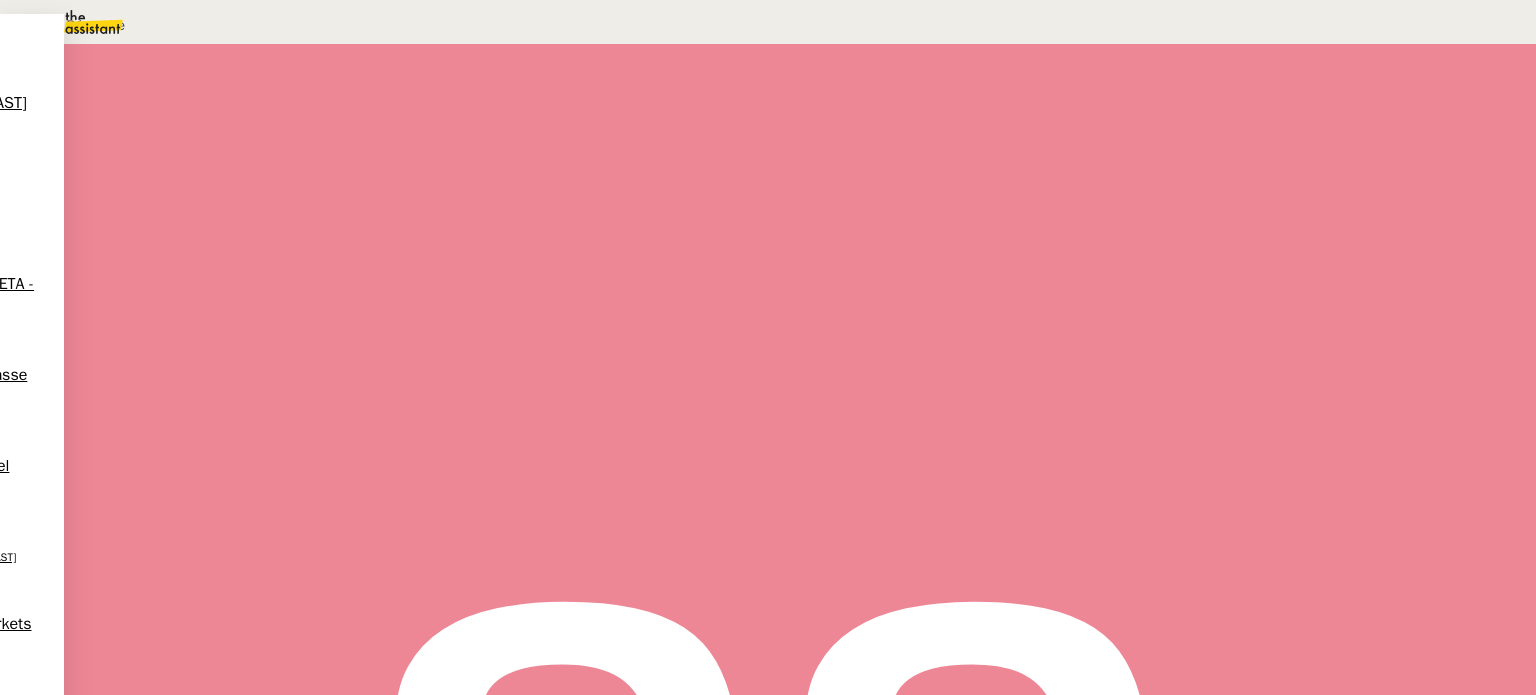 click on "Déplacer vers une demande existante" at bounding box center (82, 25) 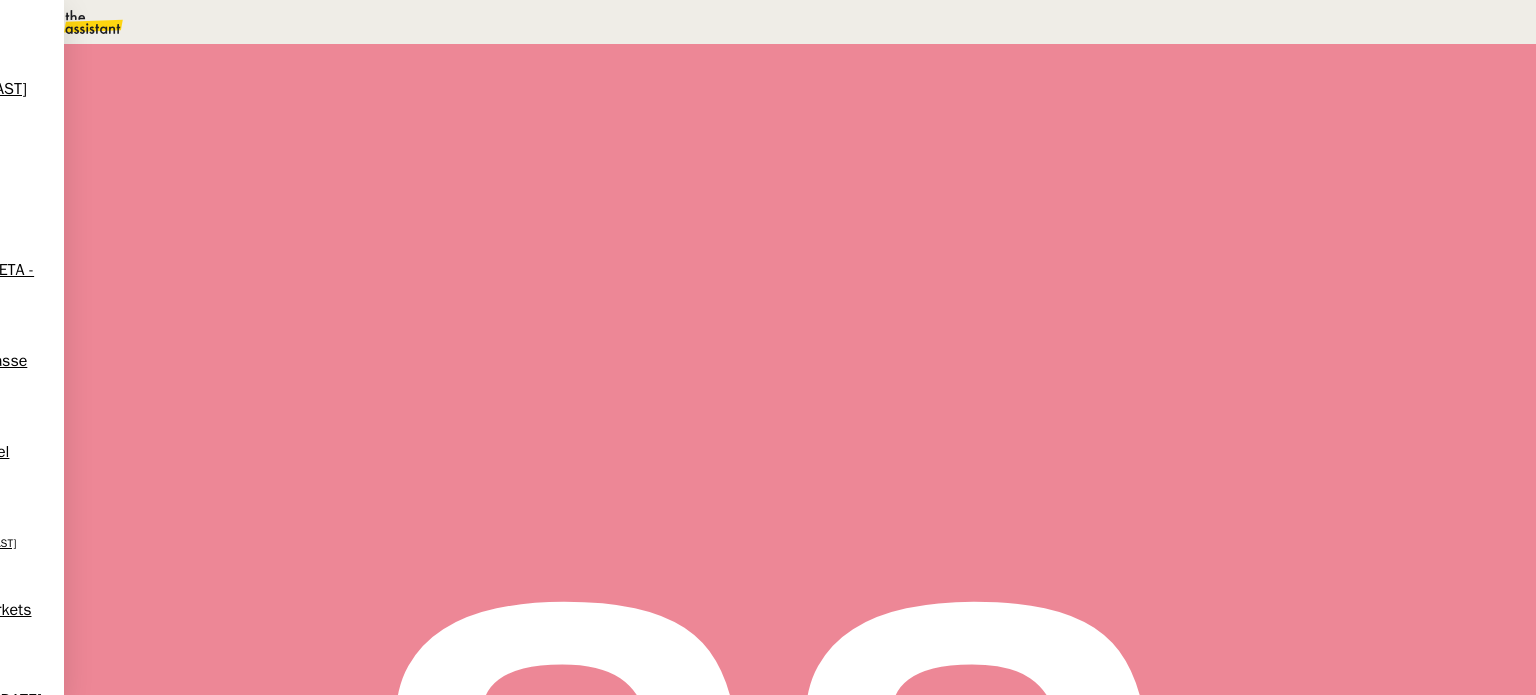 type on "nspin" 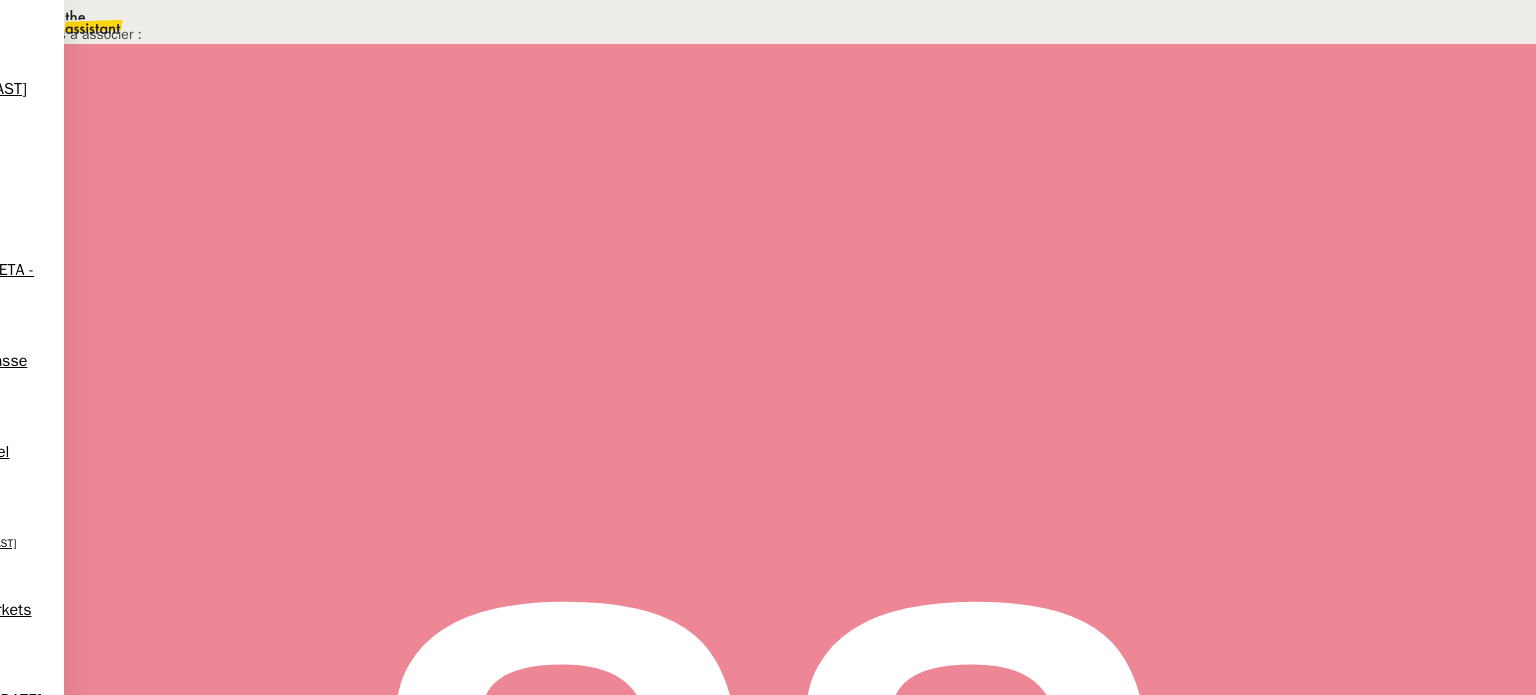 click on "Confirmer" at bounding box center [1484, 673] 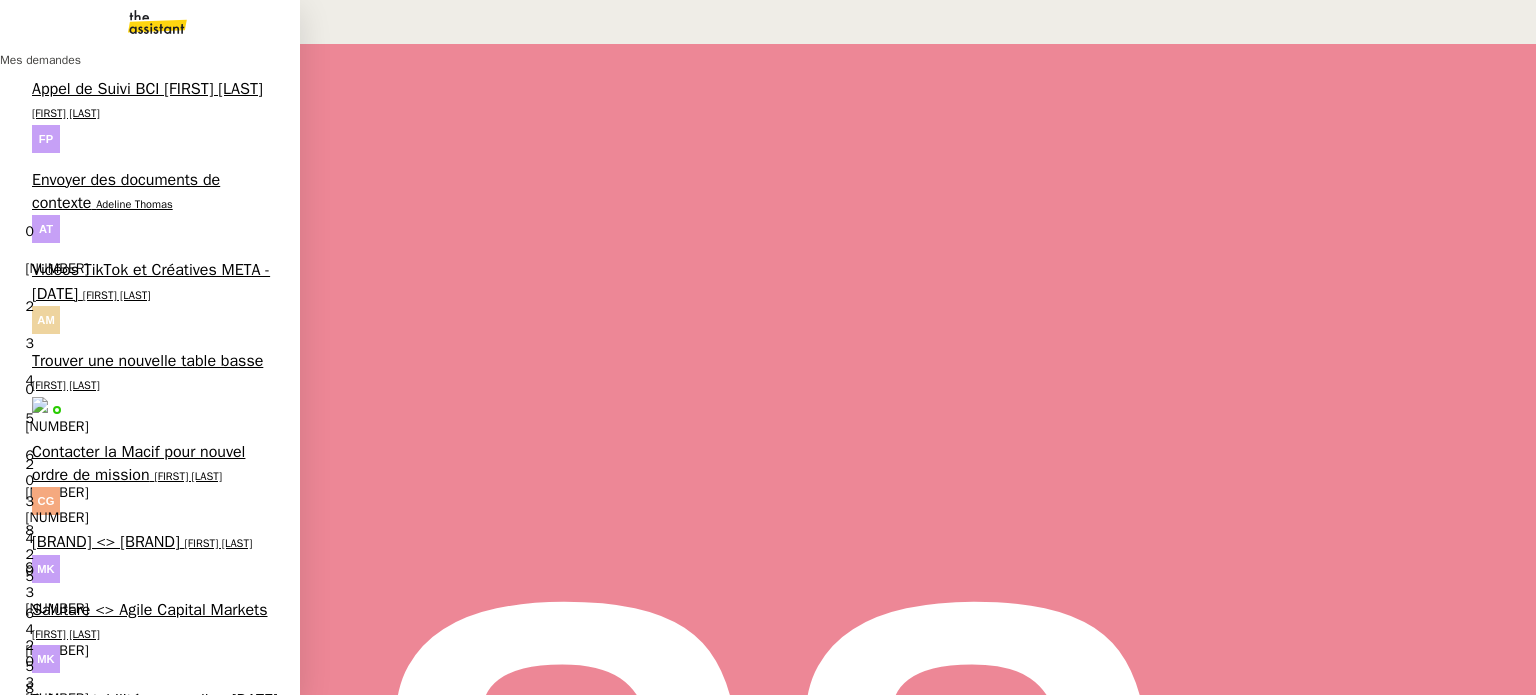 scroll, scrollTop: 66, scrollLeft: 0, axis: vertical 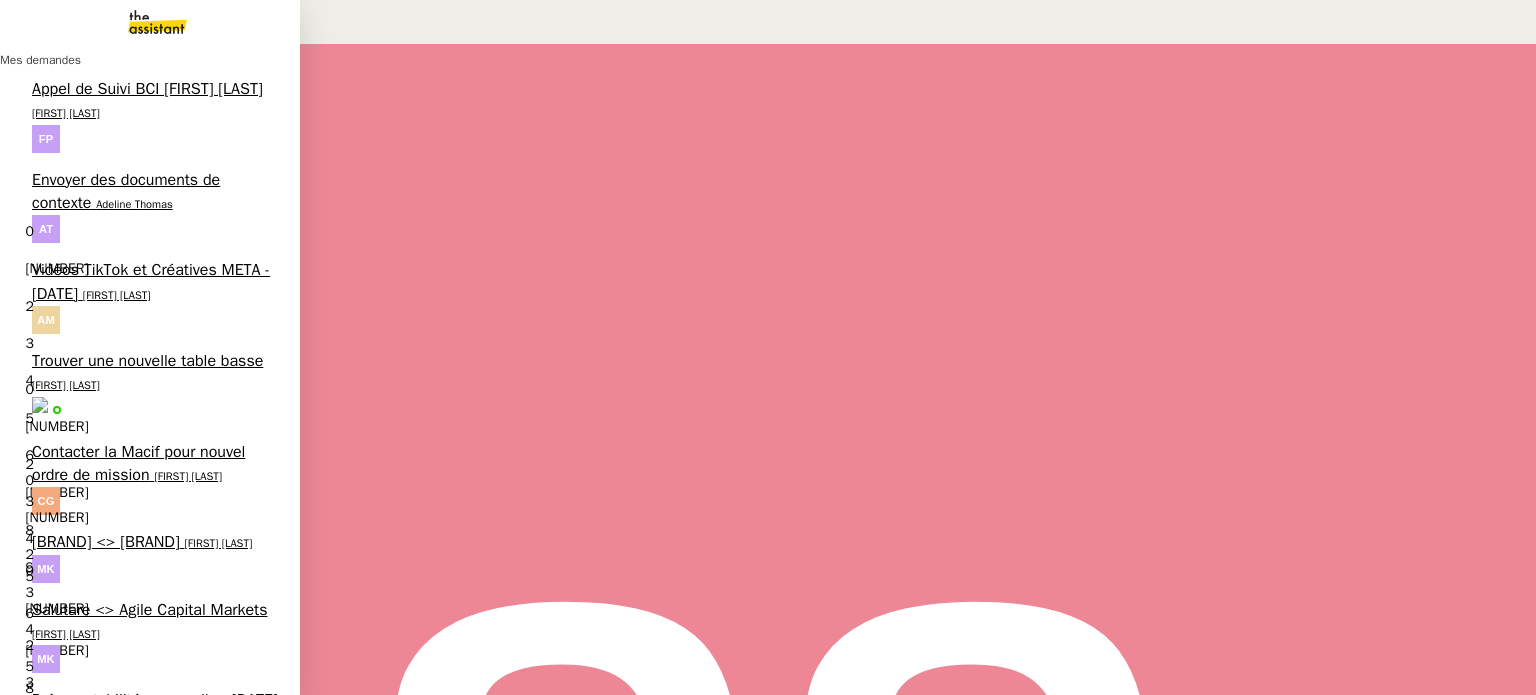 click on "Salutare <> Agile Capital Markets" at bounding box center [150, 610] 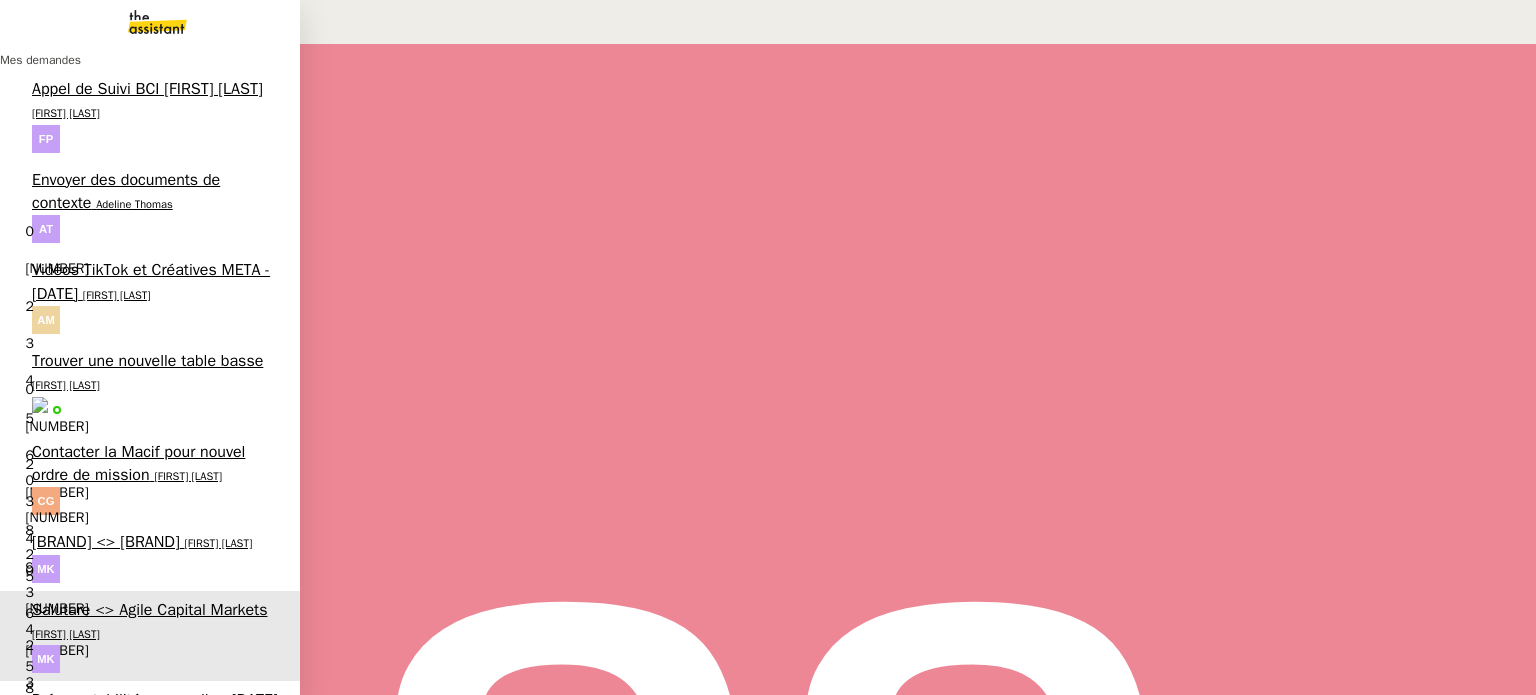 scroll, scrollTop: 583, scrollLeft: 0, axis: vertical 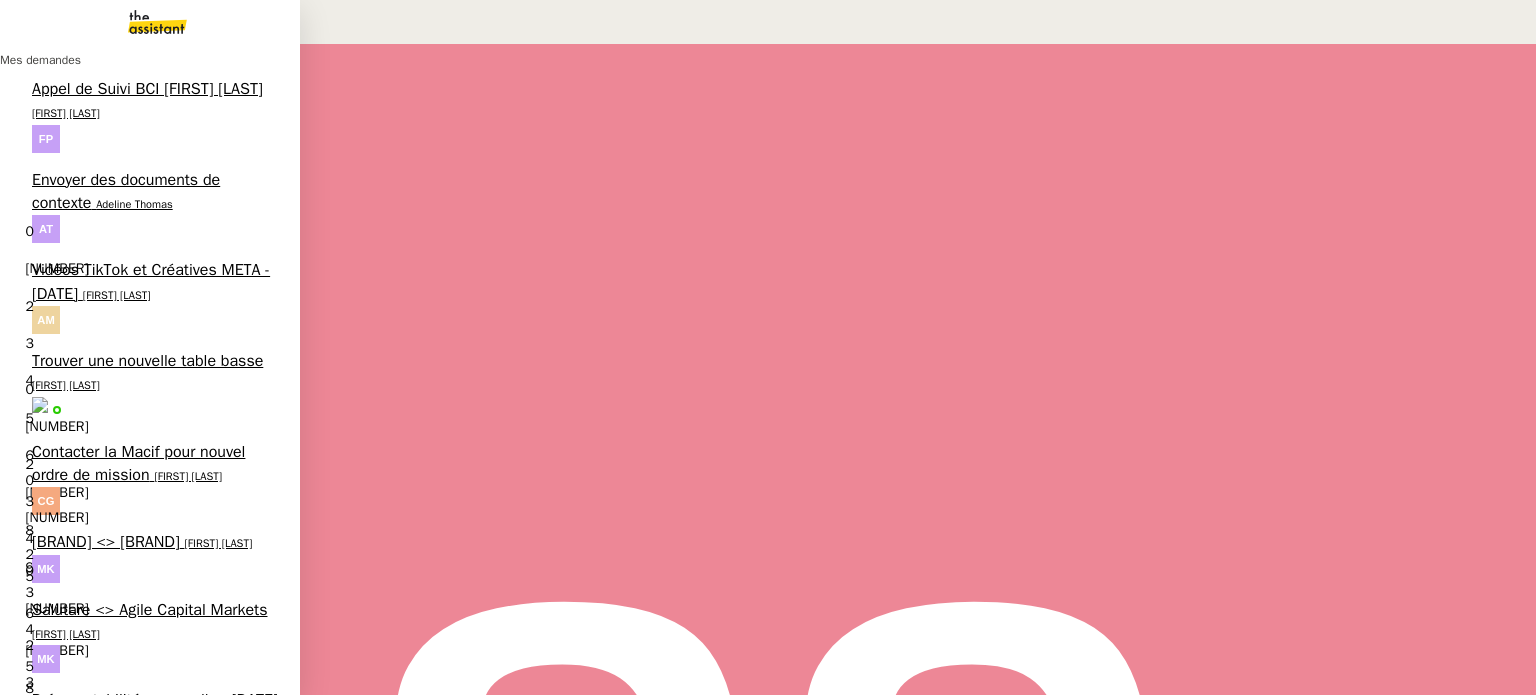click on "Pauline Jennah" at bounding box center [43, 1764] 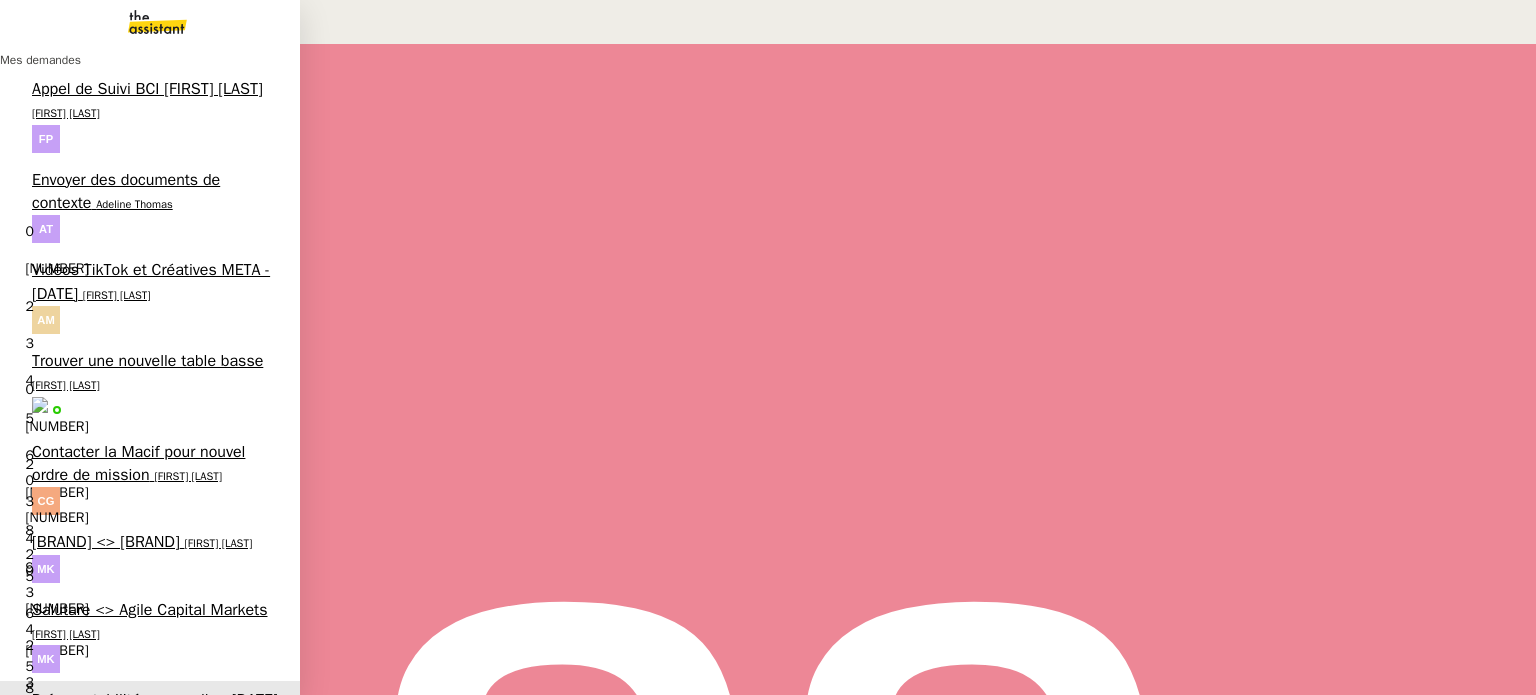 scroll, scrollTop: 0, scrollLeft: 0, axis: both 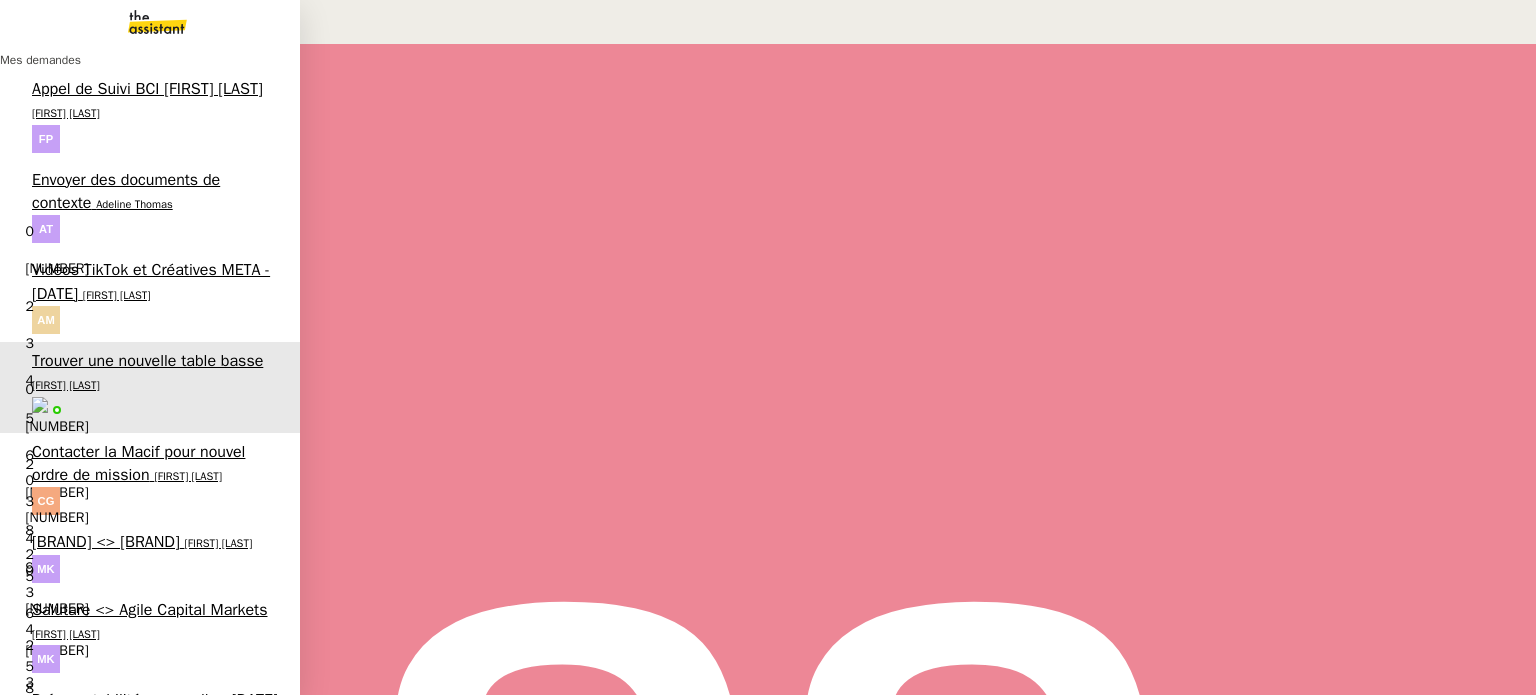 click on "Vidéos TikTok et Créatives META  - [DATE]" at bounding box center [151, 281] 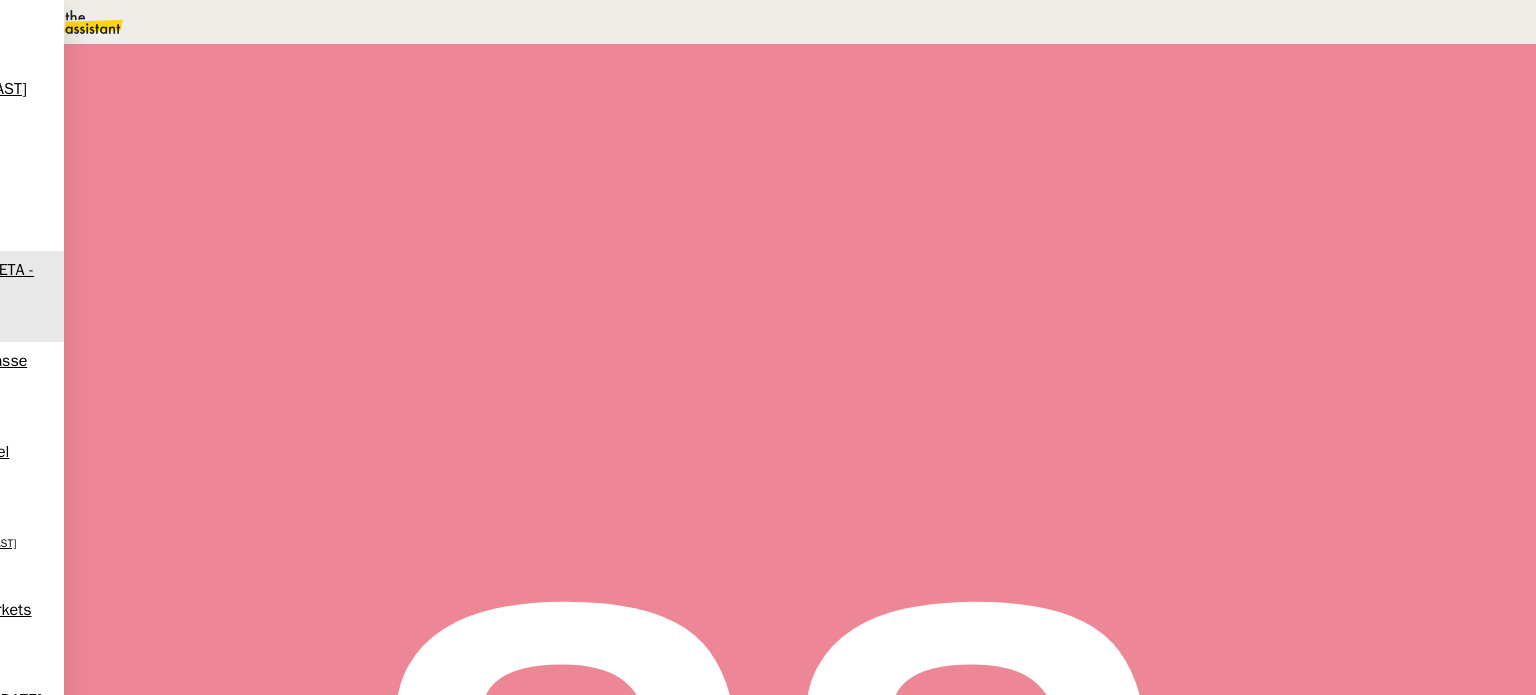 click on "Tâche" at bounding box center (813, 239) 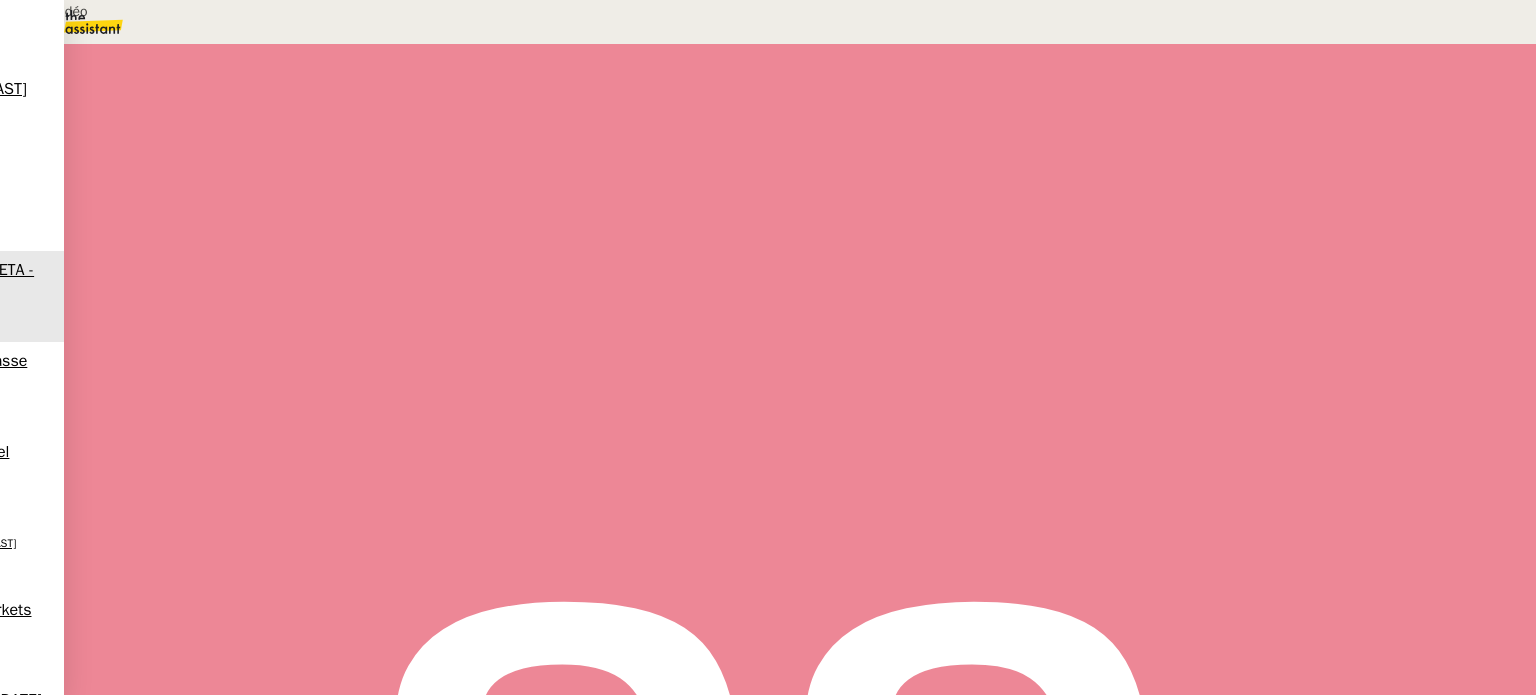 click on "Création vidéo" at bounding box center (204, 11) 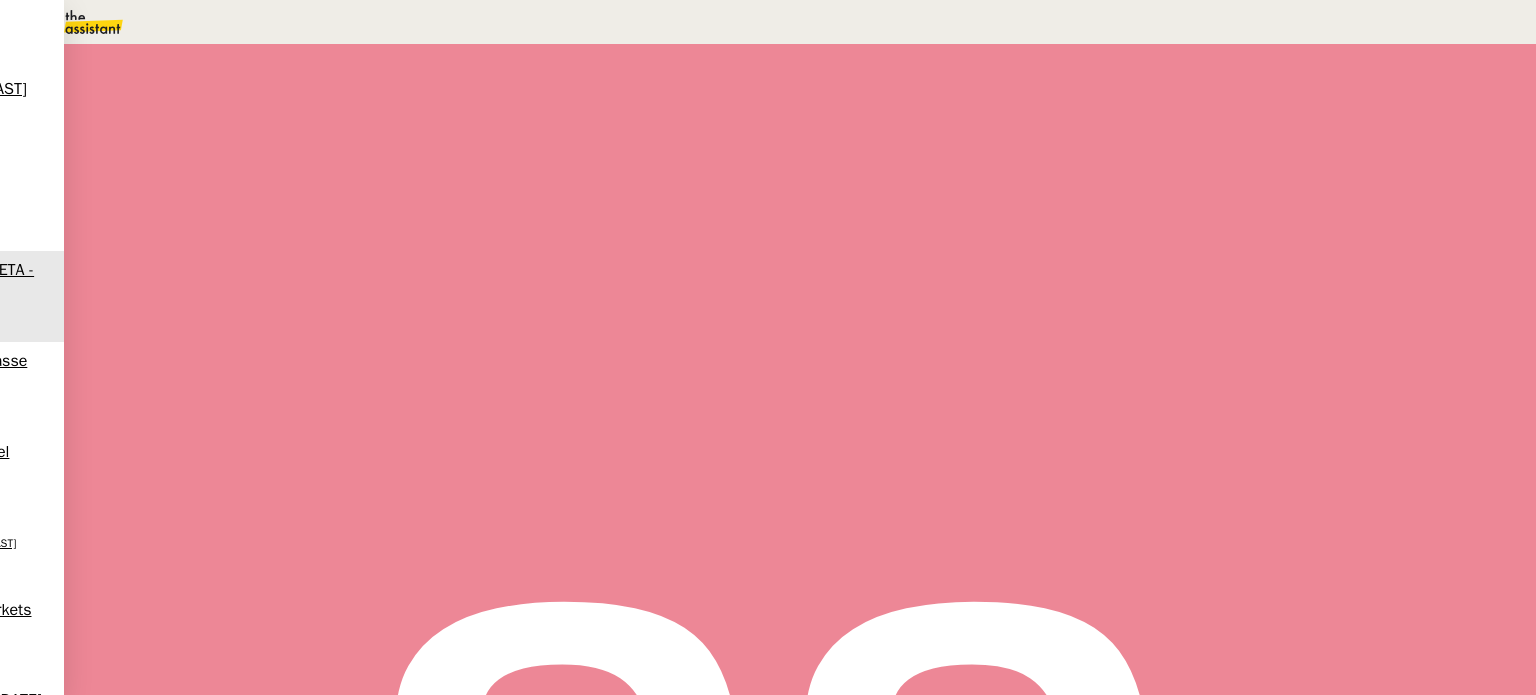 type on "Création vidéo" 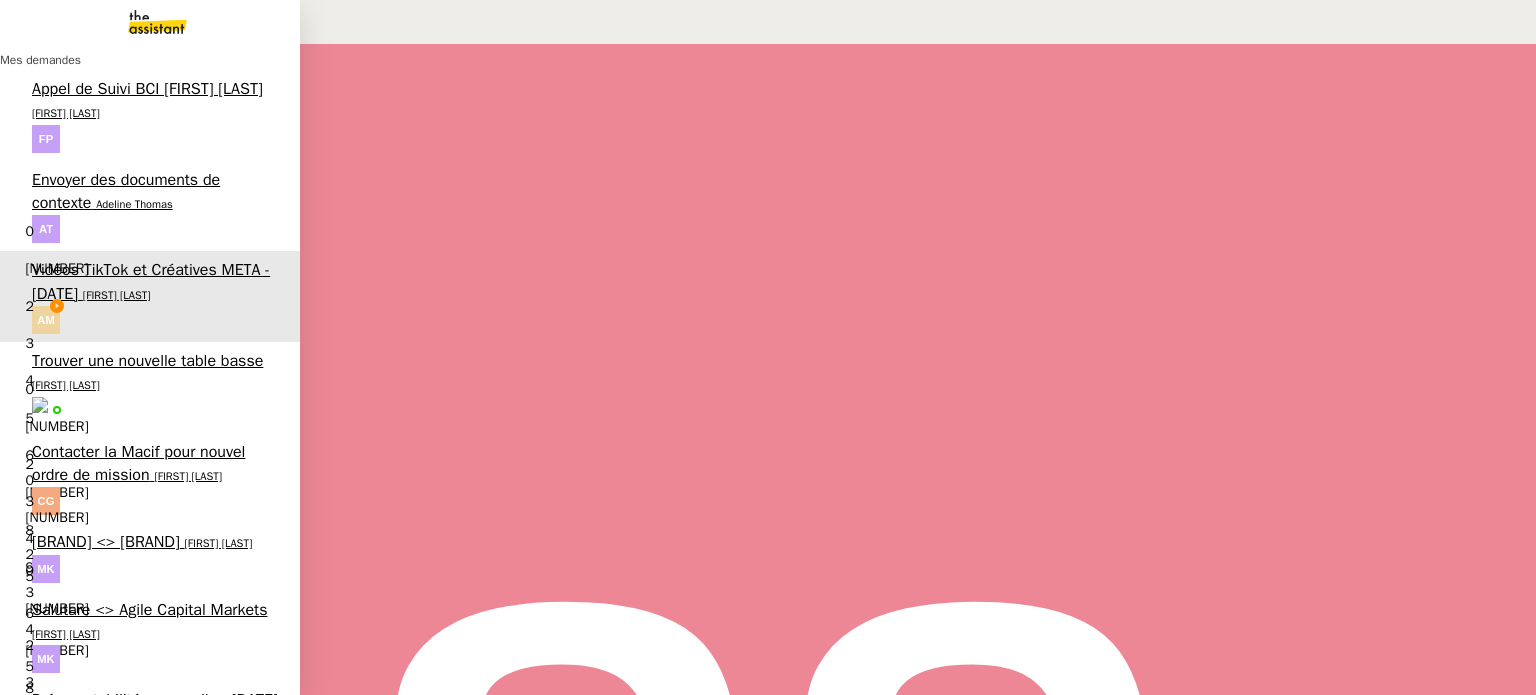 scroll, scrollTop: 0, scrollLeft: 0, axis: both 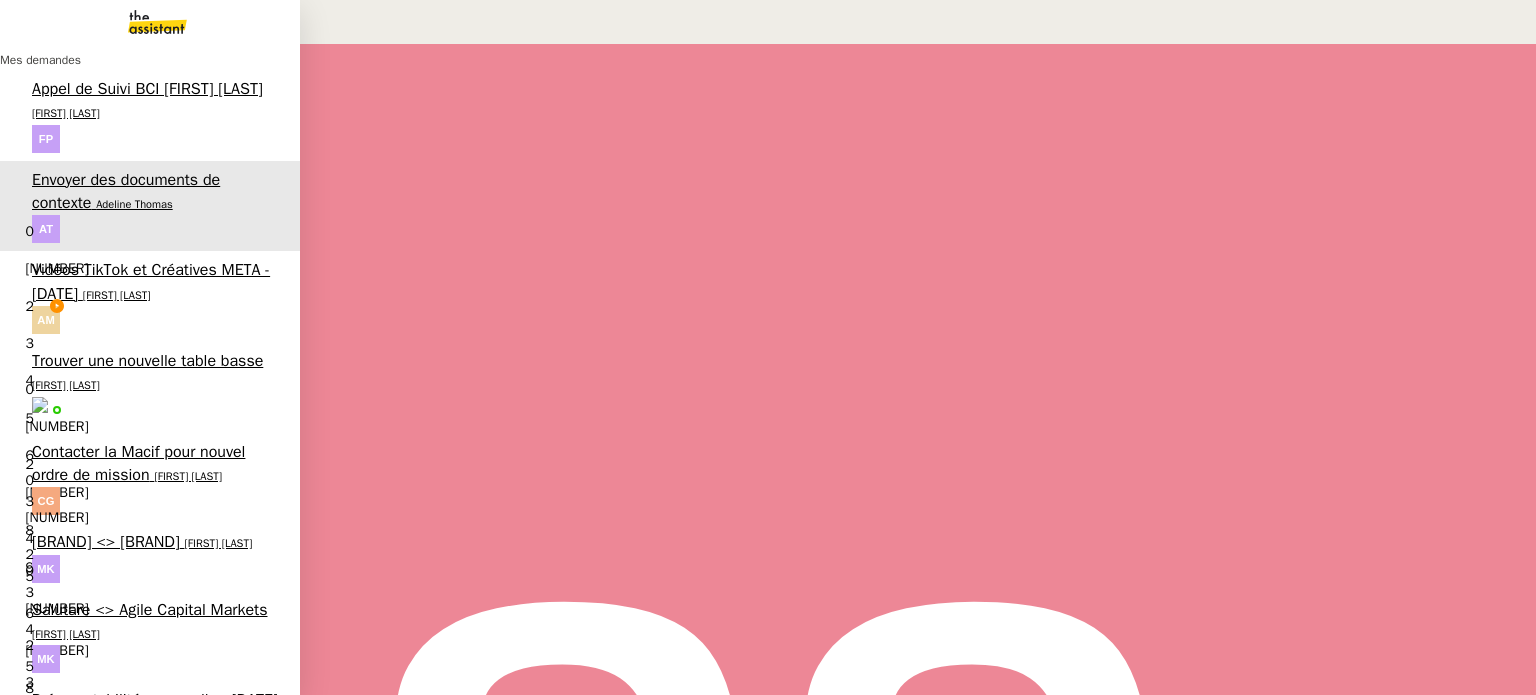 click on "[FIRST] [LAST]" at bounding box center [117, 295] 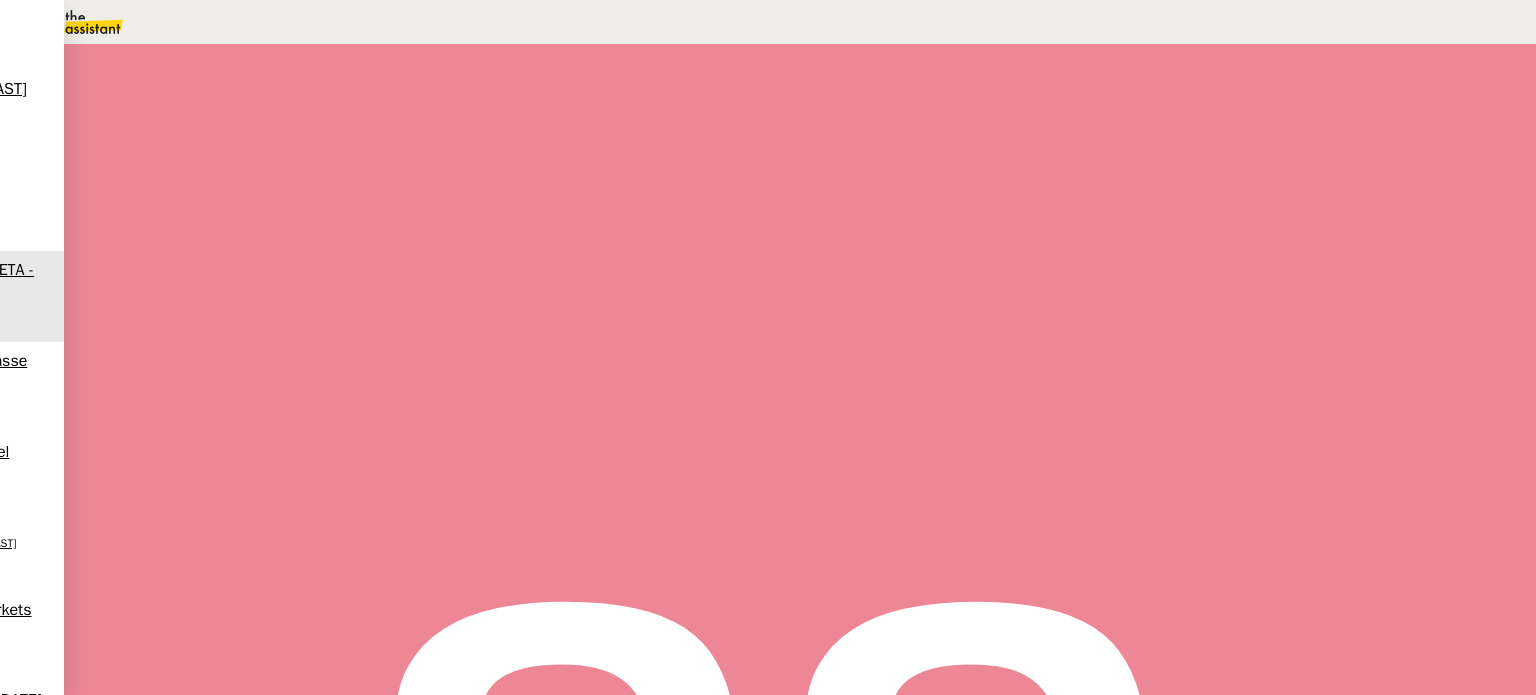 scroll, scrollTop: 434, scrollLeft: 0, axis: vertical 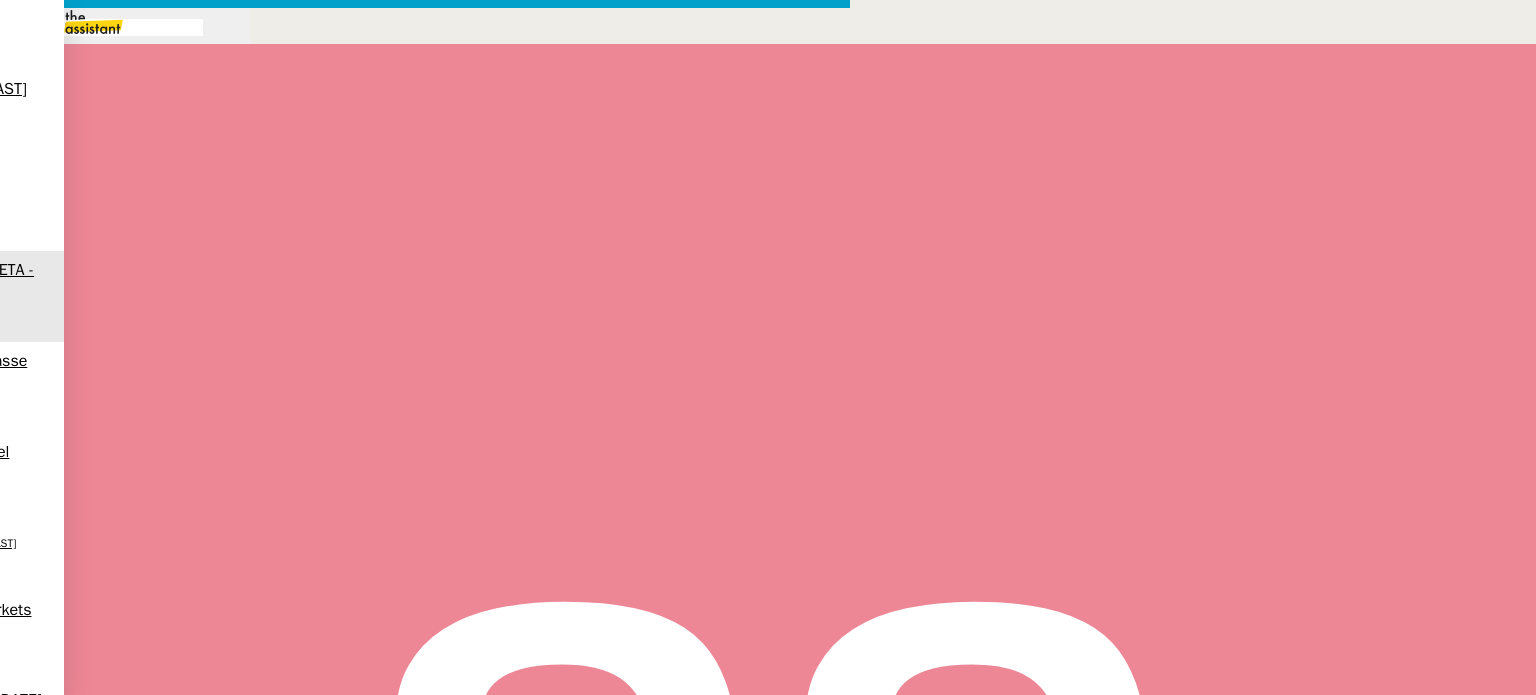click at bounding box center (425, 837) 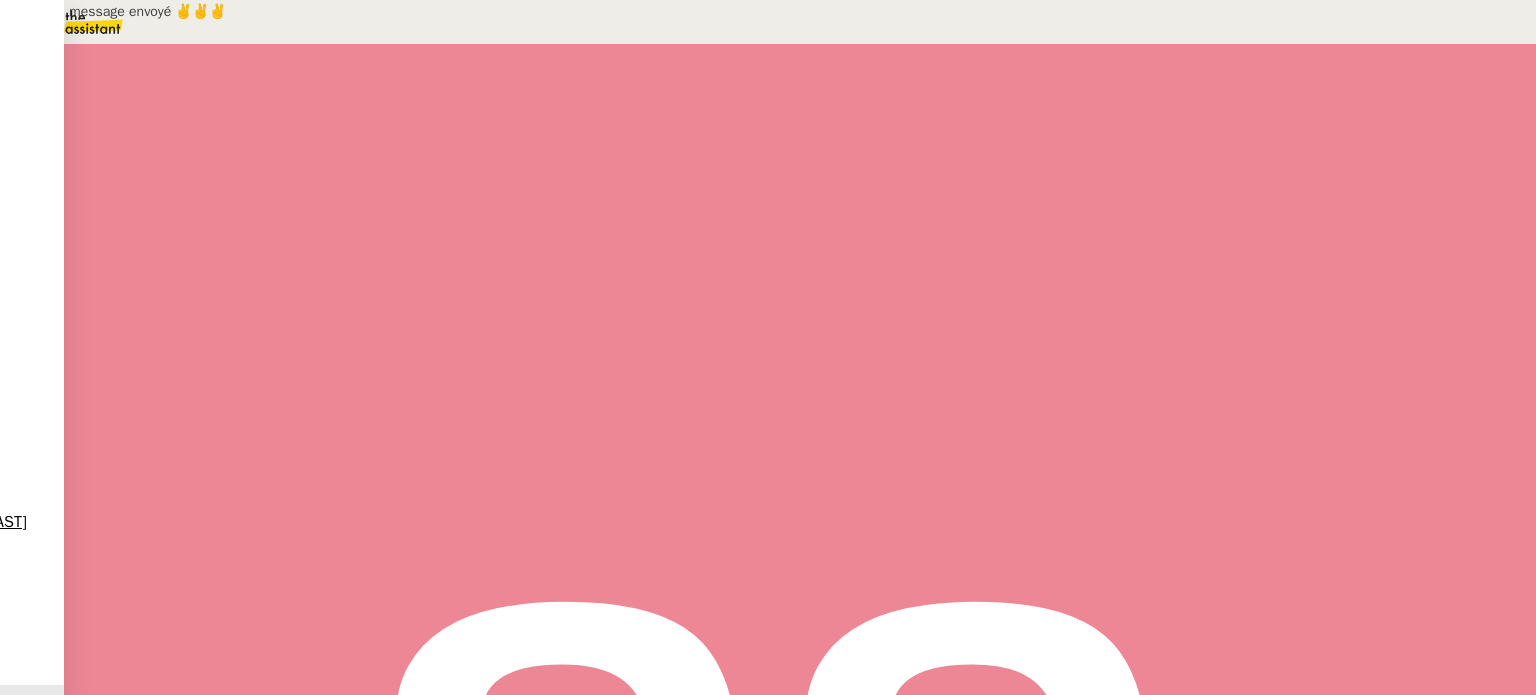 scroll, scrollTop: 0, scrollLeft: 0, axis: both 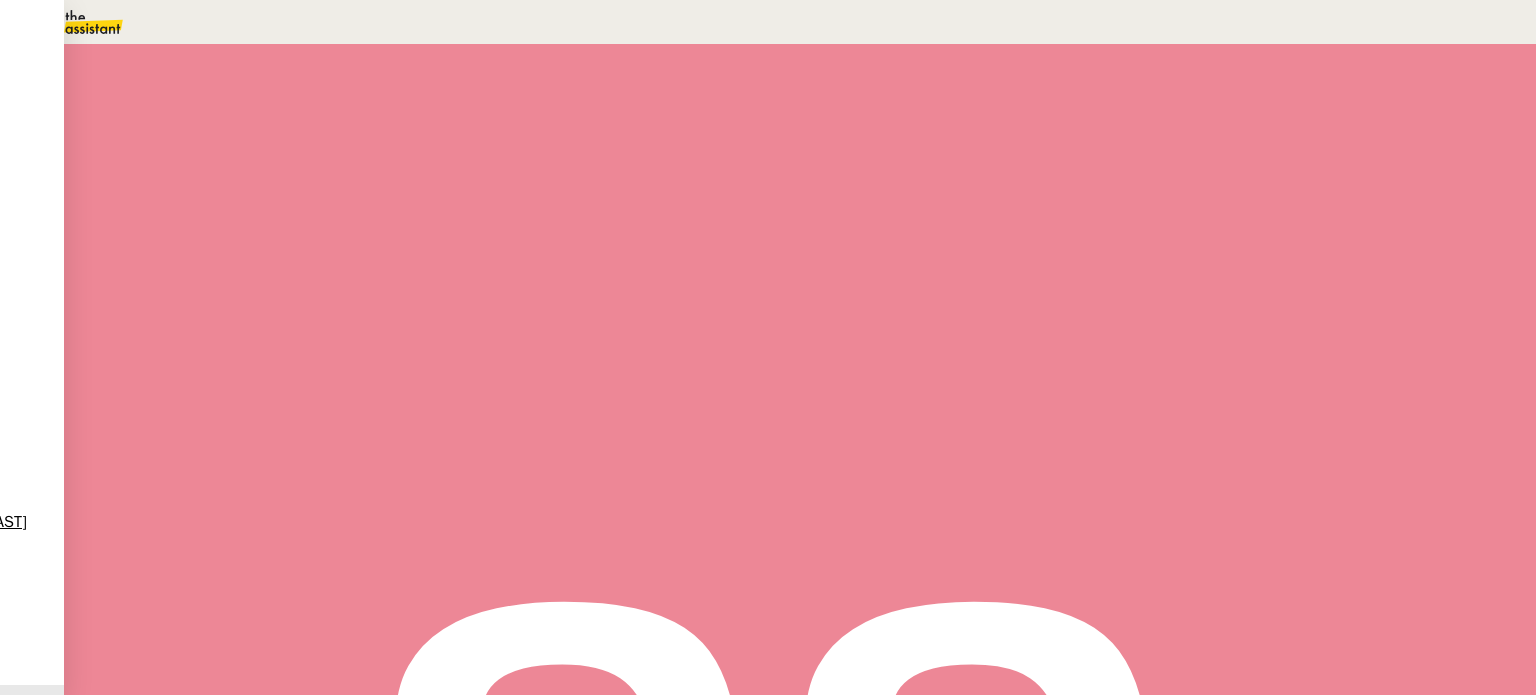 click at bounding box center [287, 340] 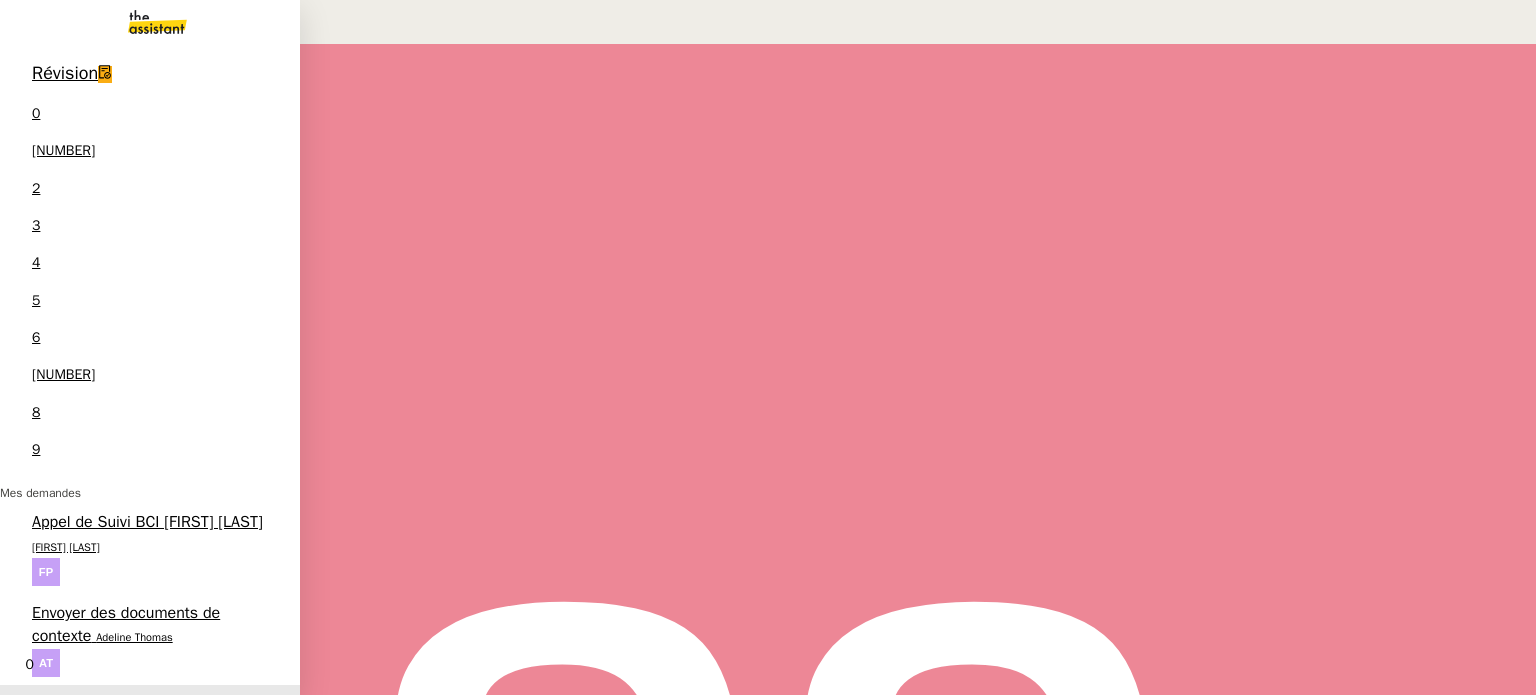 scroll, scrollTop: 158, scrollLeft: 0, axis: vertical 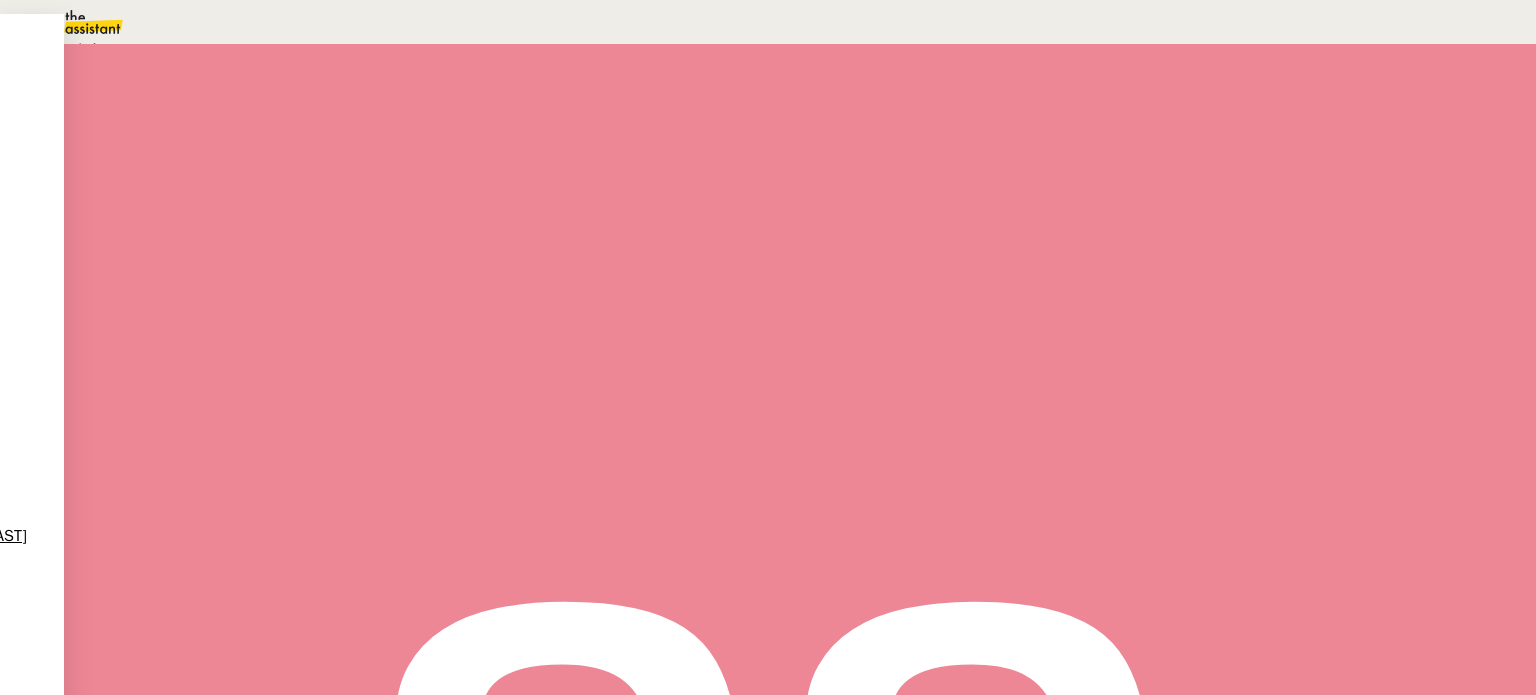 click on "En attente" at bounding box center (72, 48) 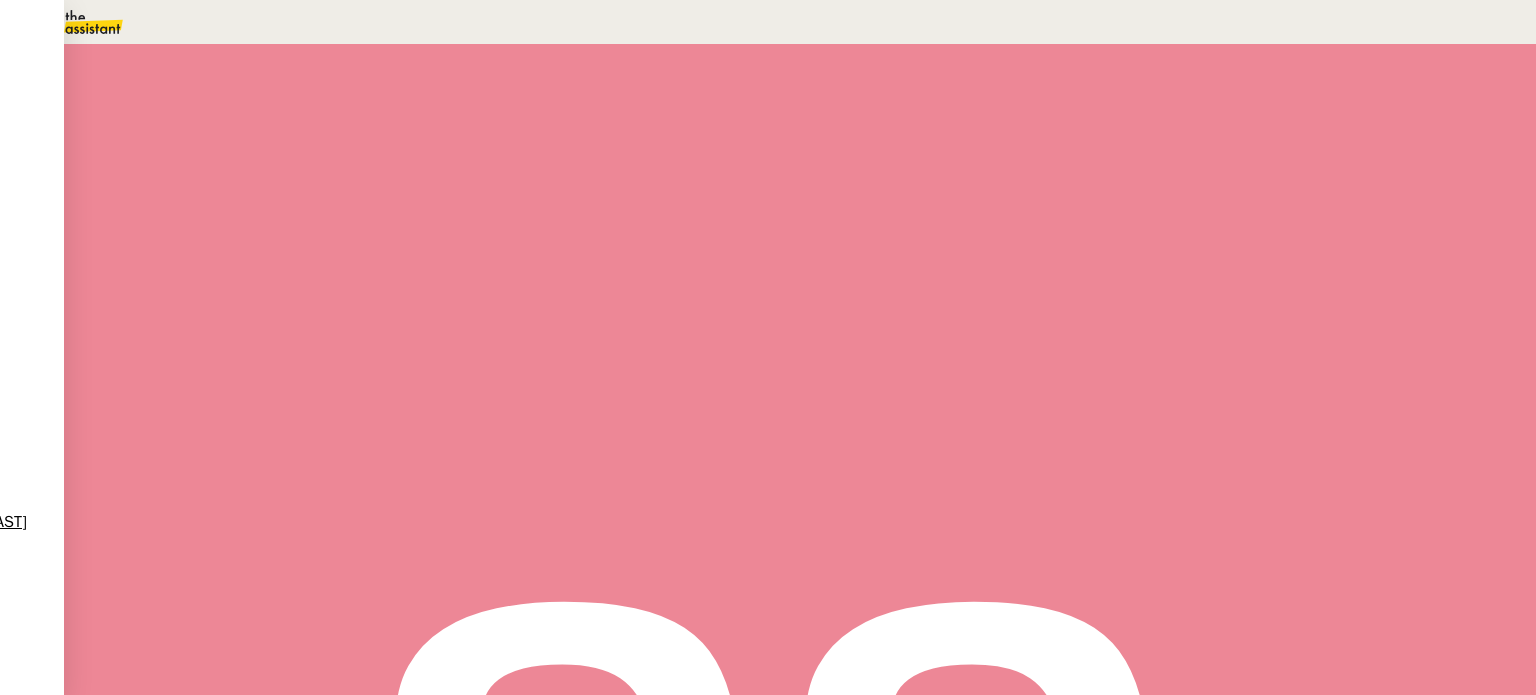 click on "2" at bounding box center (1209, 273) 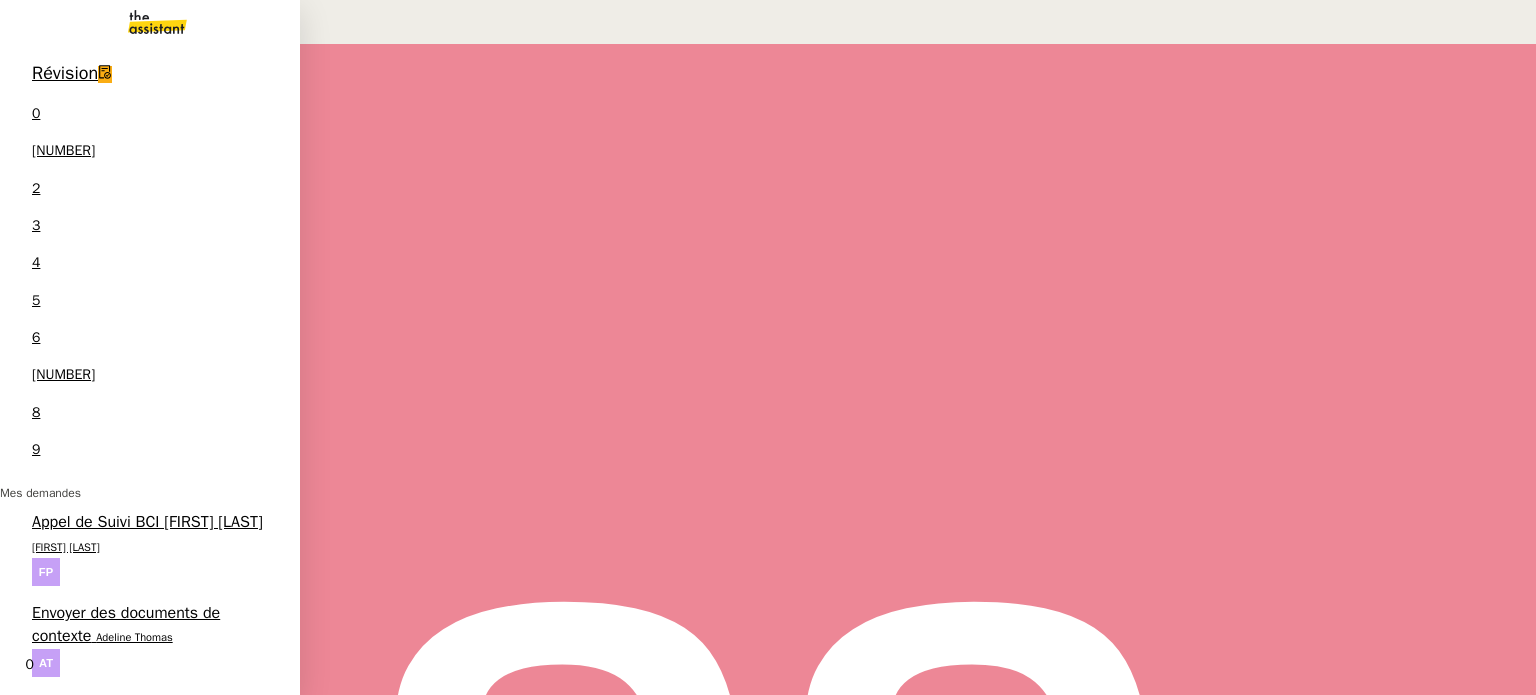 click on "[DATE]-[EVENT] - [NAME]" at bounding box center [117, 1496] 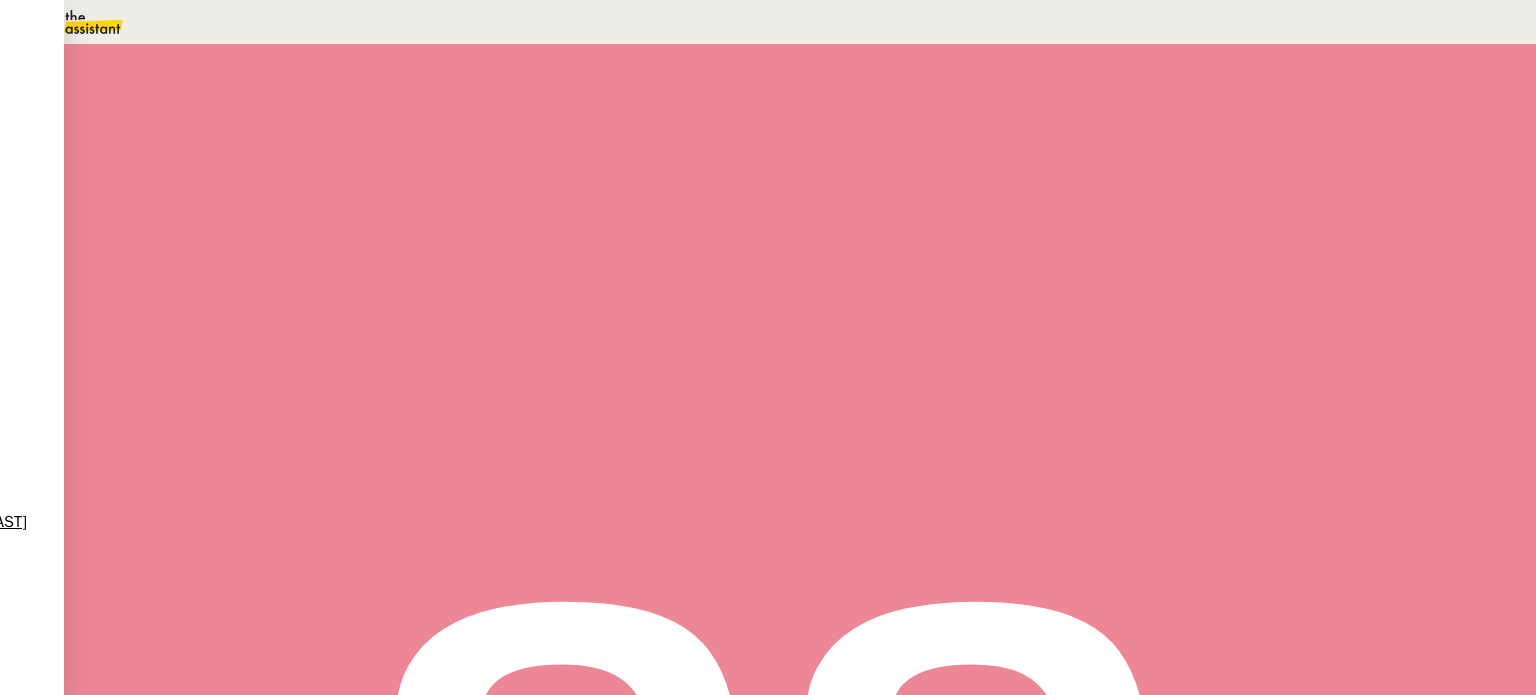scroll, scrollTop: 0, scrollLeft: 0, axis: both 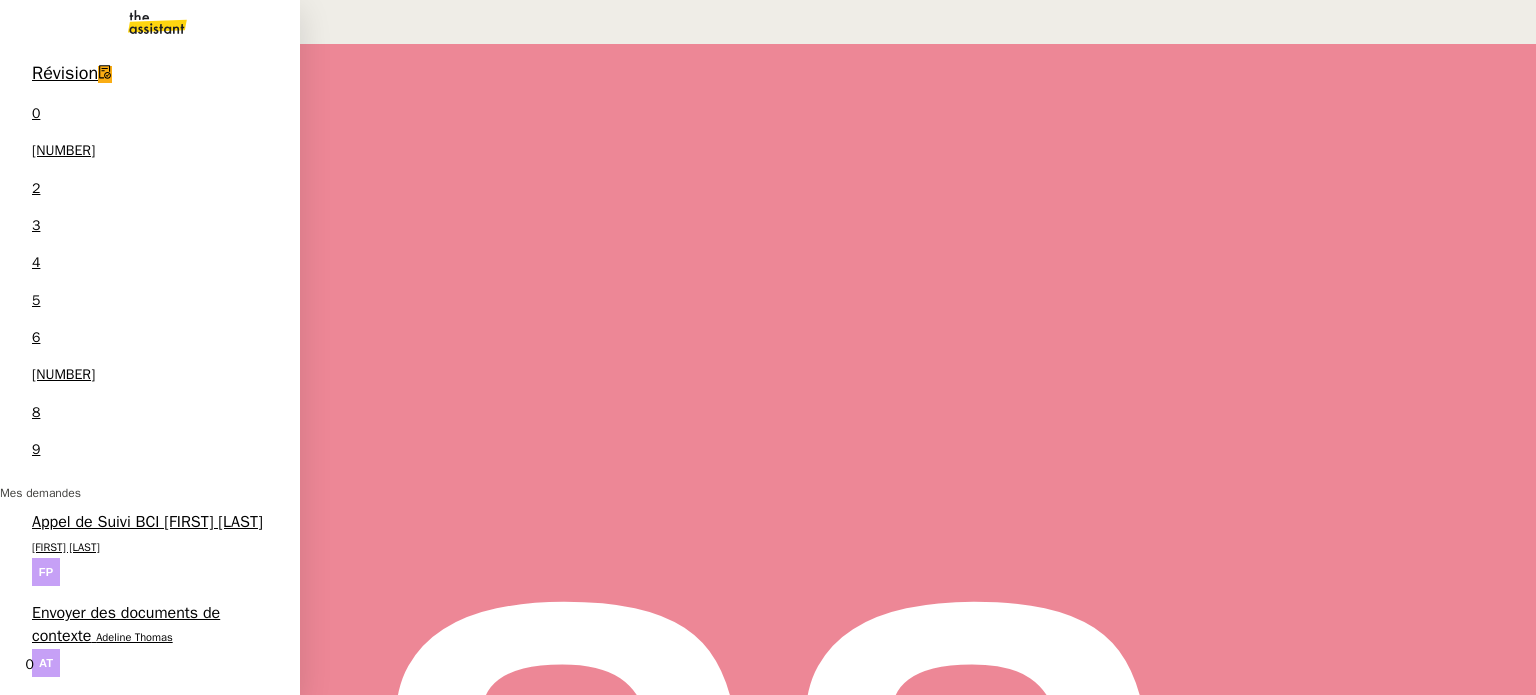 click on "[FIRST] [LAST]" at bounding box center [66, 1067] 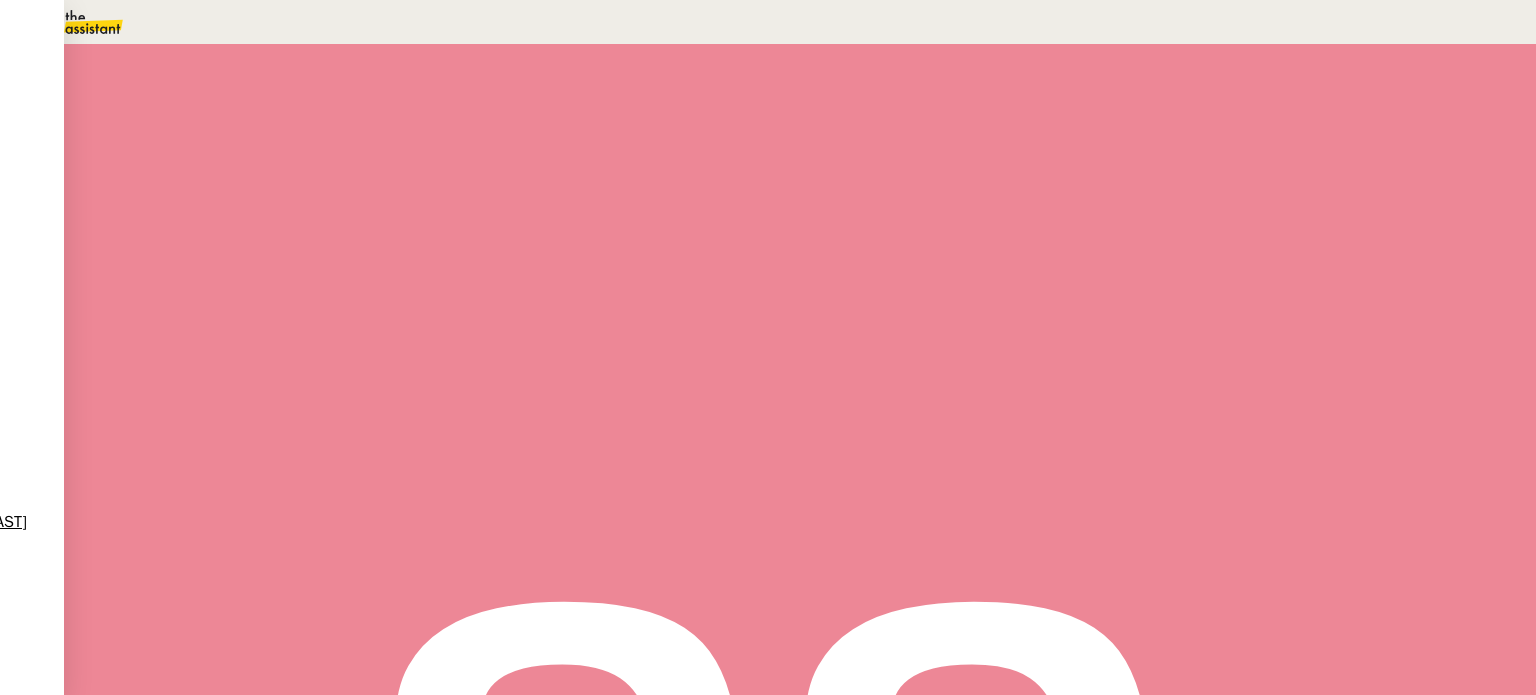 scroll, scrollTop: 300, scrollLeft: 0, axis: vertical 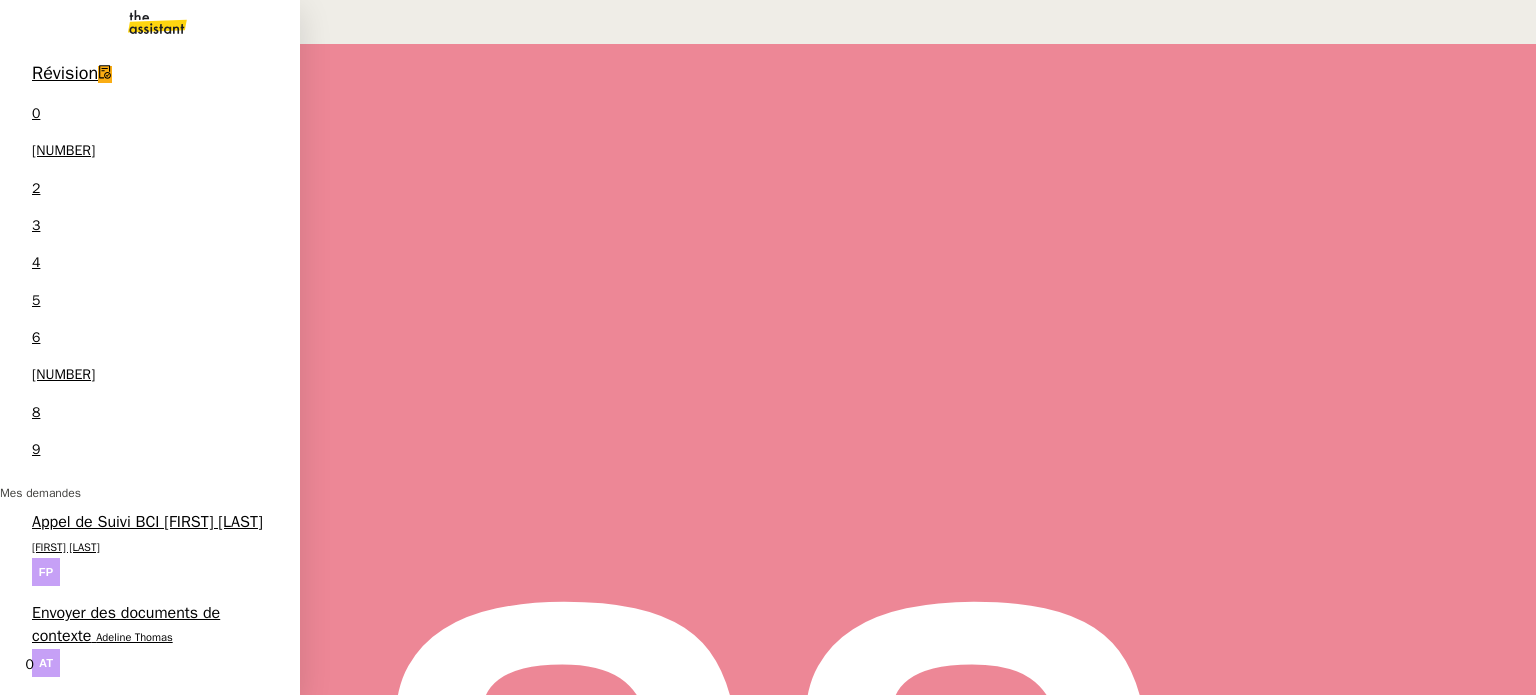 click on "[DATE]-[LAST] -New flight request - [LAST] [LAST]" at bounding box center (152, 1235) 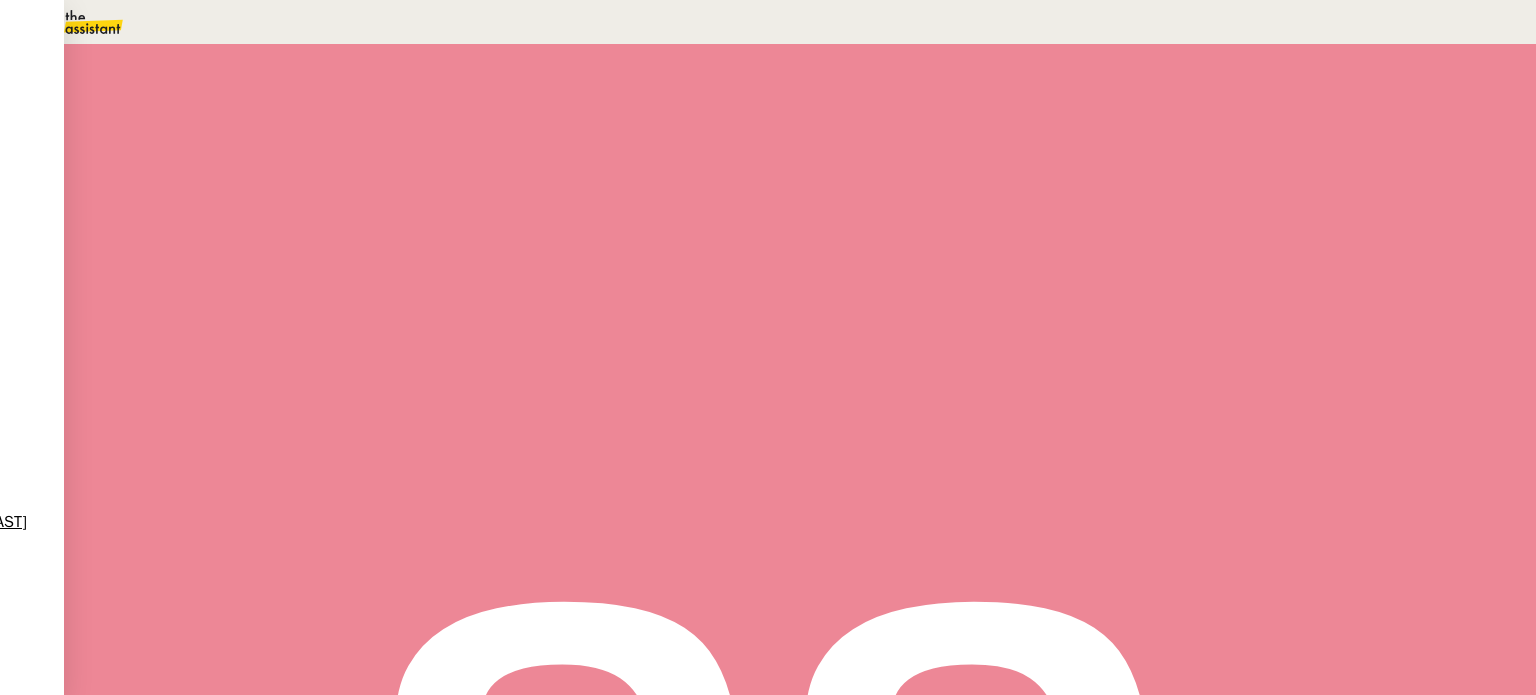 scroll, scrollTop: 538, scrollLeft: 0, axis: vertical 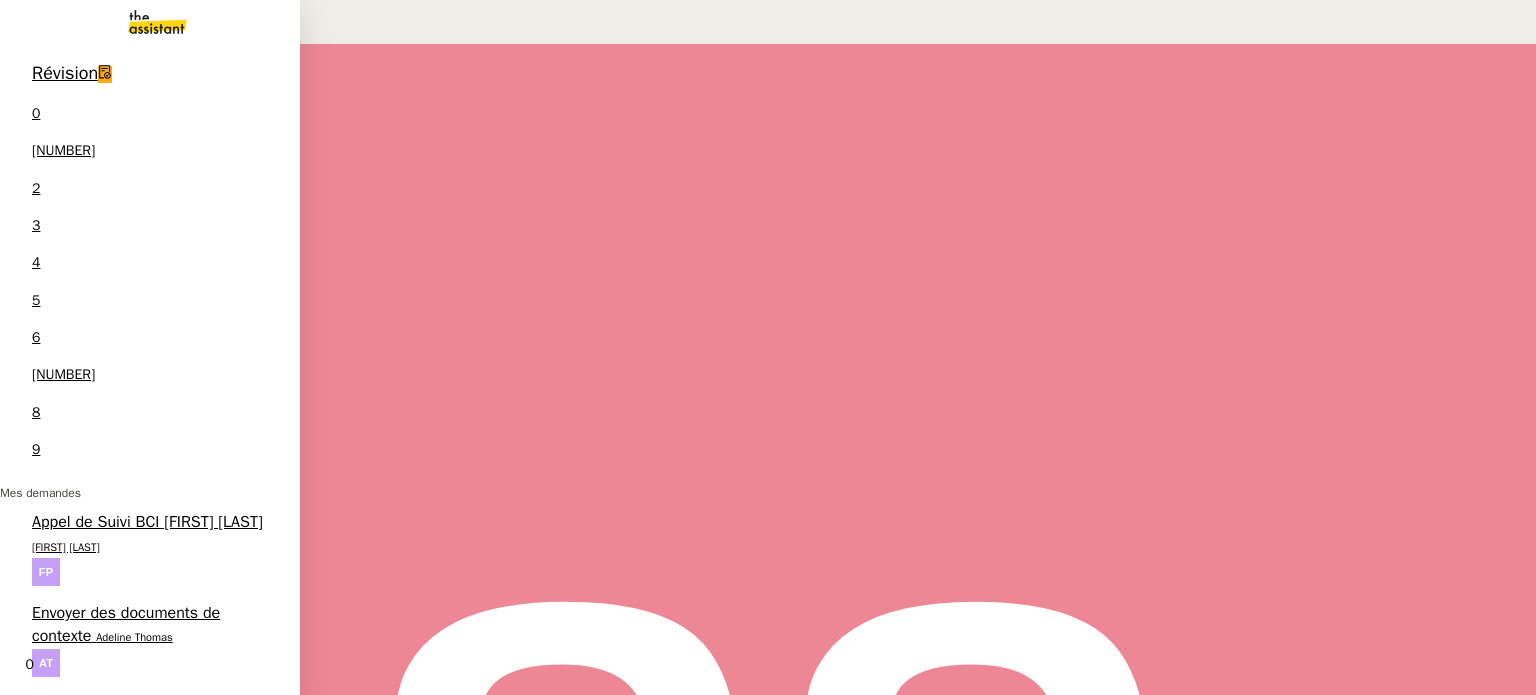 click on "[DATE] -New flight request - [FIRST] [LAST]    [FIRST] [LAST]" at bounding box center [150, 1510] 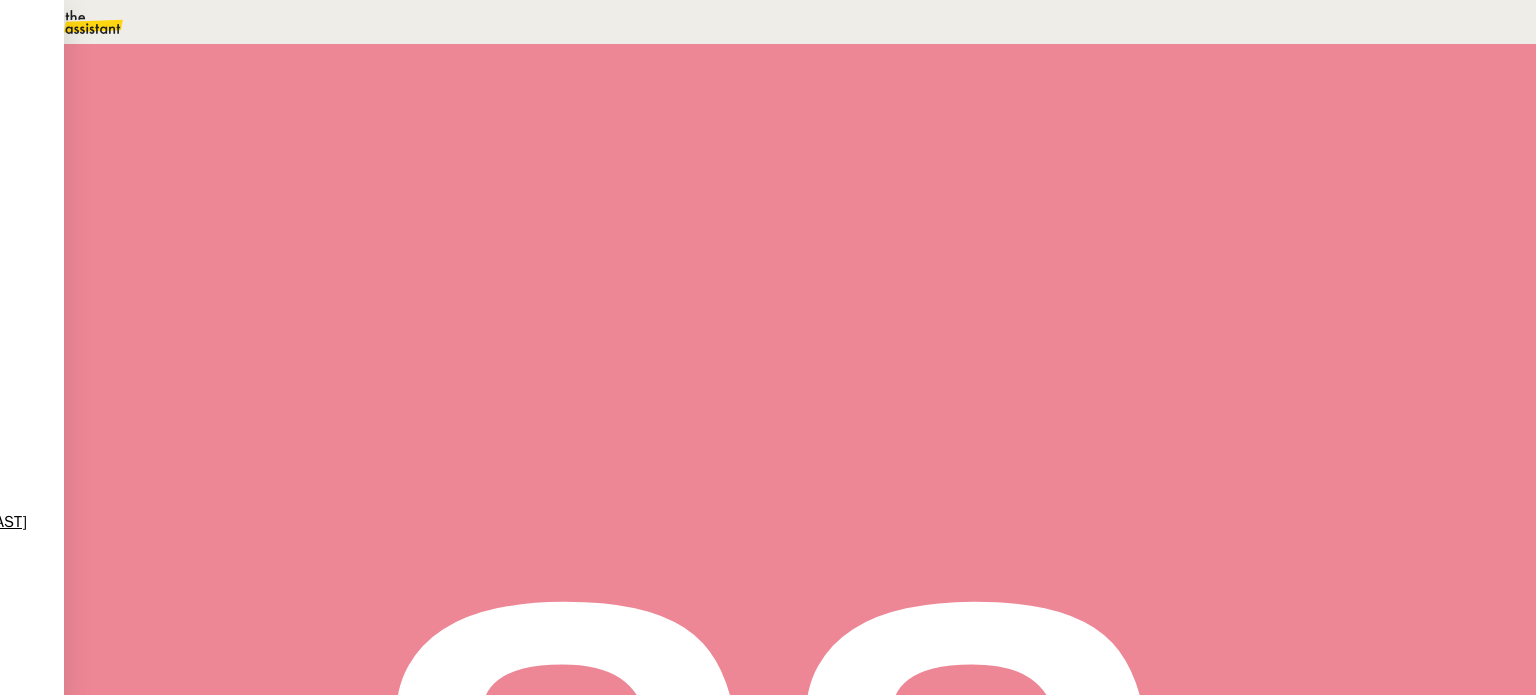 click at bounding box center [338, 107] 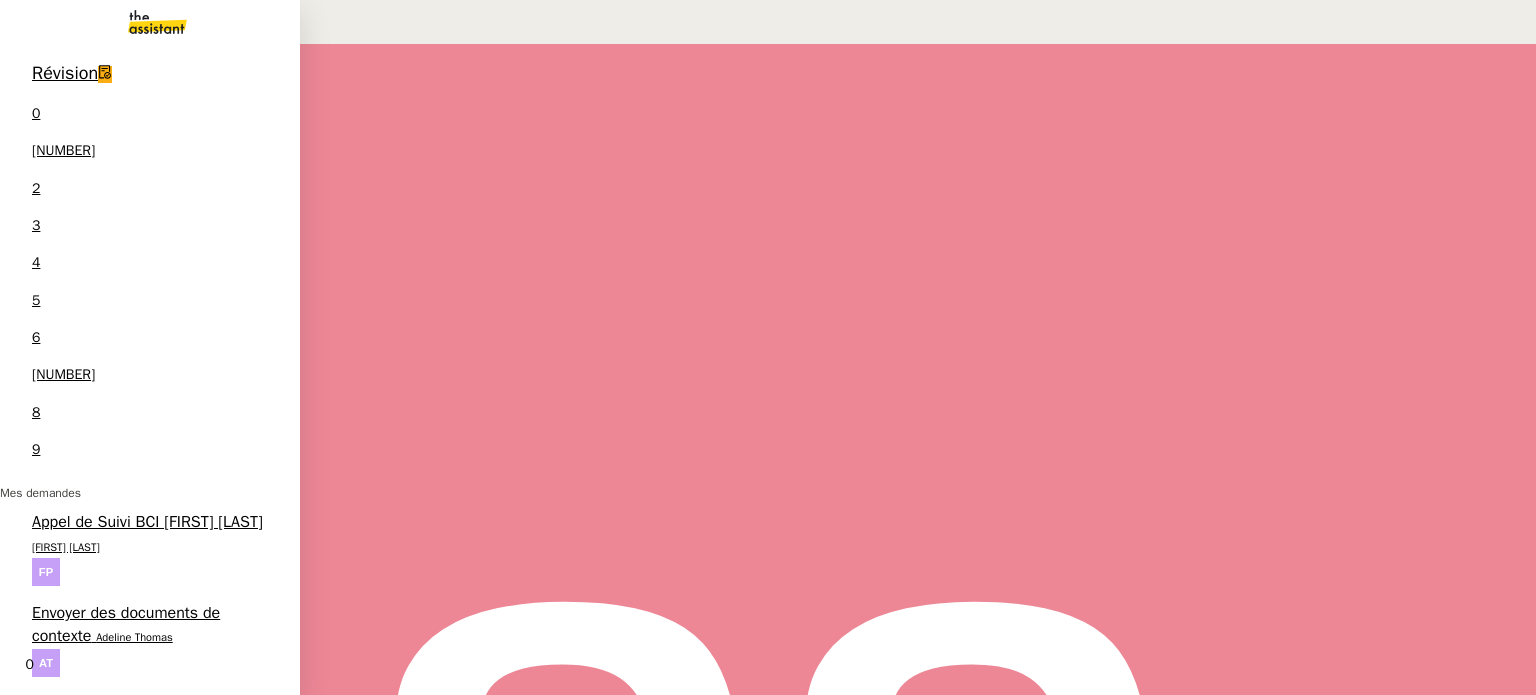 click on "[DATE]-[EVENT] - [NAME]" at bounding box center (117, 1473) 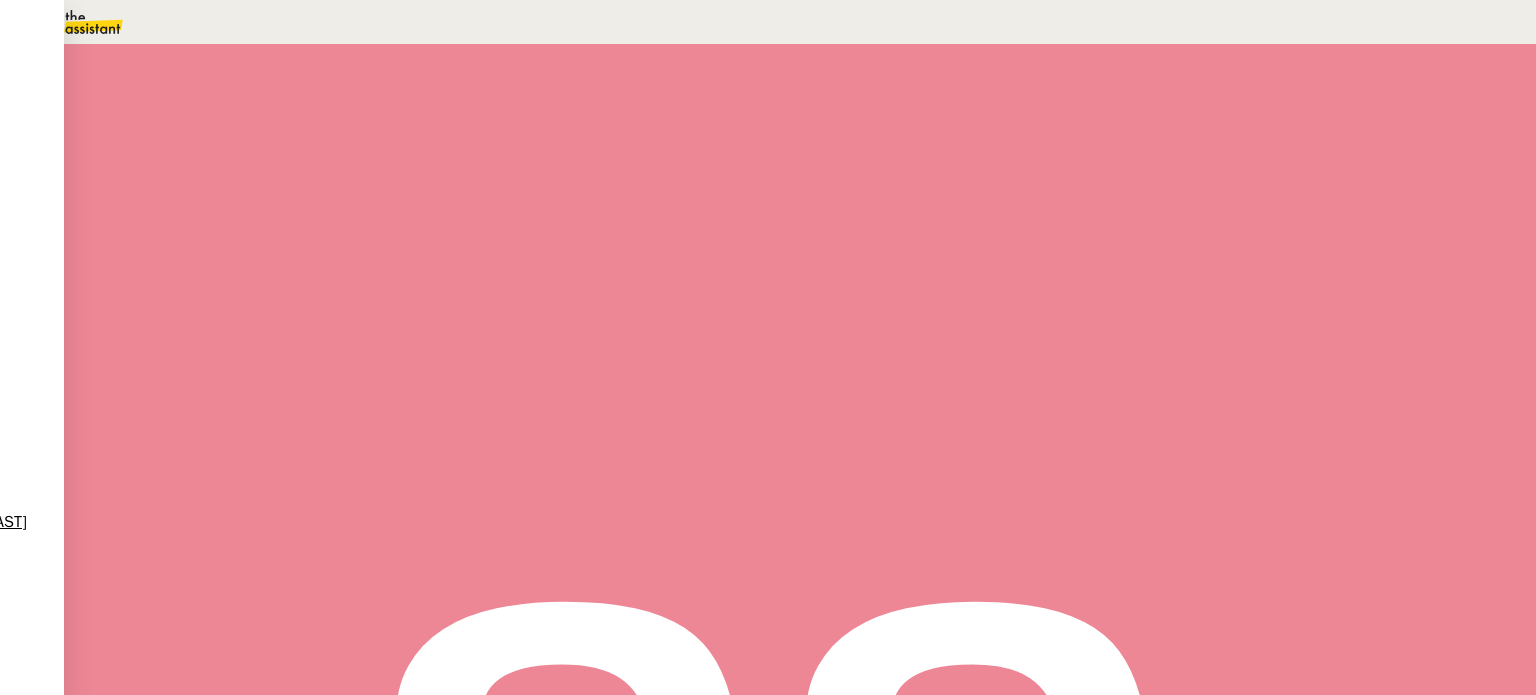 click at bounding box center (475, 90) 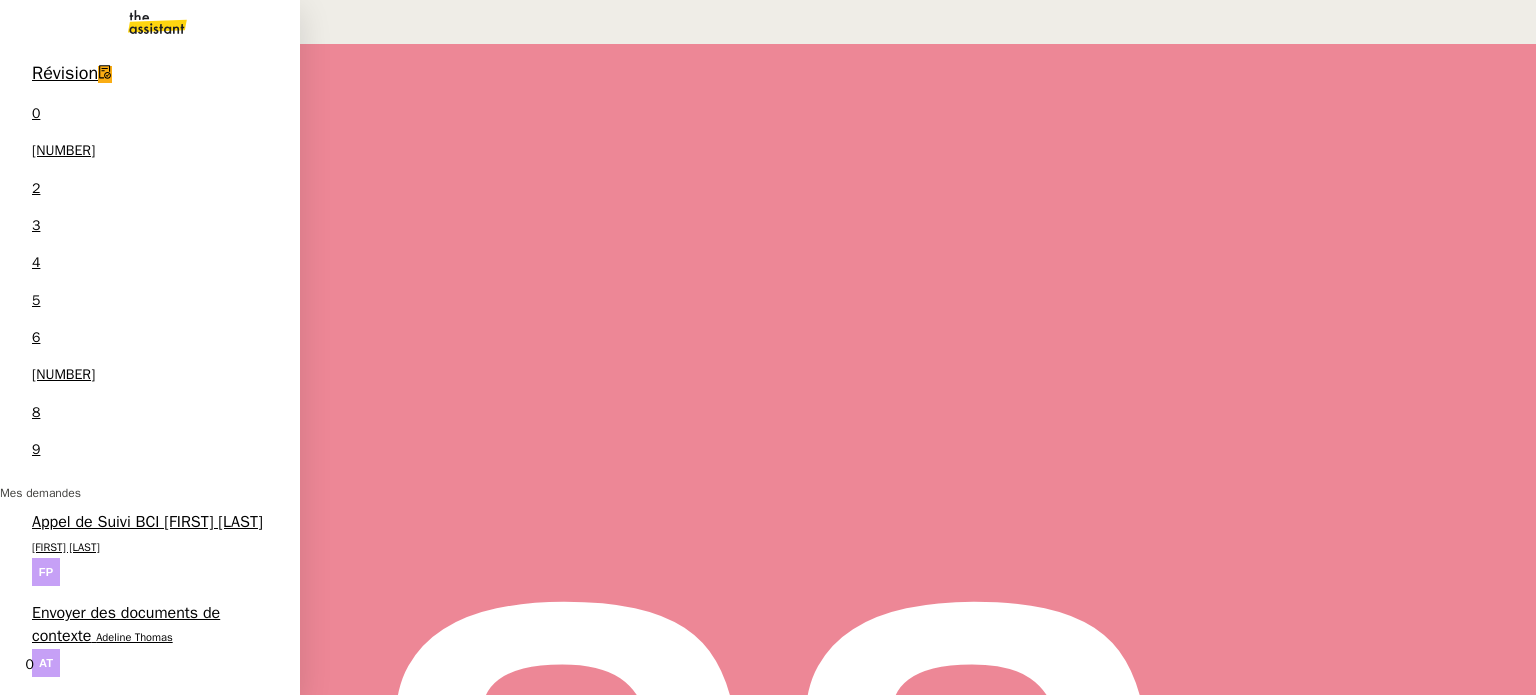 click on "[FIRST] [LAST]" at bounding box center [228, 1225] 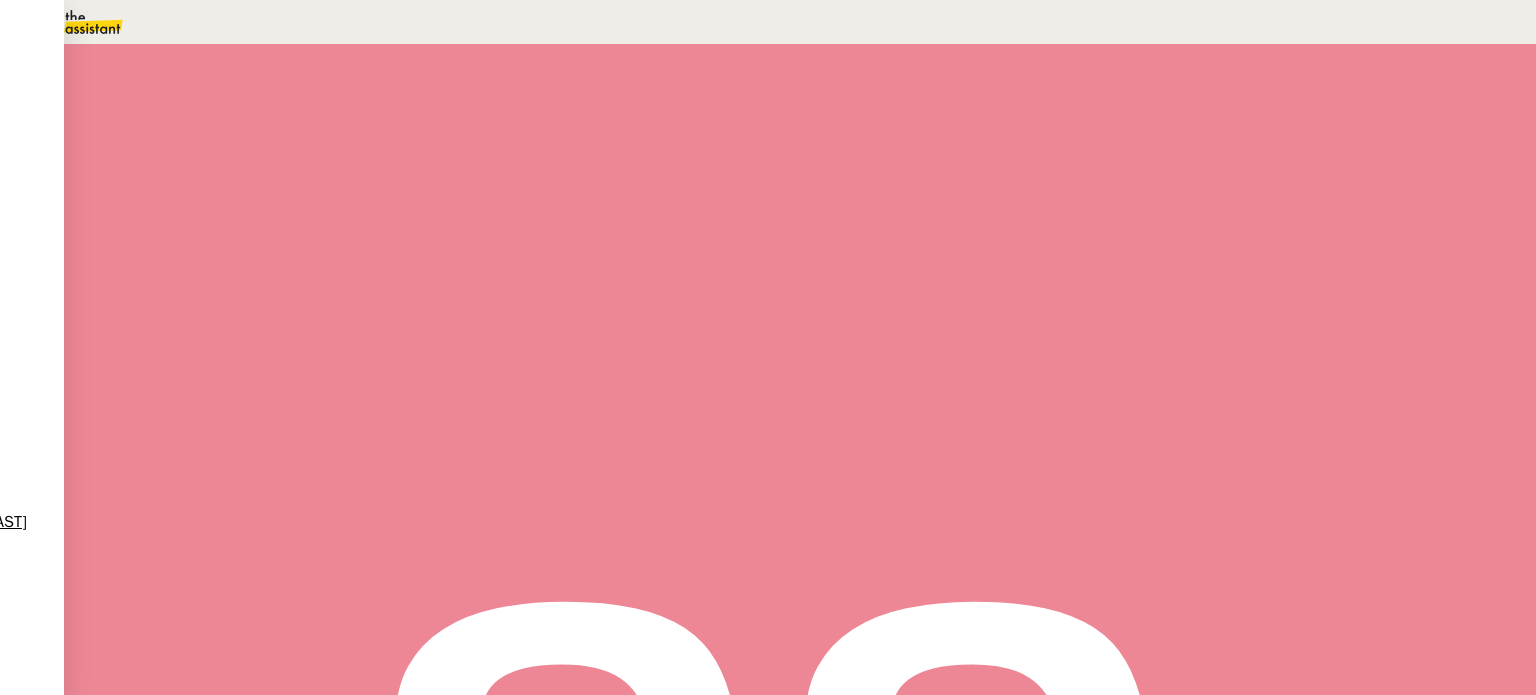 scroll, scrollTop: 538, scrollLeft: 0, axis: vertical 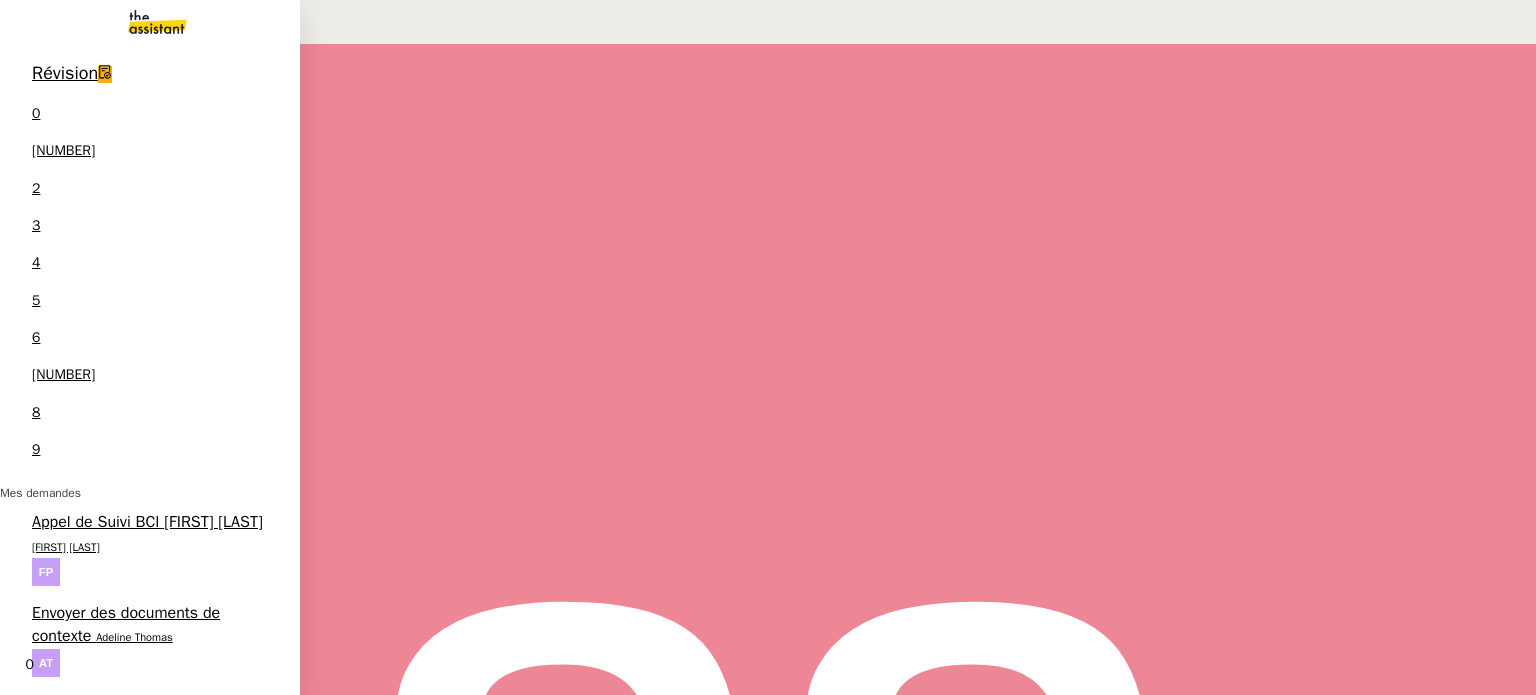 click on "[FIRST] [LAST]" at bounding box center [218, 977] 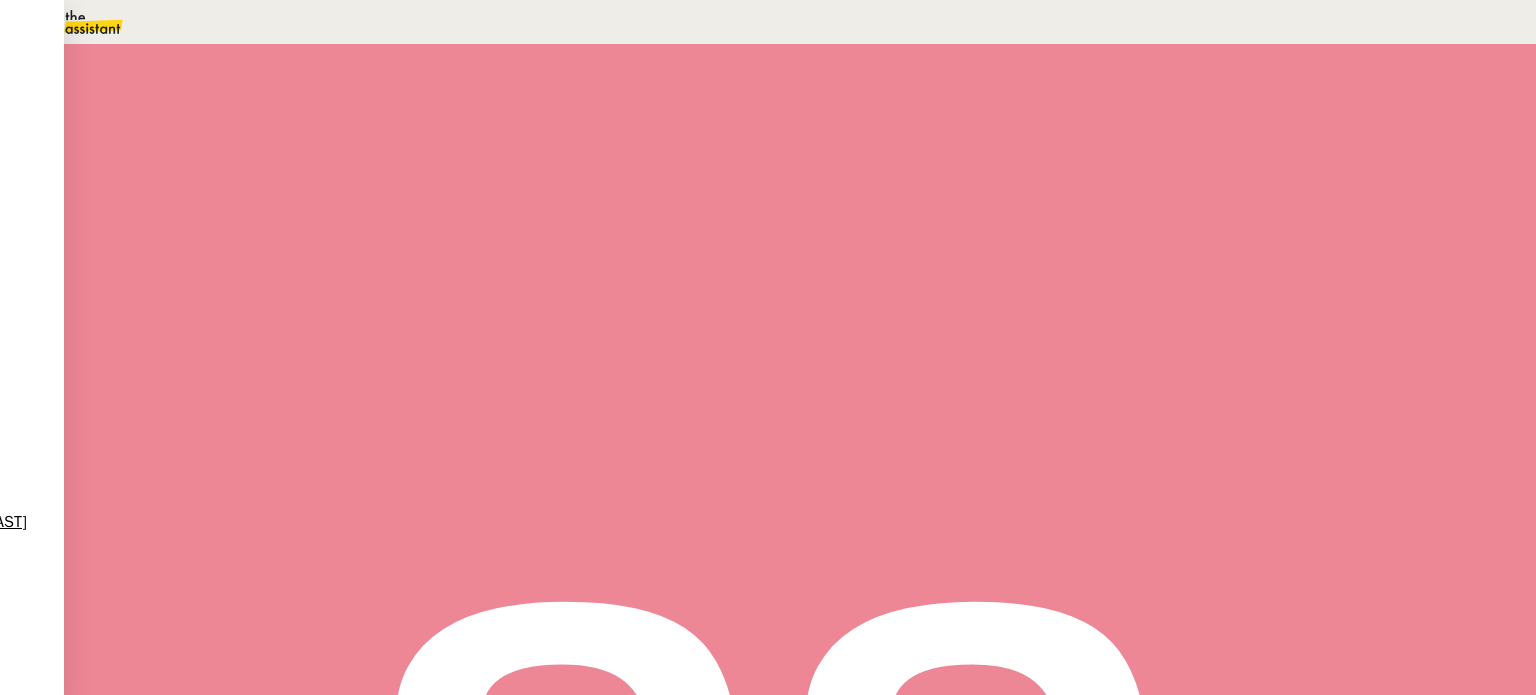 scroll, scrollTop: 2038, scrollLeft: 0, axis: vertical 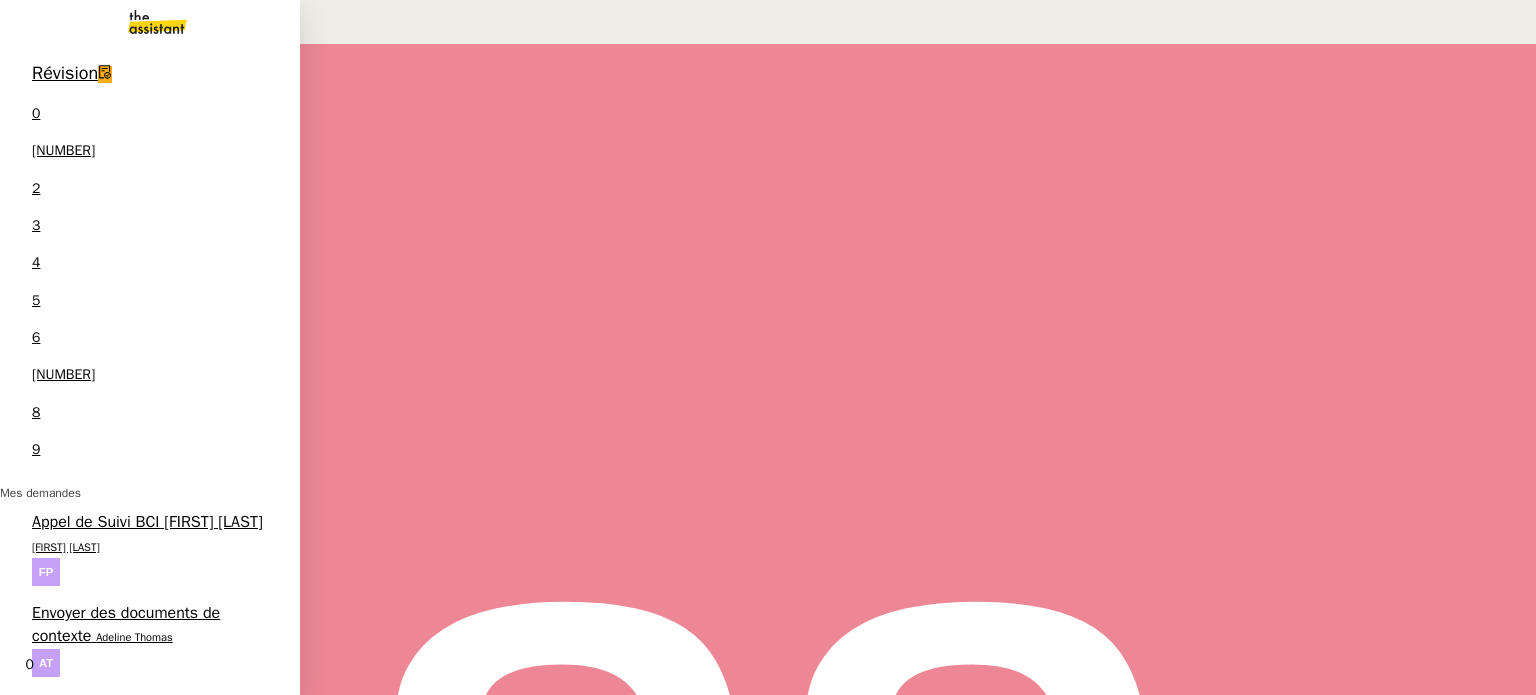 click on "Salutare <> Agile Capital Markets" at bounding box center [150, 1043] 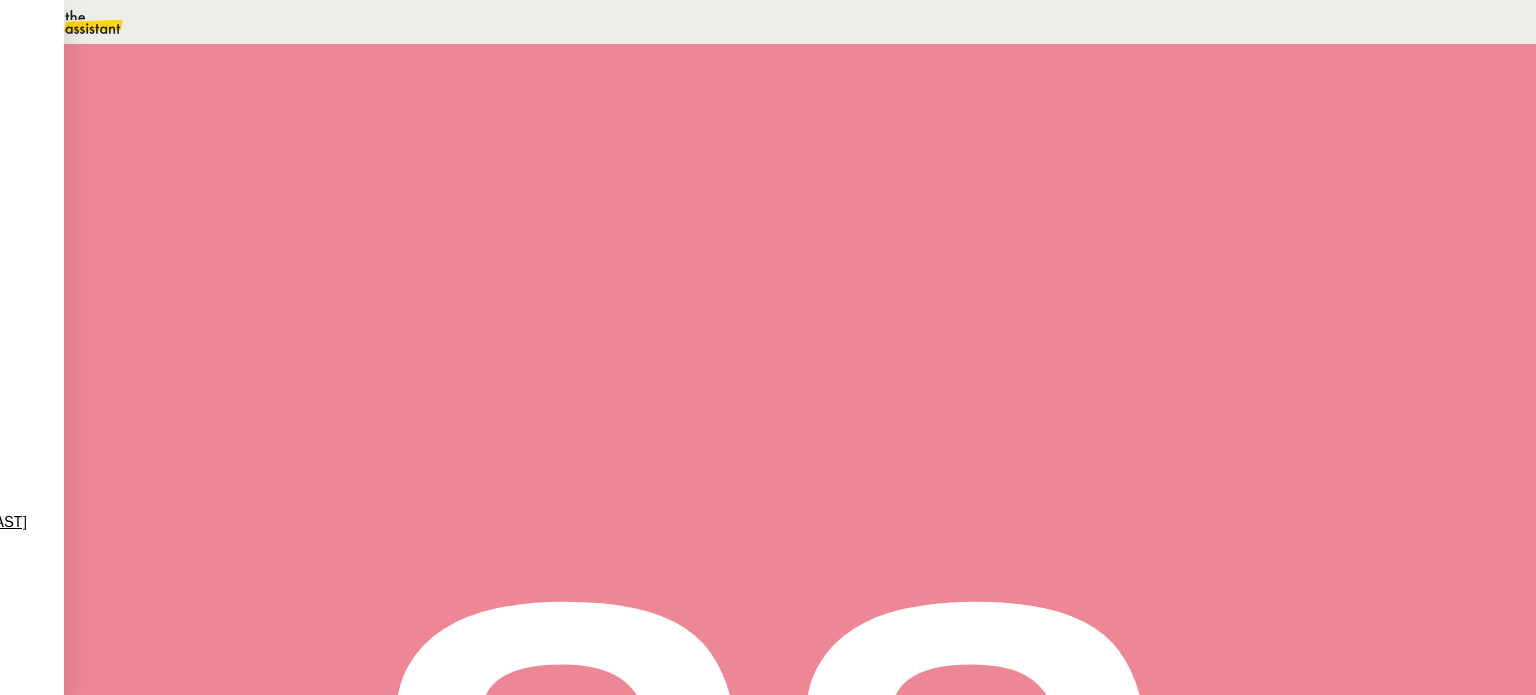 scroll, scrollTop: 1038, scrollLeft: 0, axis: vertical 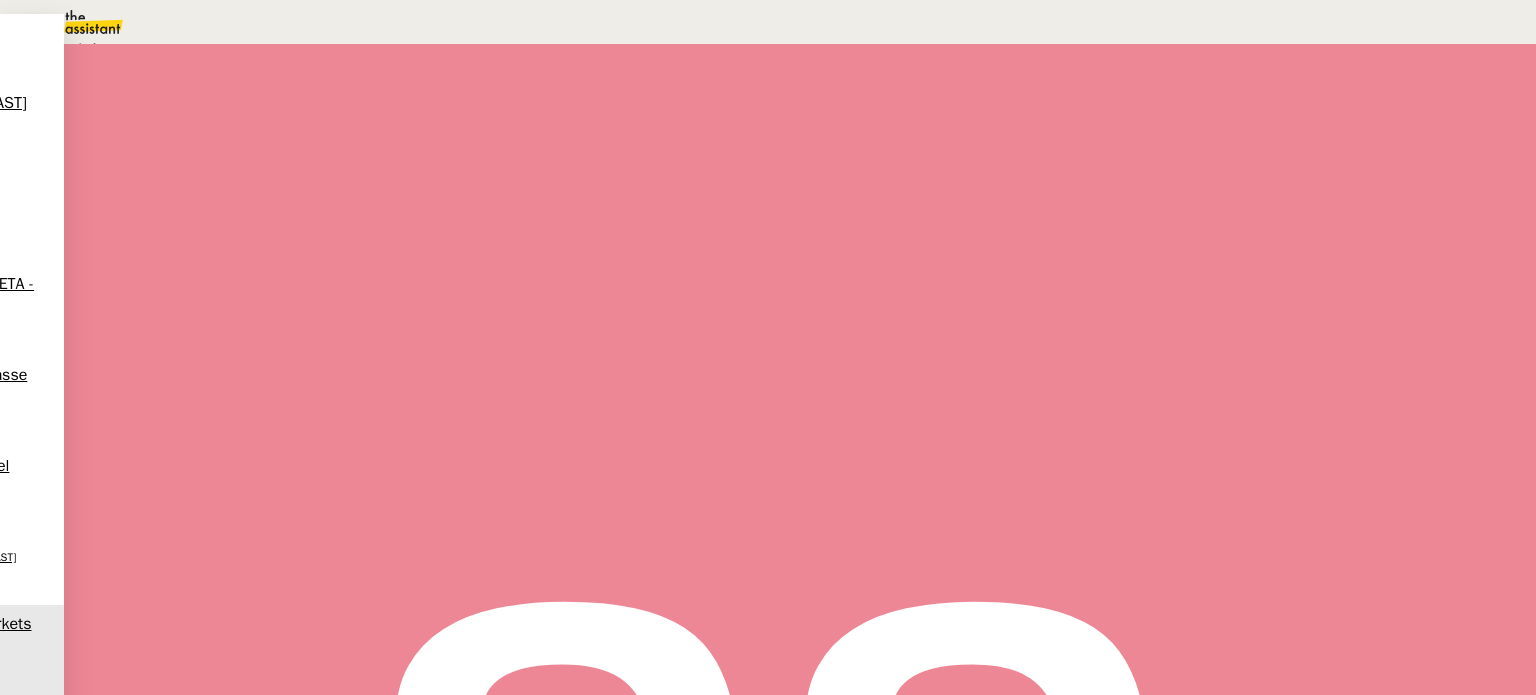 drag, startPoint x: 920, startPoint y: 91, endPoint x: 941, endPoint y: 123, distance: 38.27532 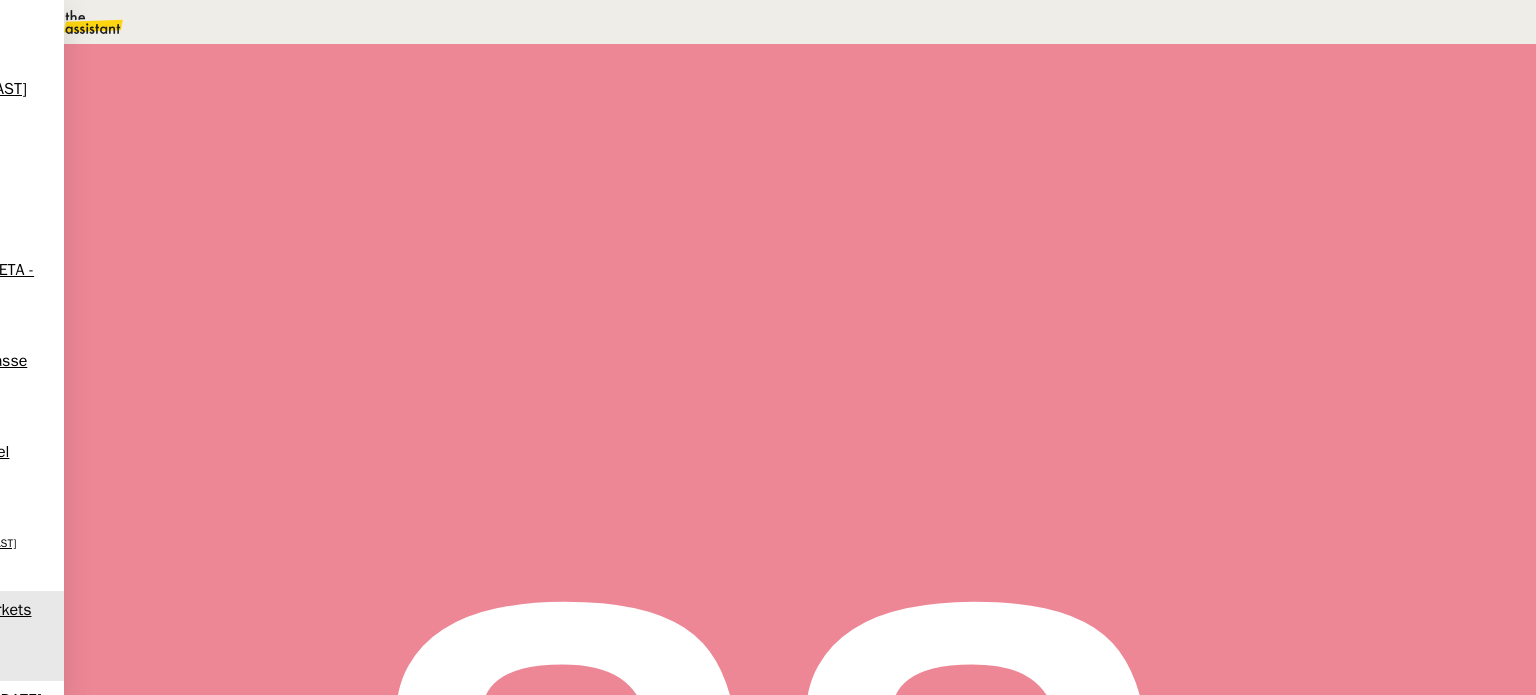 click on "Sauver" at bounding box center [1139, 188] 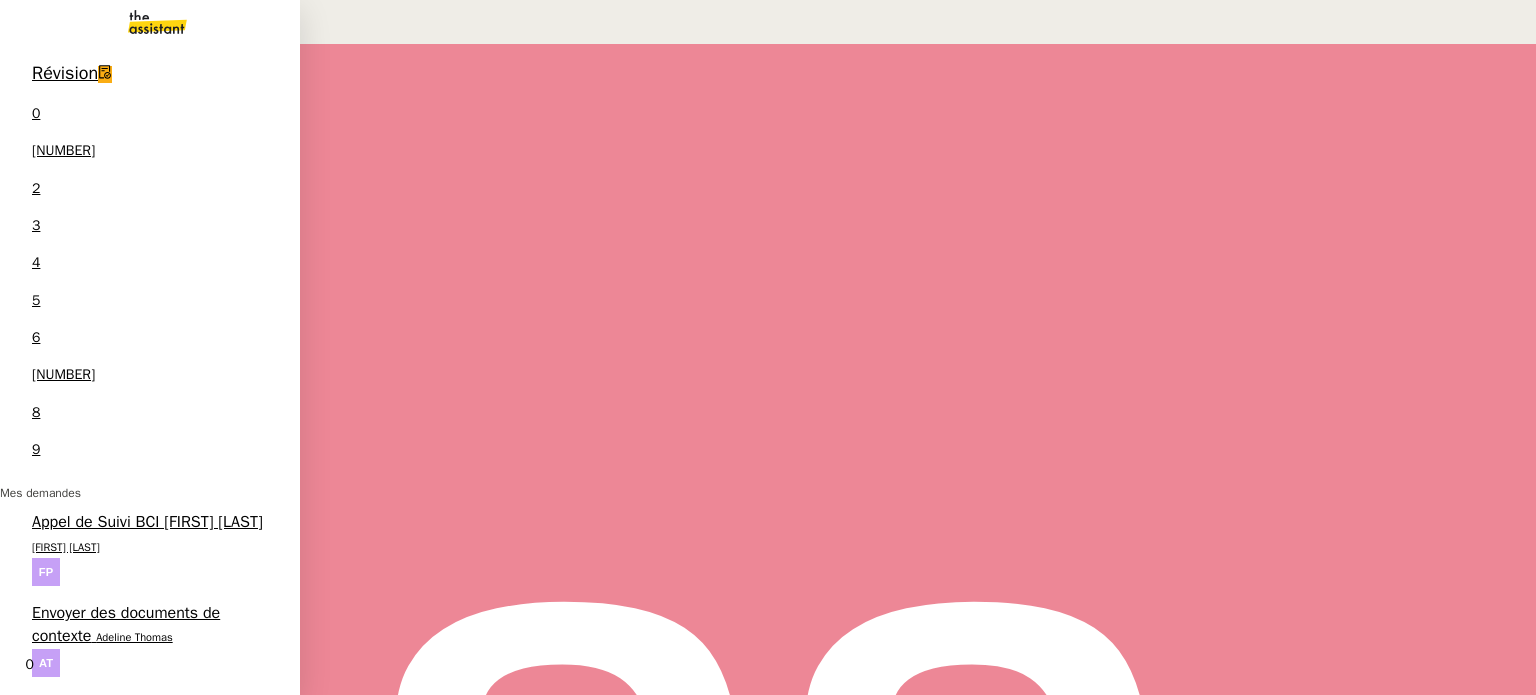 click on "Vidéos TikTok et Créatives META  - [DATE]" at bounding box center (151, 715) 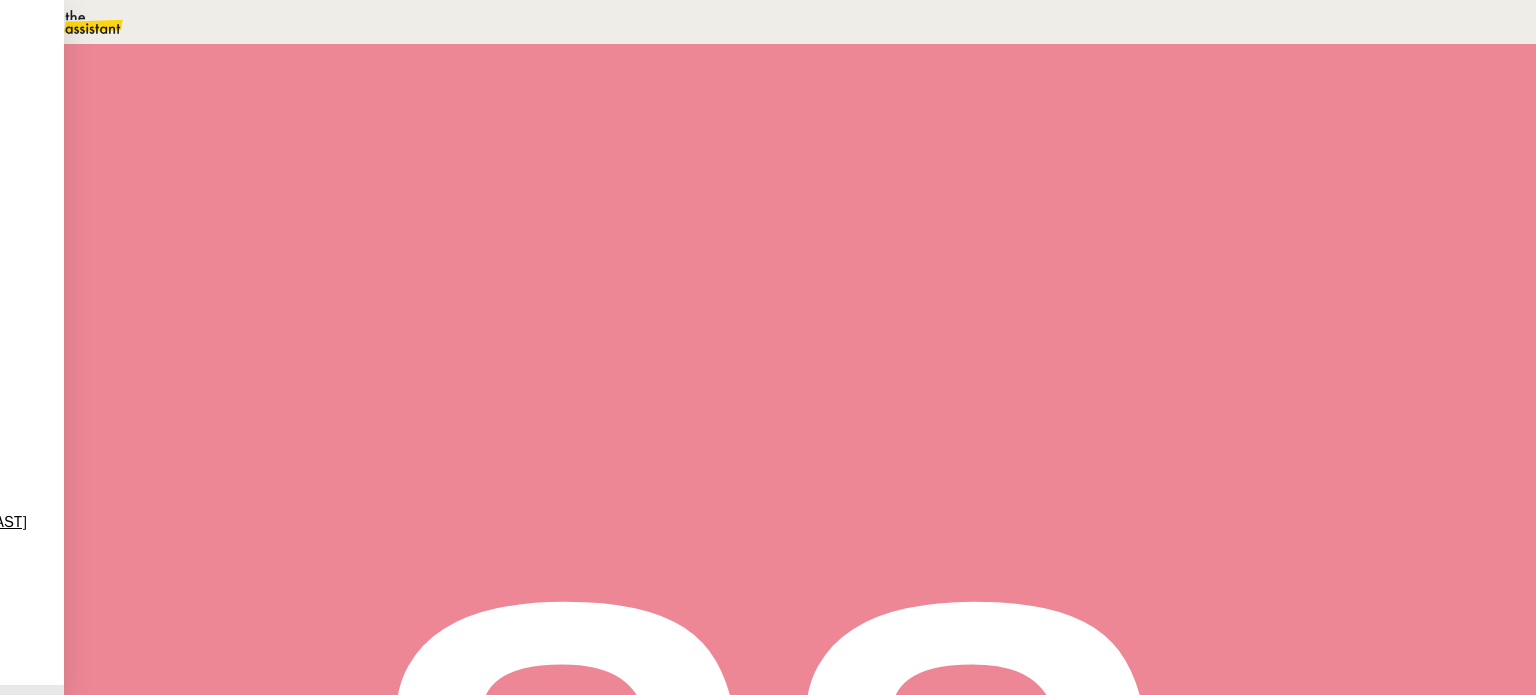 scroll, scrollTop: 13728, scrollLeft: 0, axis: vertical 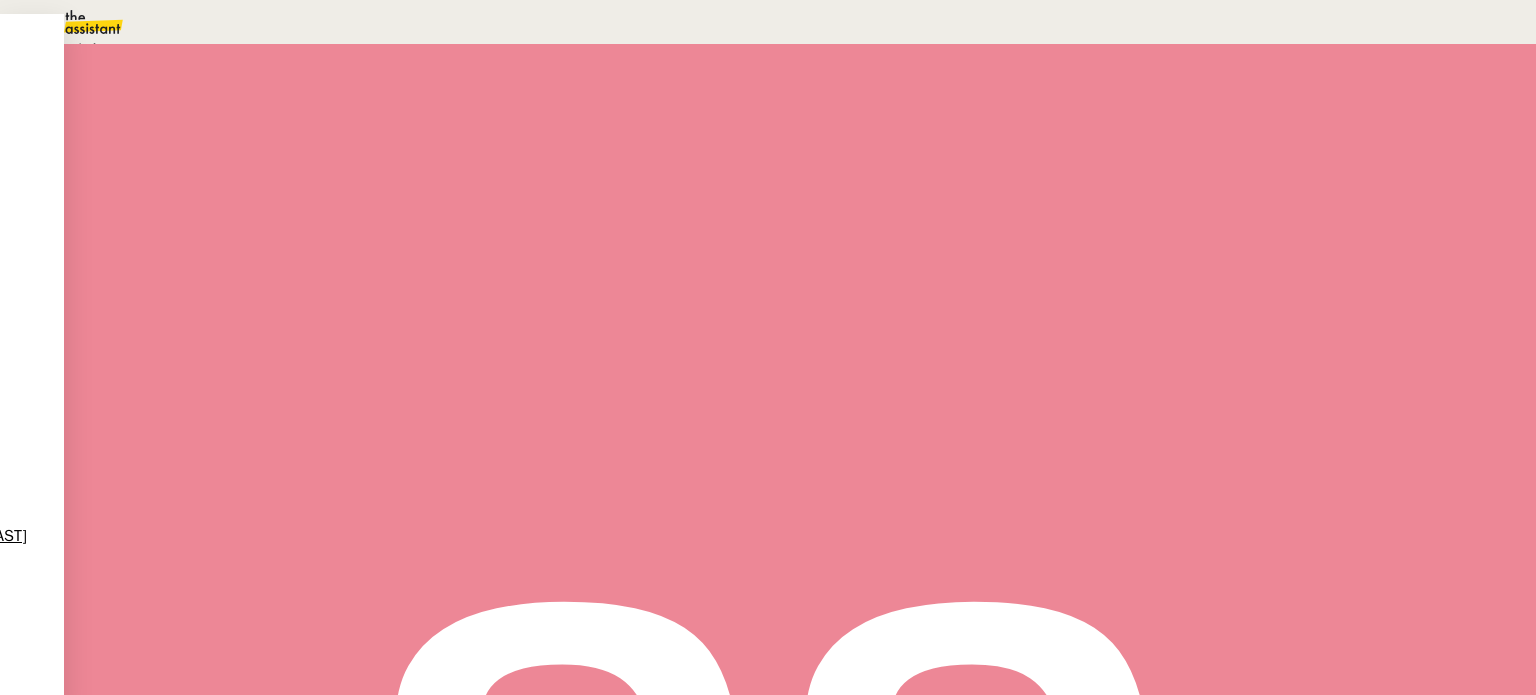 click on "Terminé" at bounding box center (72, 48) 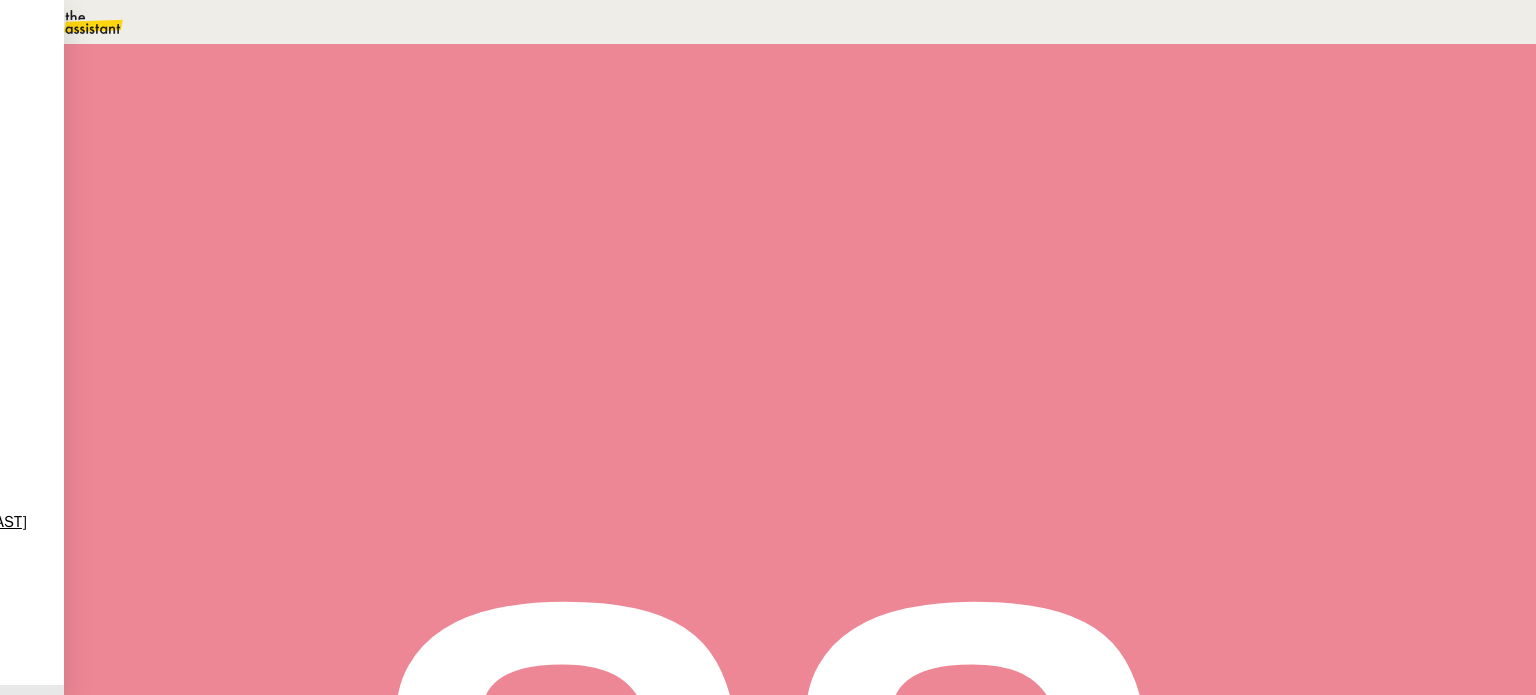 click on "Sauver" at bounding box center [1139, 188] 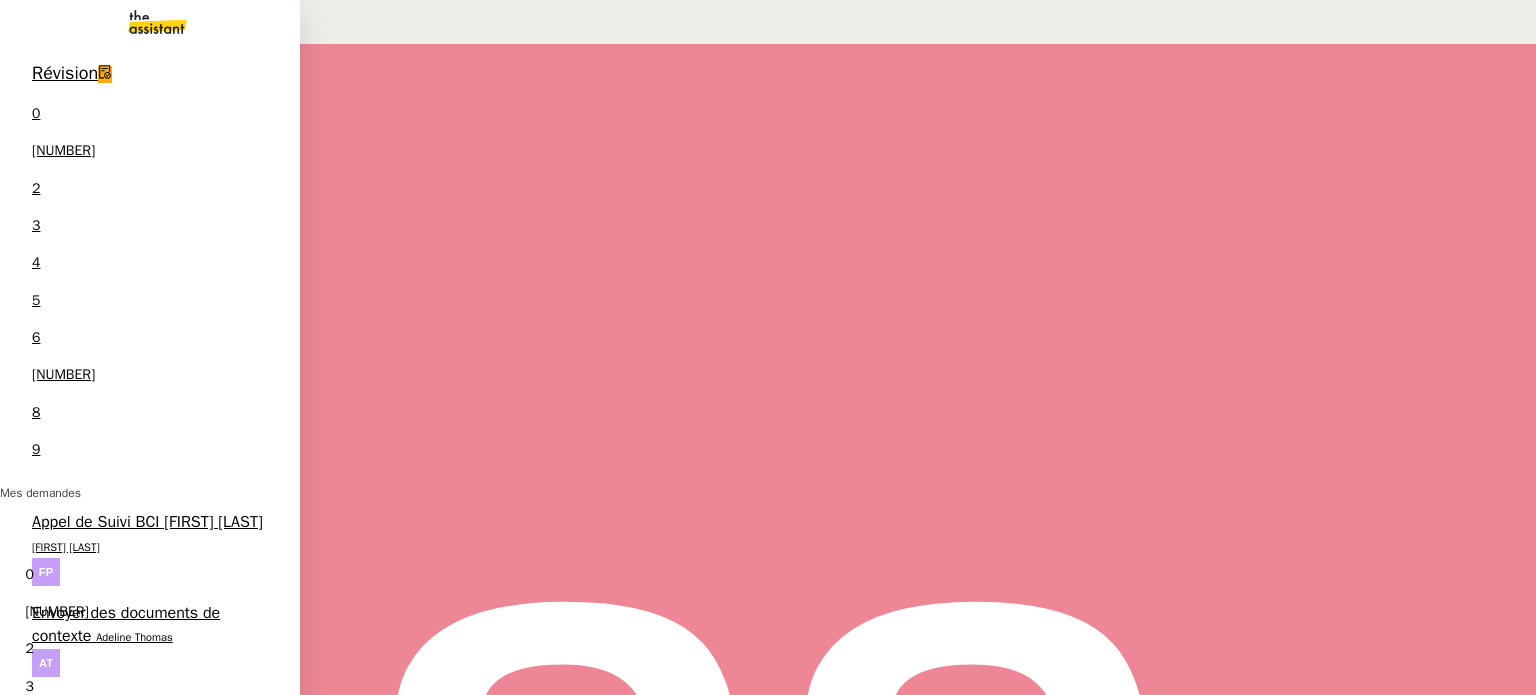 click on "[FIRST] [LAST]" at bounding box center [117, 1135] 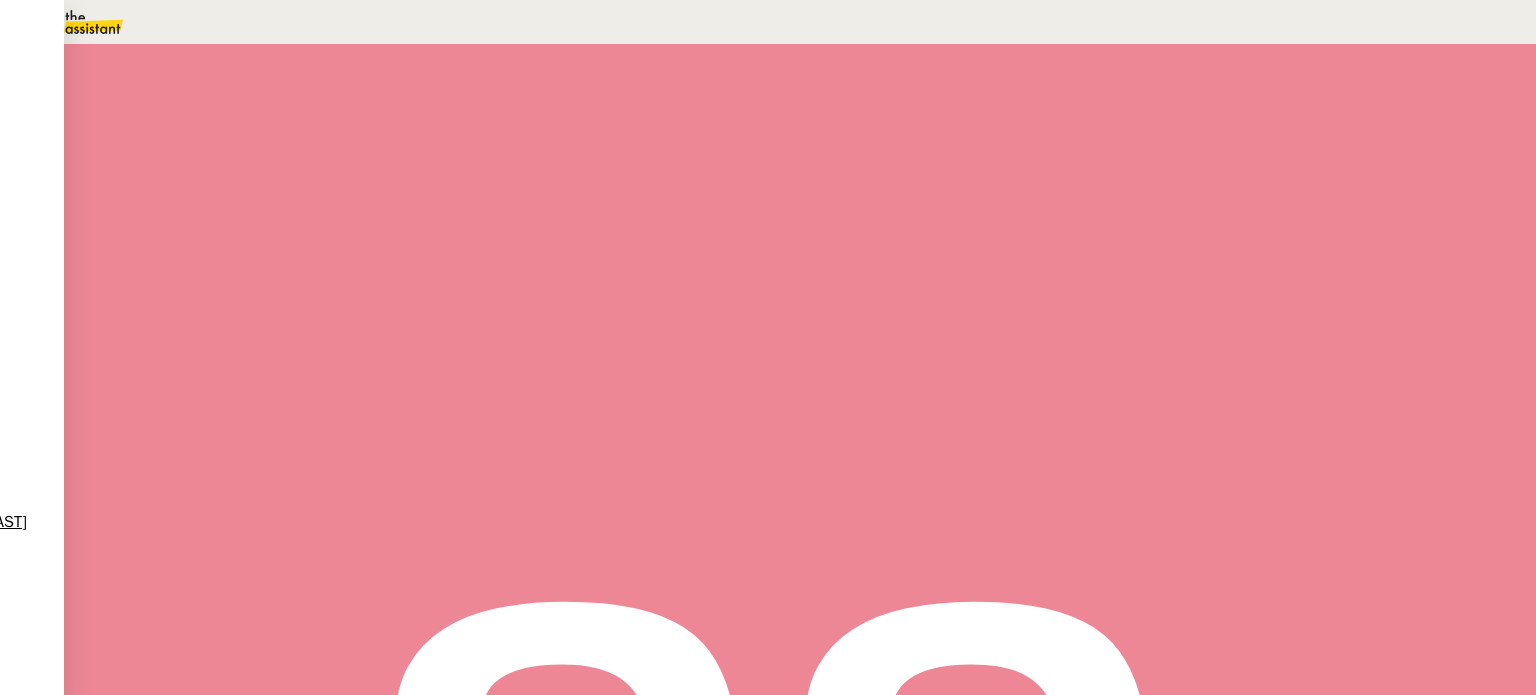 click on "Tâche" at bounding box center [819, 239] 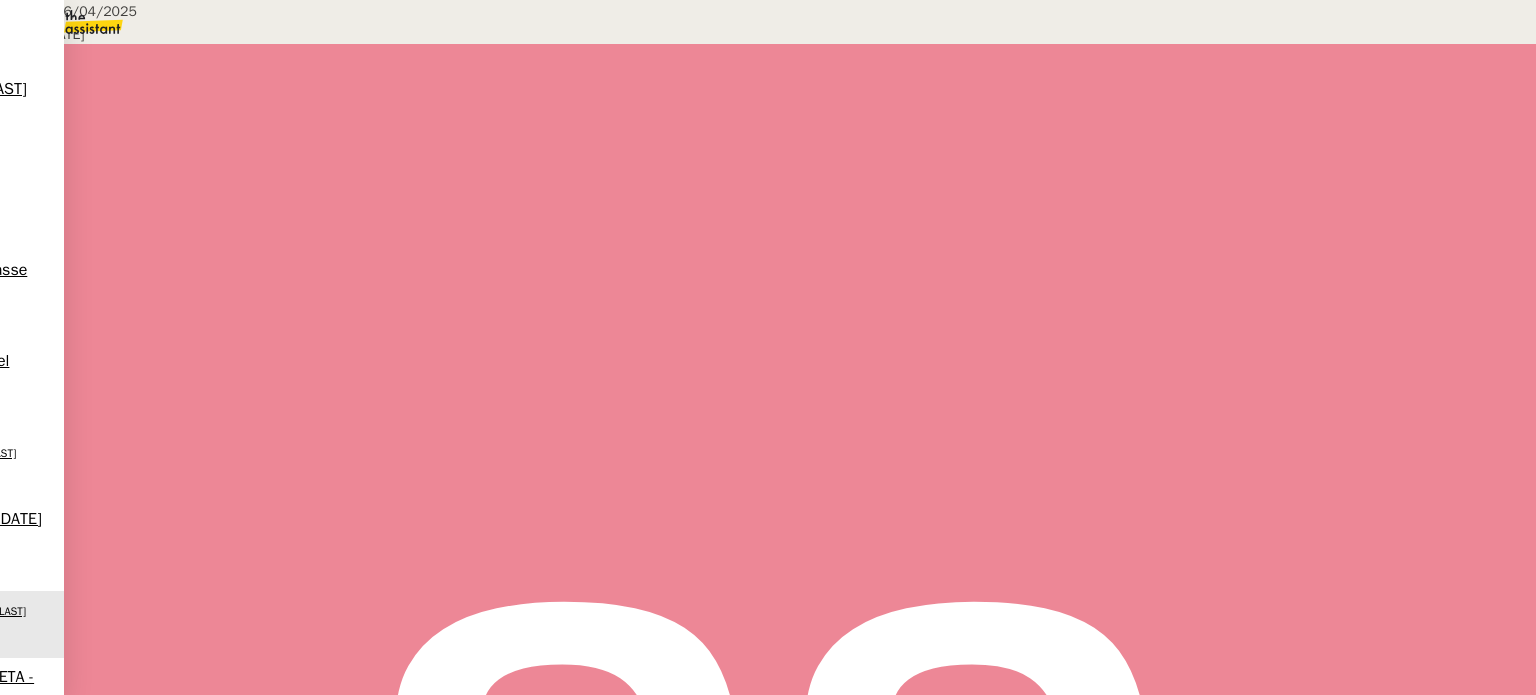scroll, scrollTop: 700, scrollLeft: 0, axis: vertical 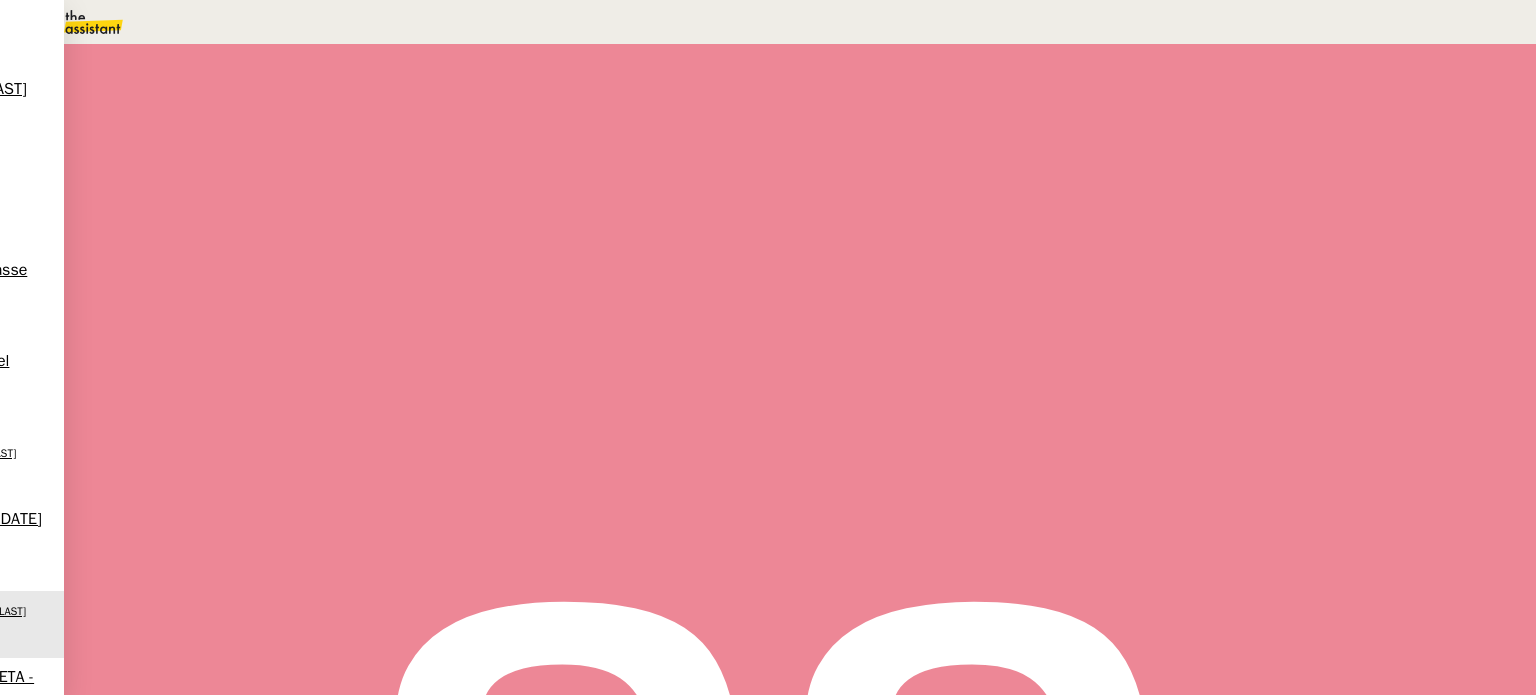 click on "Tâche" at bounding box center [819, 239] 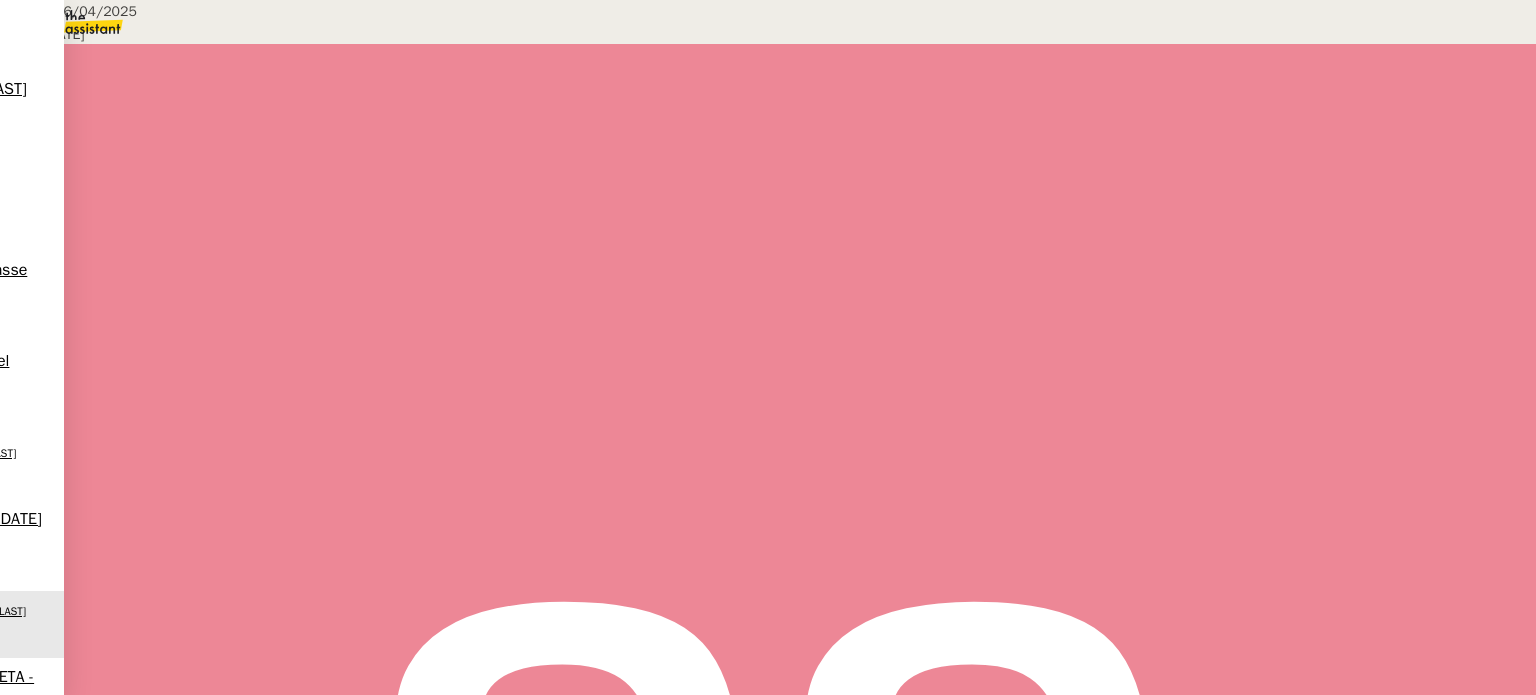 click on "tableau de suivi" at bounding box center (99, 515) 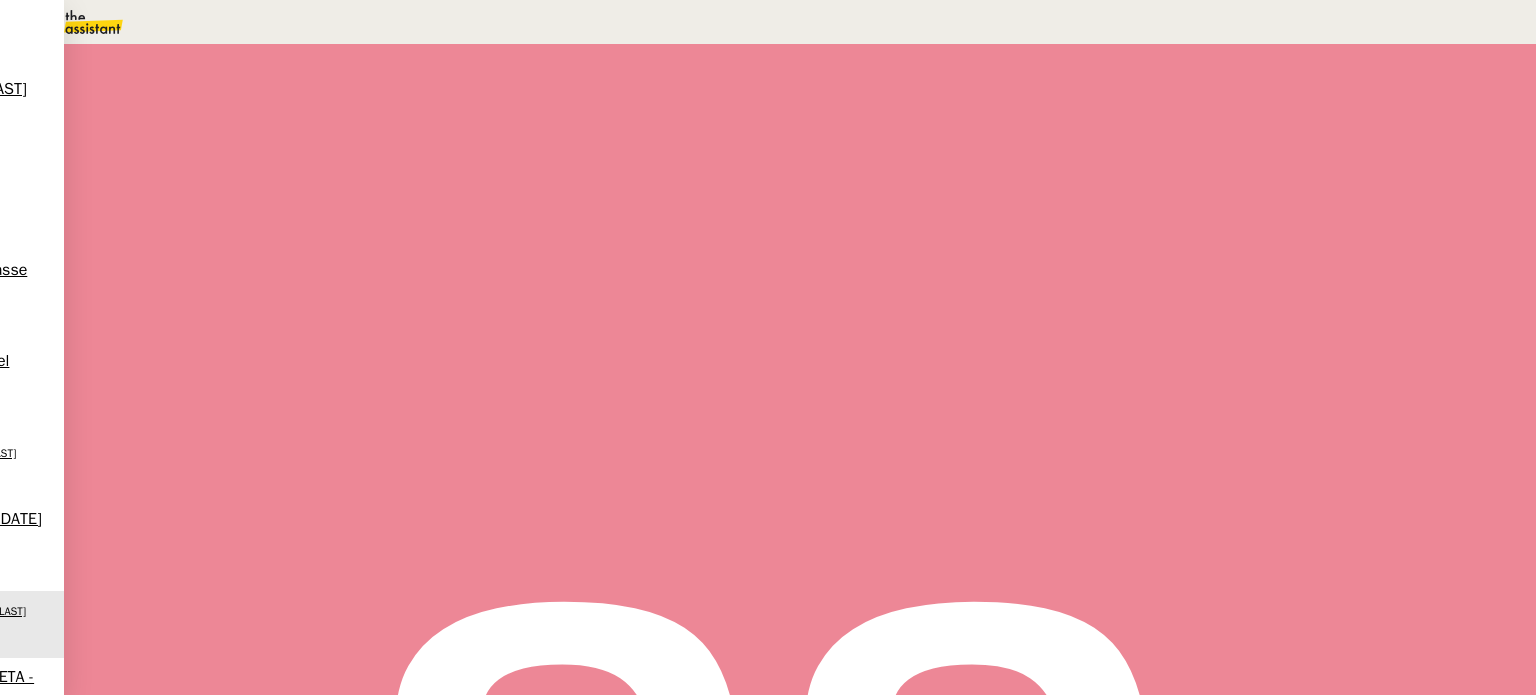 click on "Tâche" at bounding box center (819, 239) 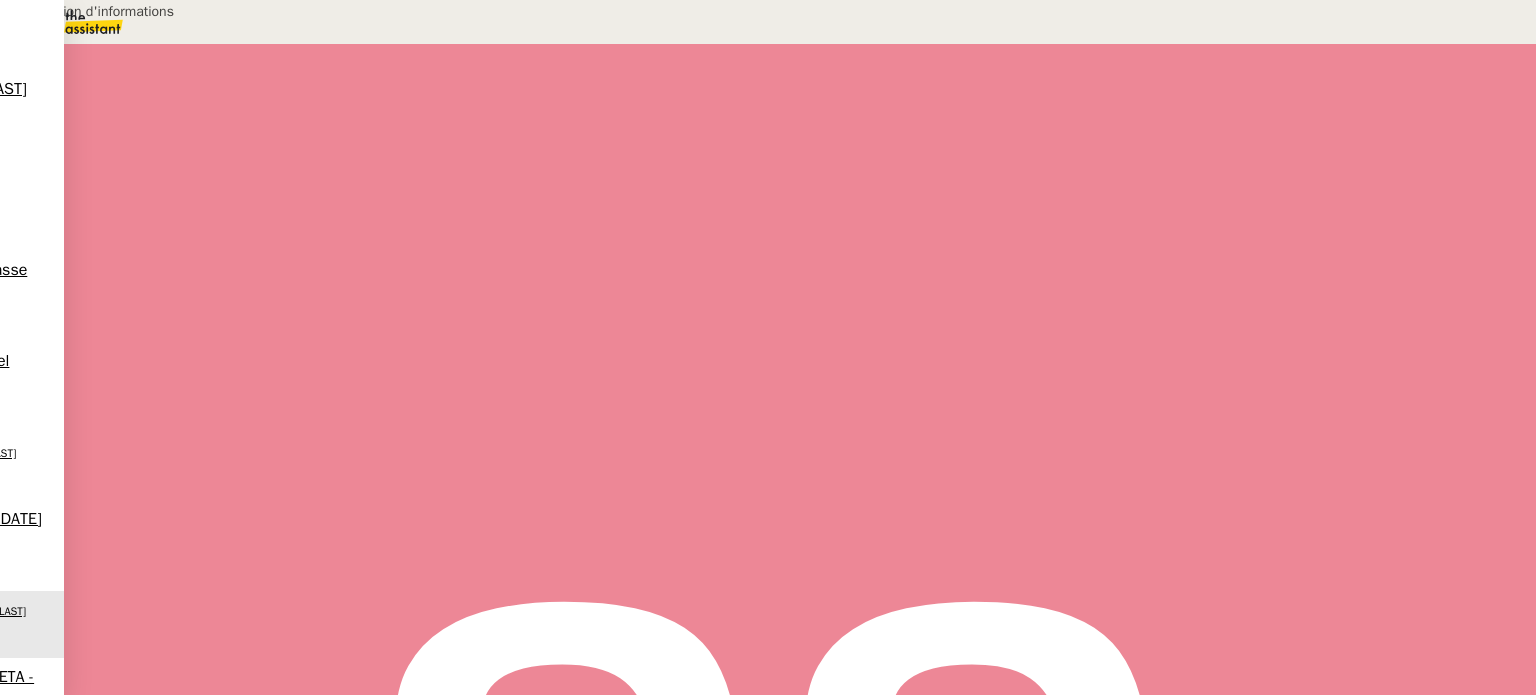 click on "Transmission d'informations" at bounding box center [204, 11] 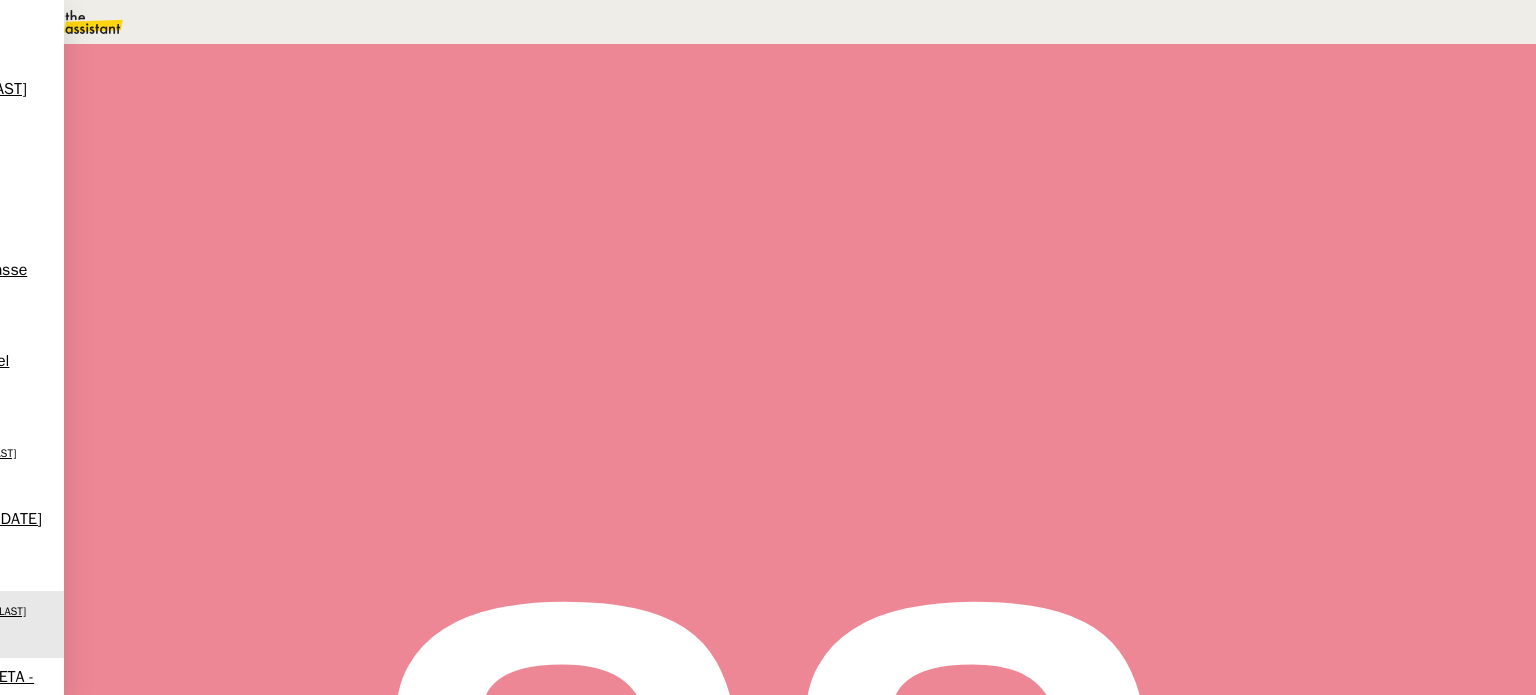 type on "Transmission d'informations" 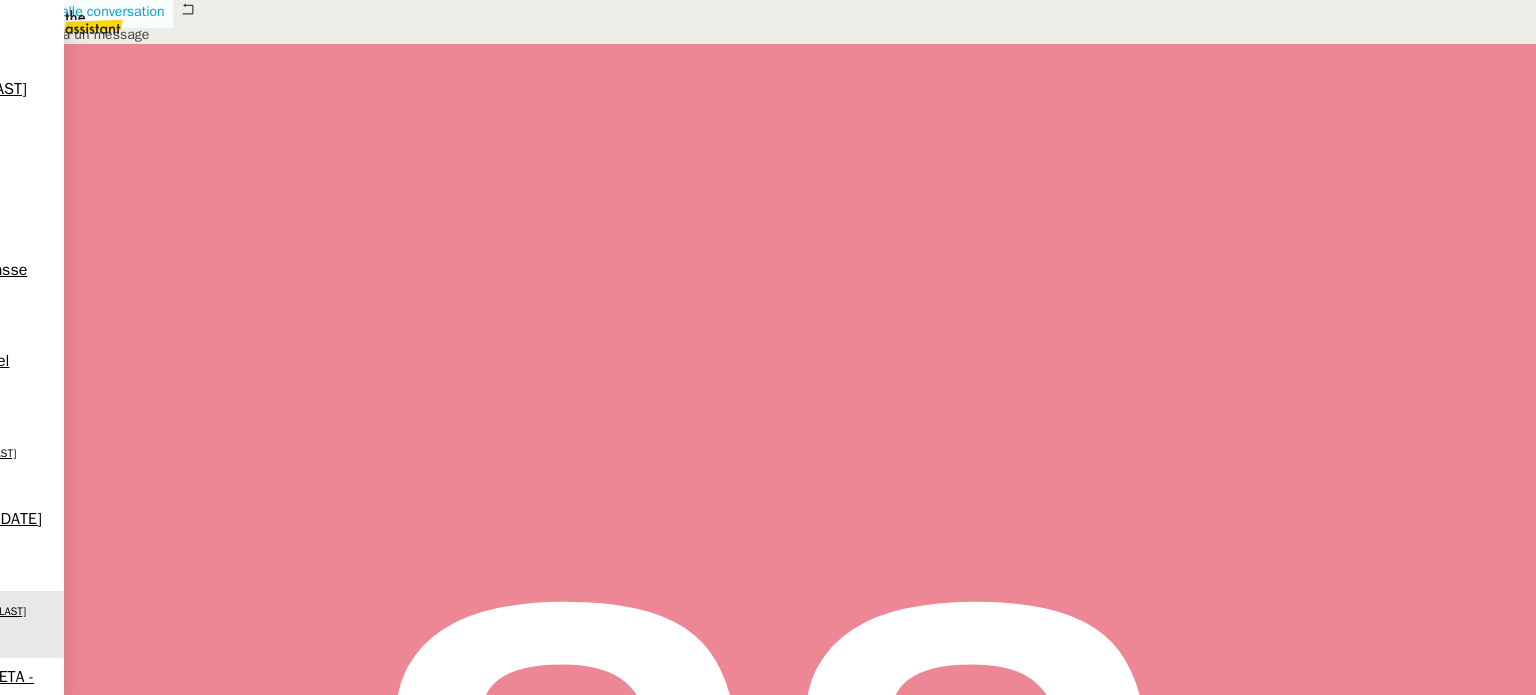 click on "Nouvelle conversation" at bounding box center [97, 11] 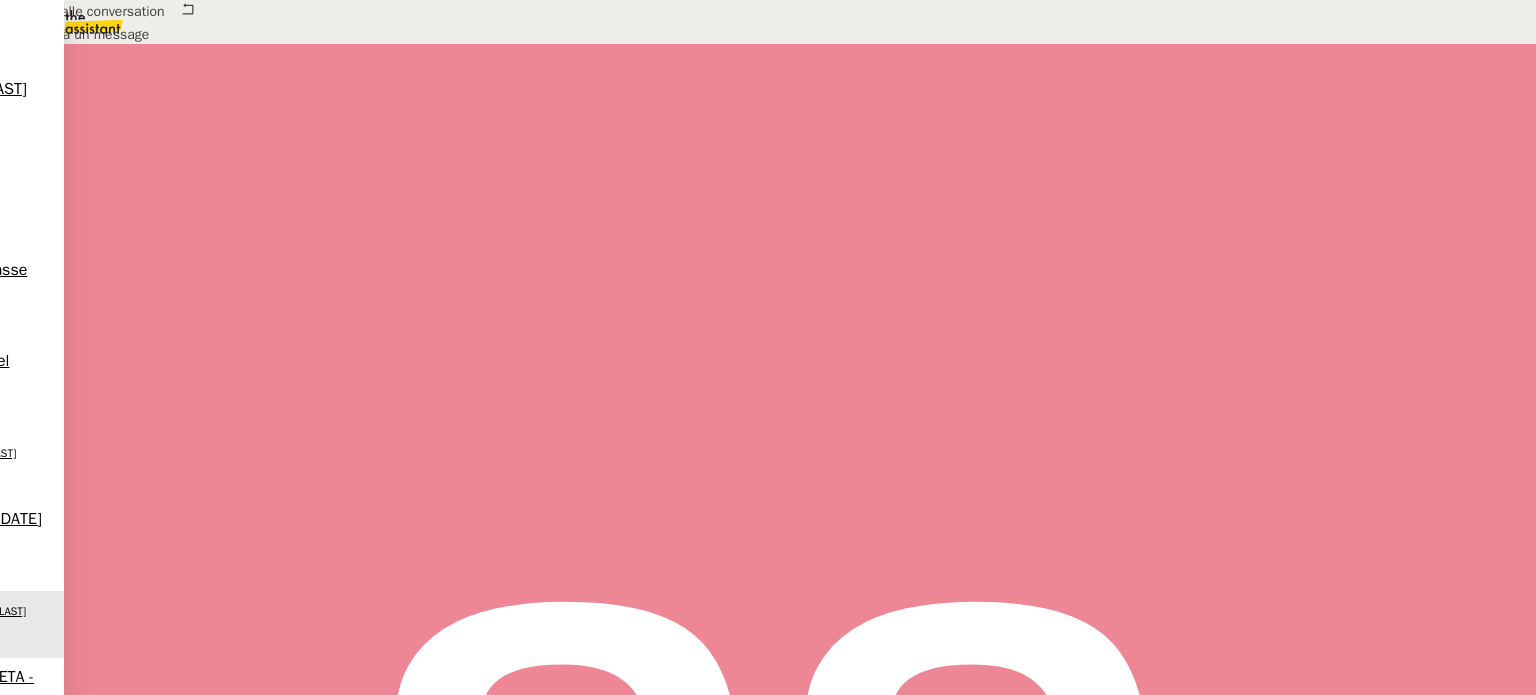 click on "au" at bounding box center (102, 721) 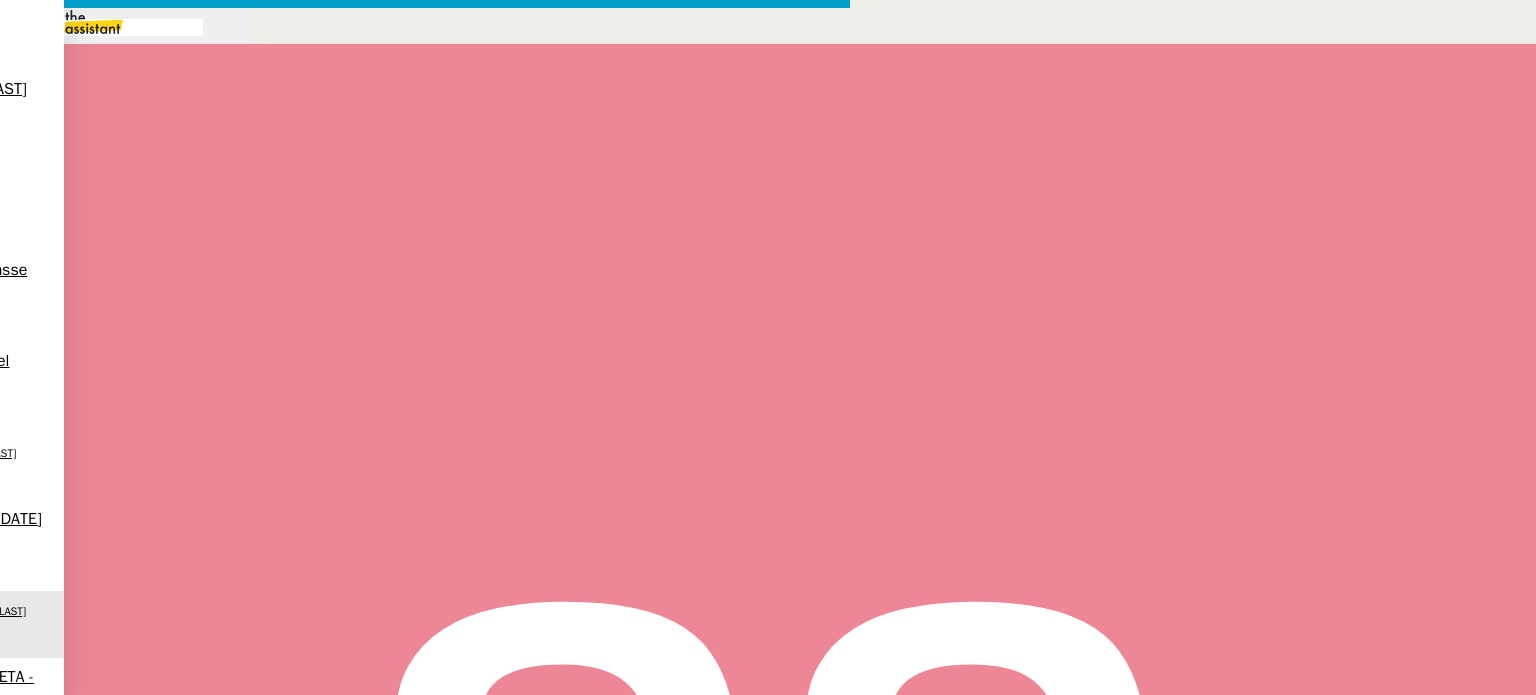 paste on "[EMAIL]" 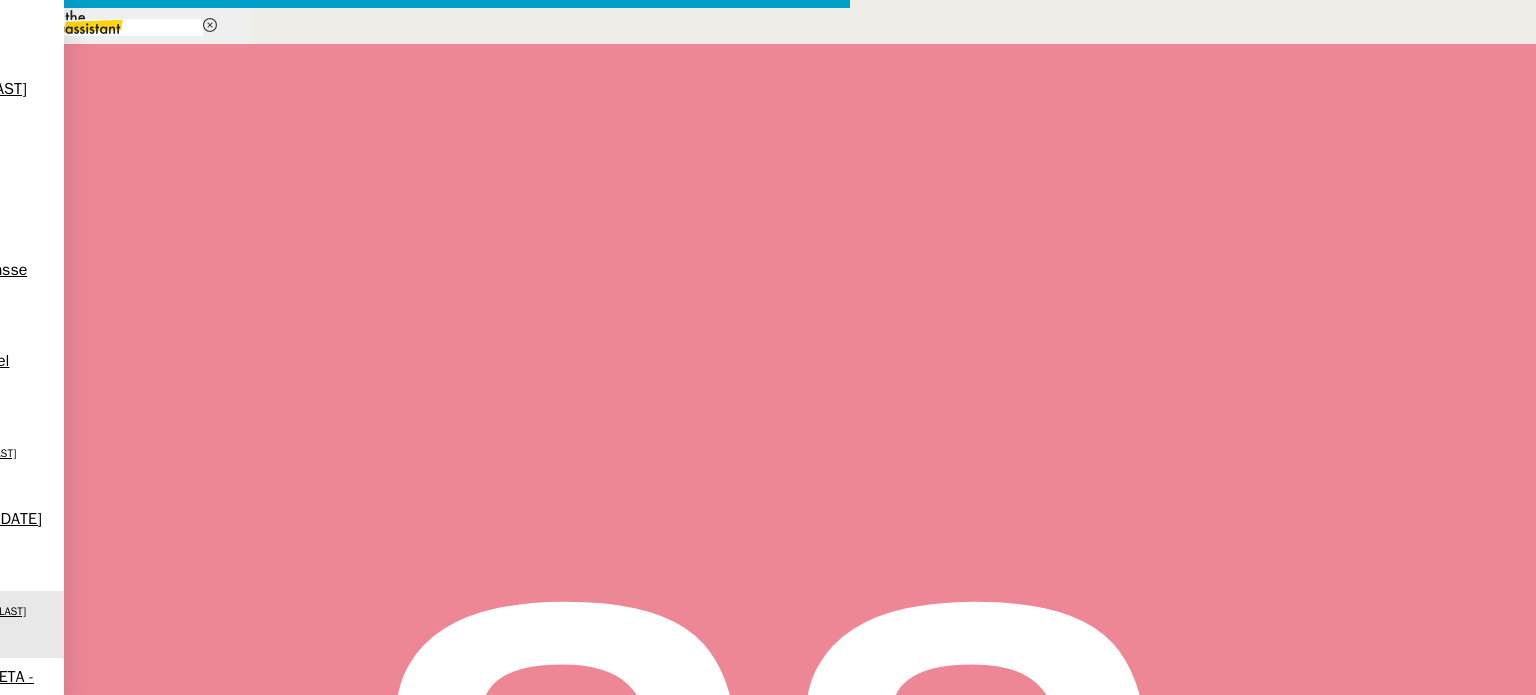 type on "demand" 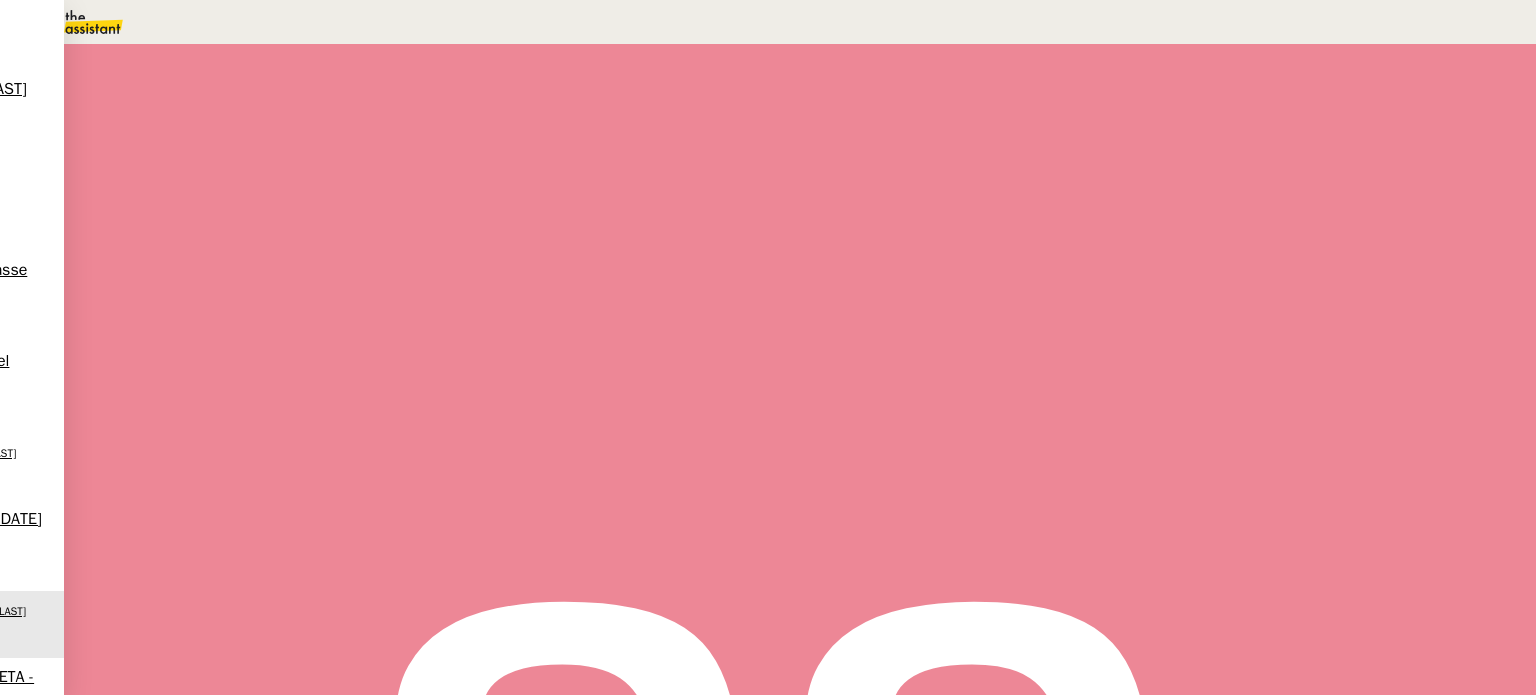 scroll, scrollTop: 1200, scrollLeft: 0, axis: vertical 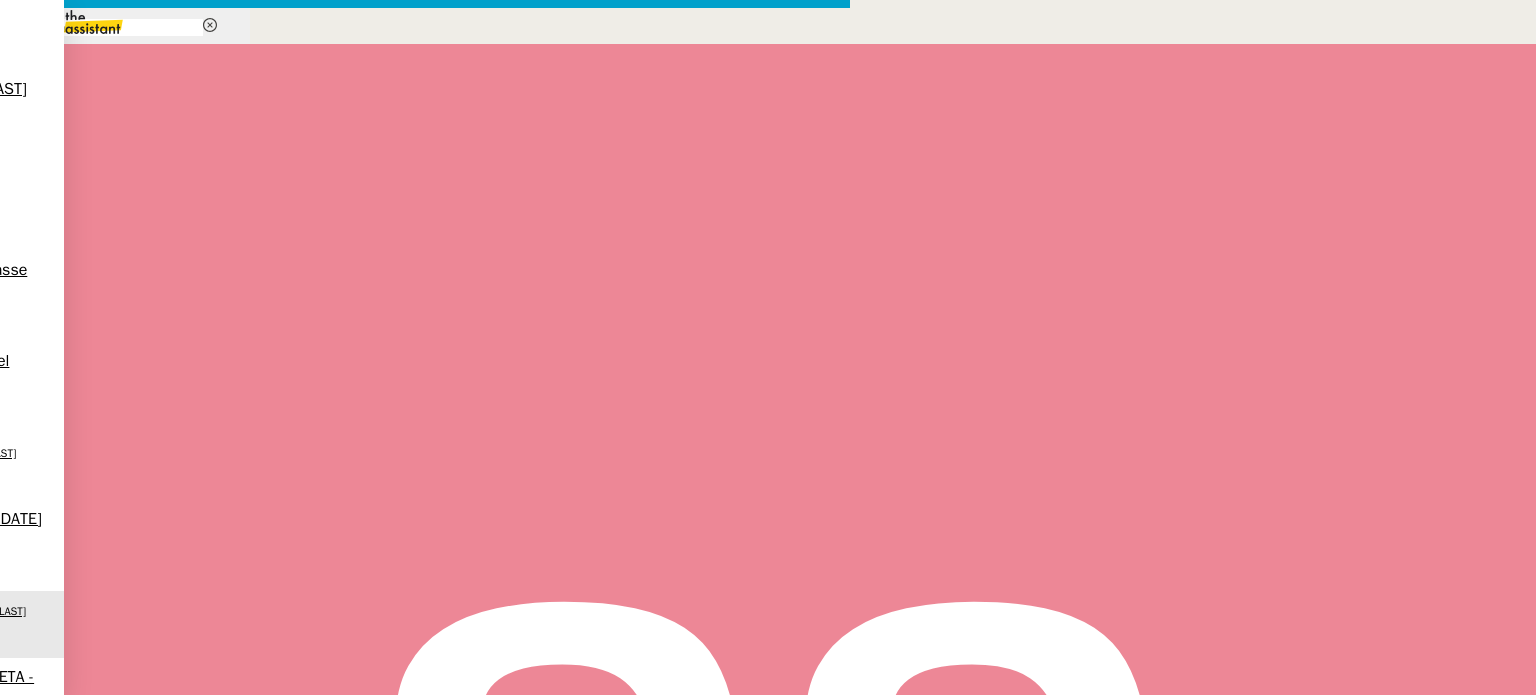 drag, startPoint x: 895, startPoint y: 102, endPoint x: 779, endPoint y: 103, distance: 116.00431 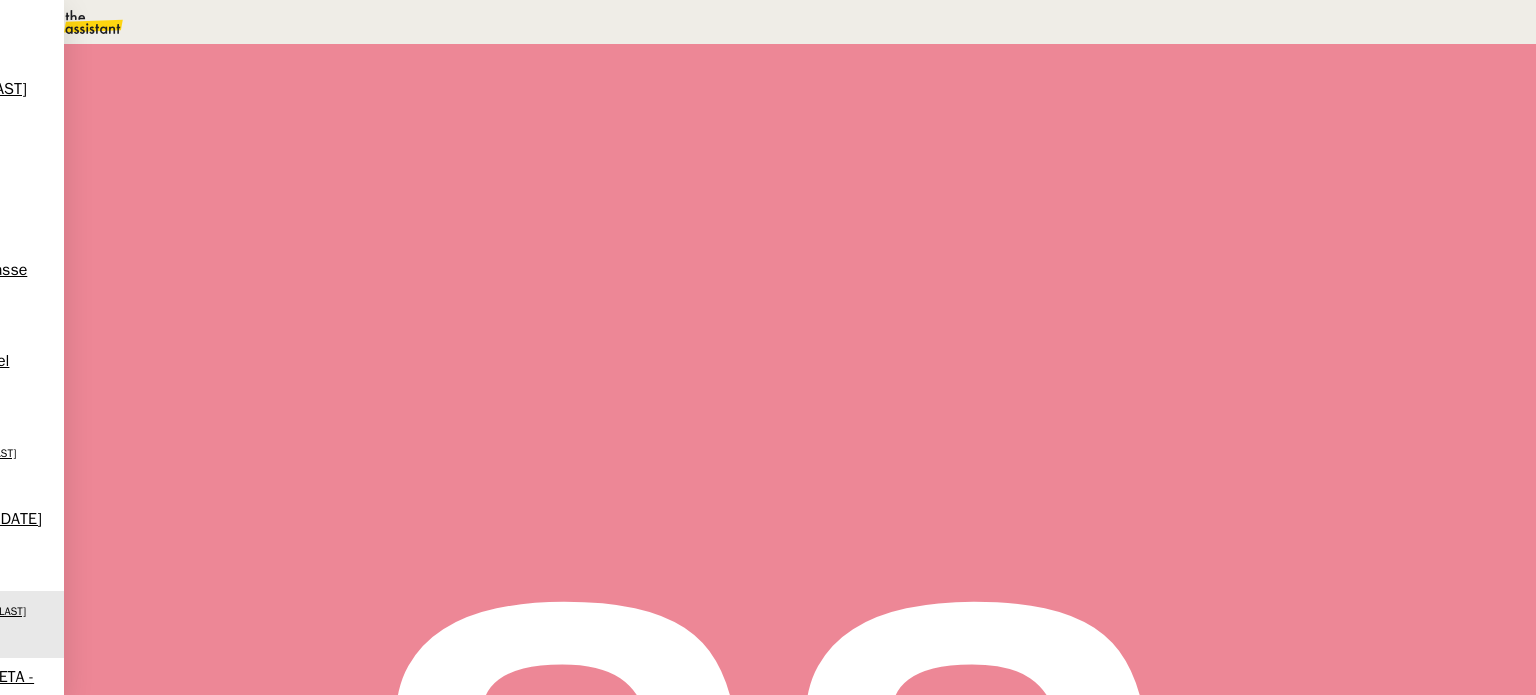 scroll, scrollTop: 1100, scrollLeft: 0, axis: vertical 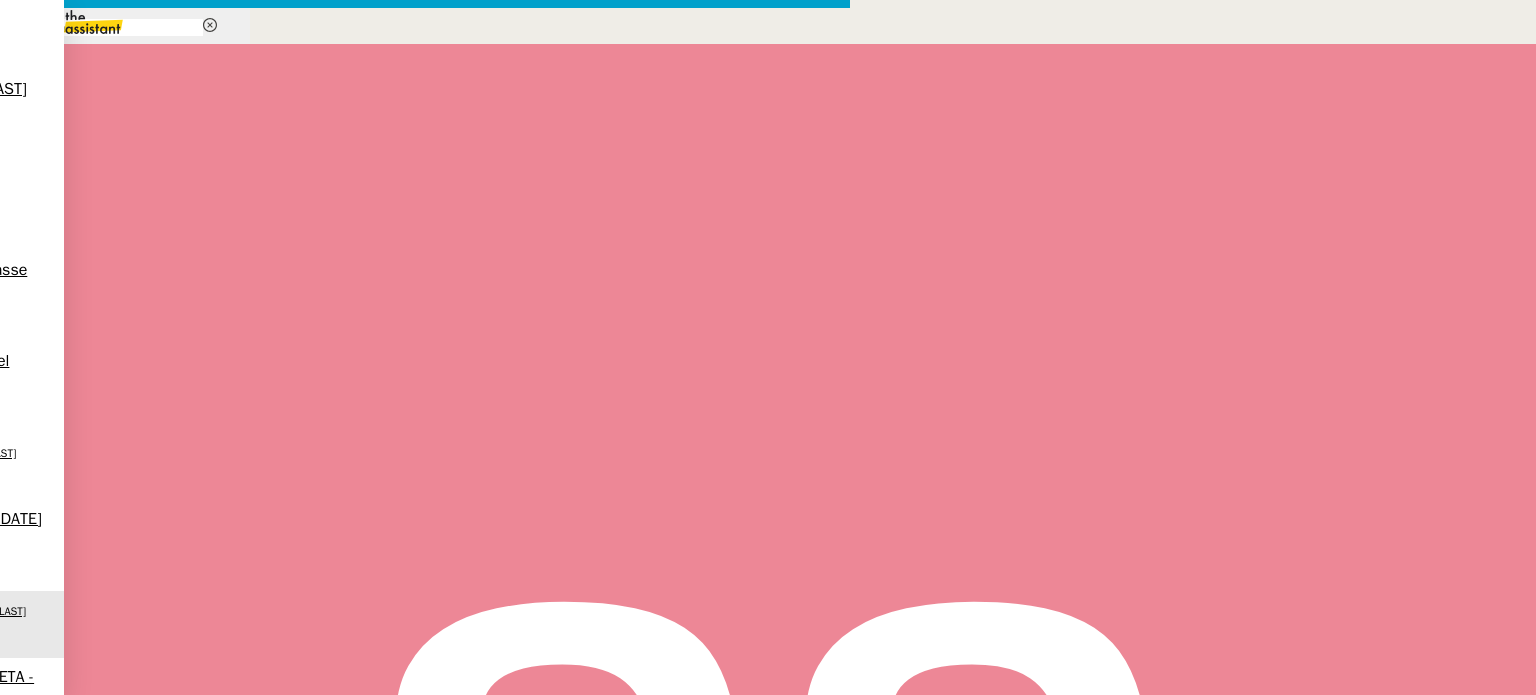 drag, startPoint x: 1076, startPoint y: 104, endPoint x: 981, endPoint y: 104, distance: 95 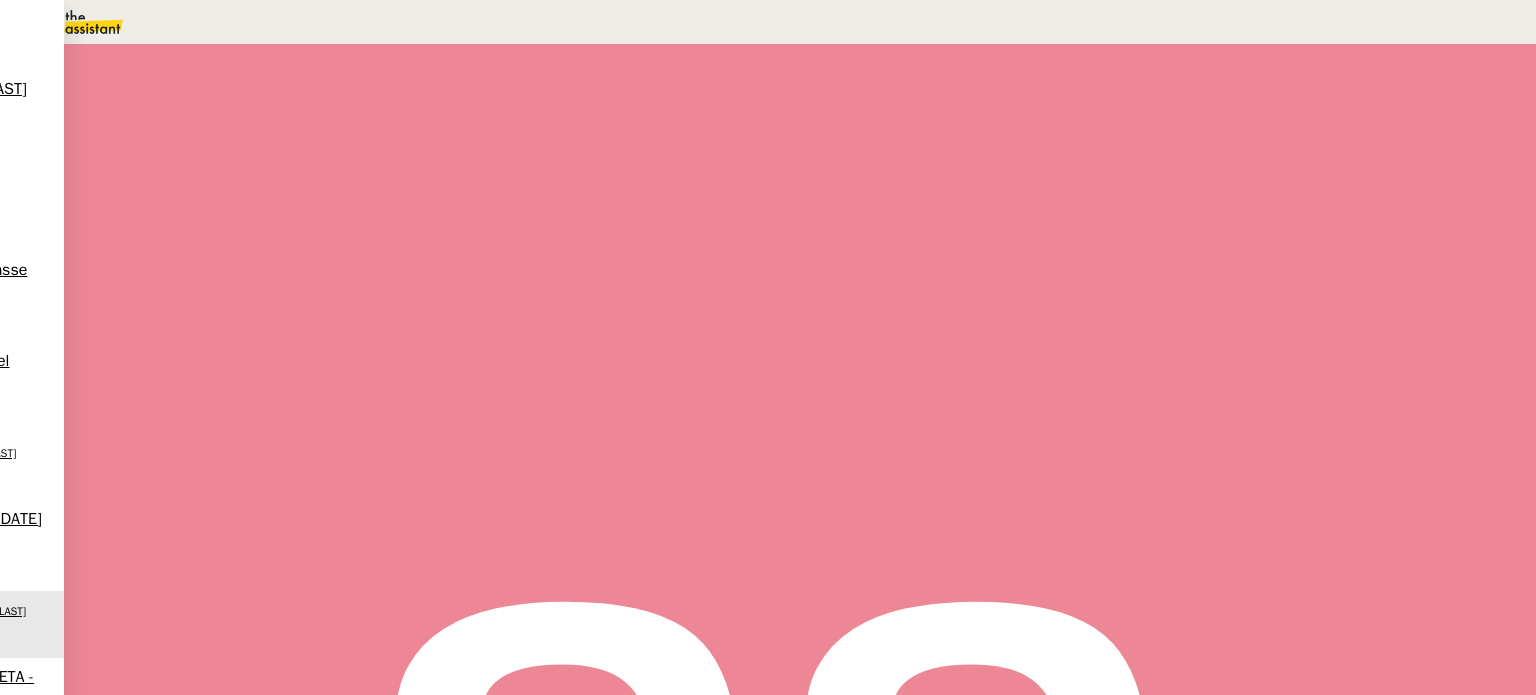 click on "Commentaire" at bounding box center [956, 239] 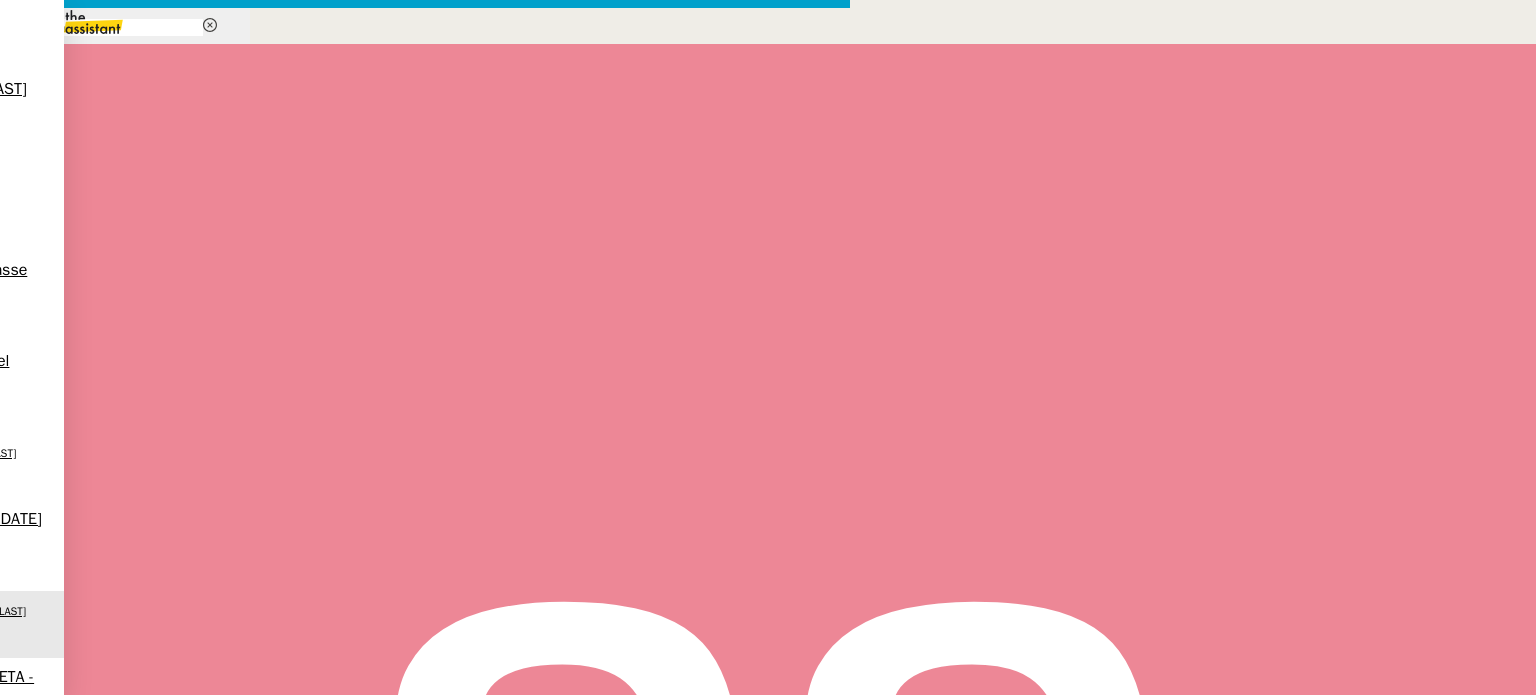 scroll, scrollTop: 0, scrollLeft: 92, axis: horizontal 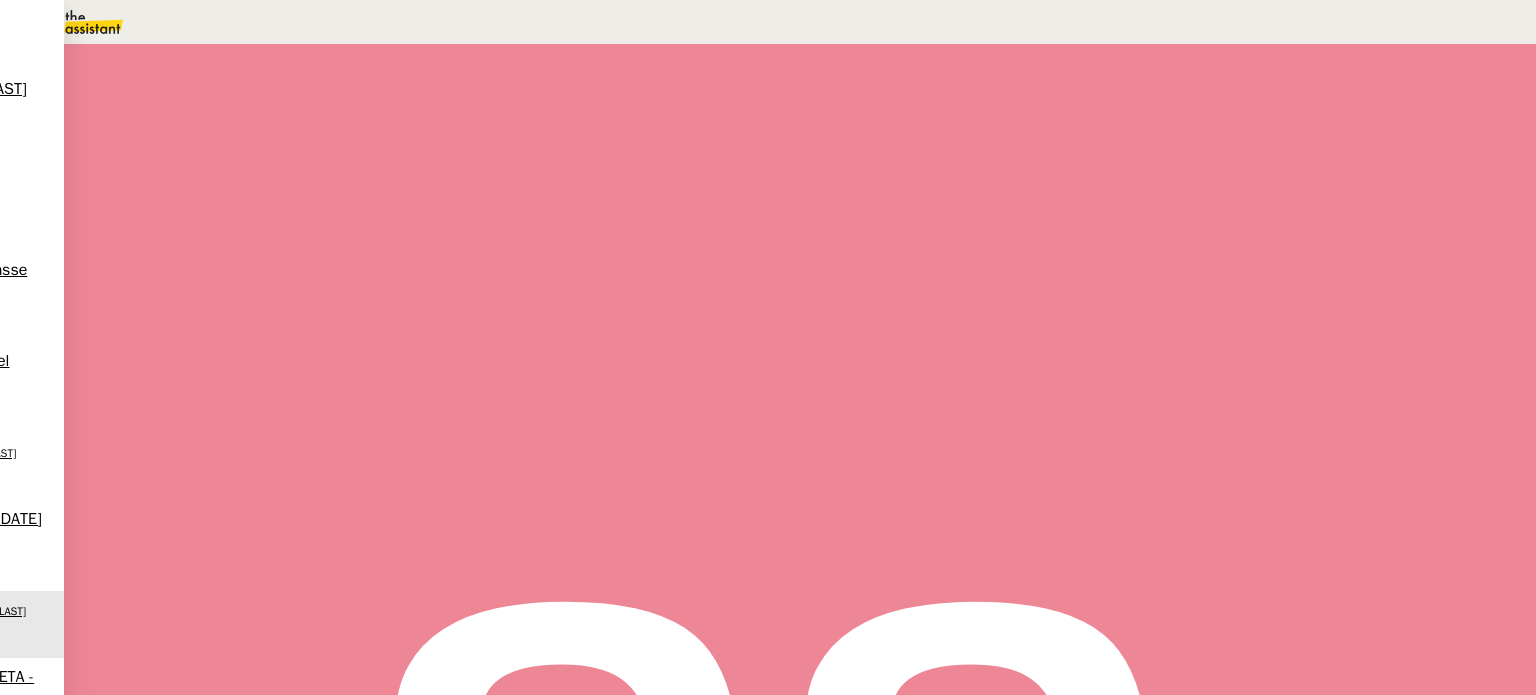 click on "Thank you for your request to Orizair." at bounding box center [689, 493] 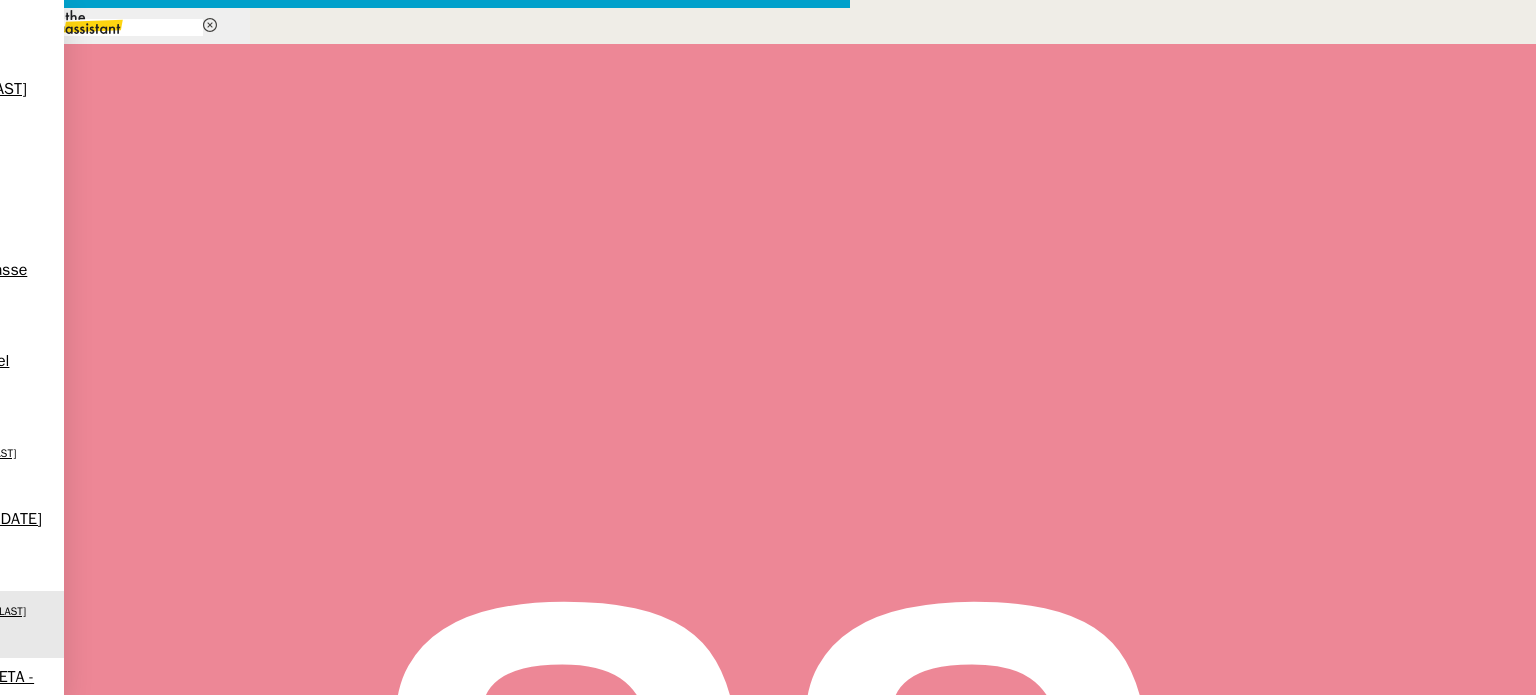 scroll, scrollTop: 0, scrollLeft: 92, axis: horizontal 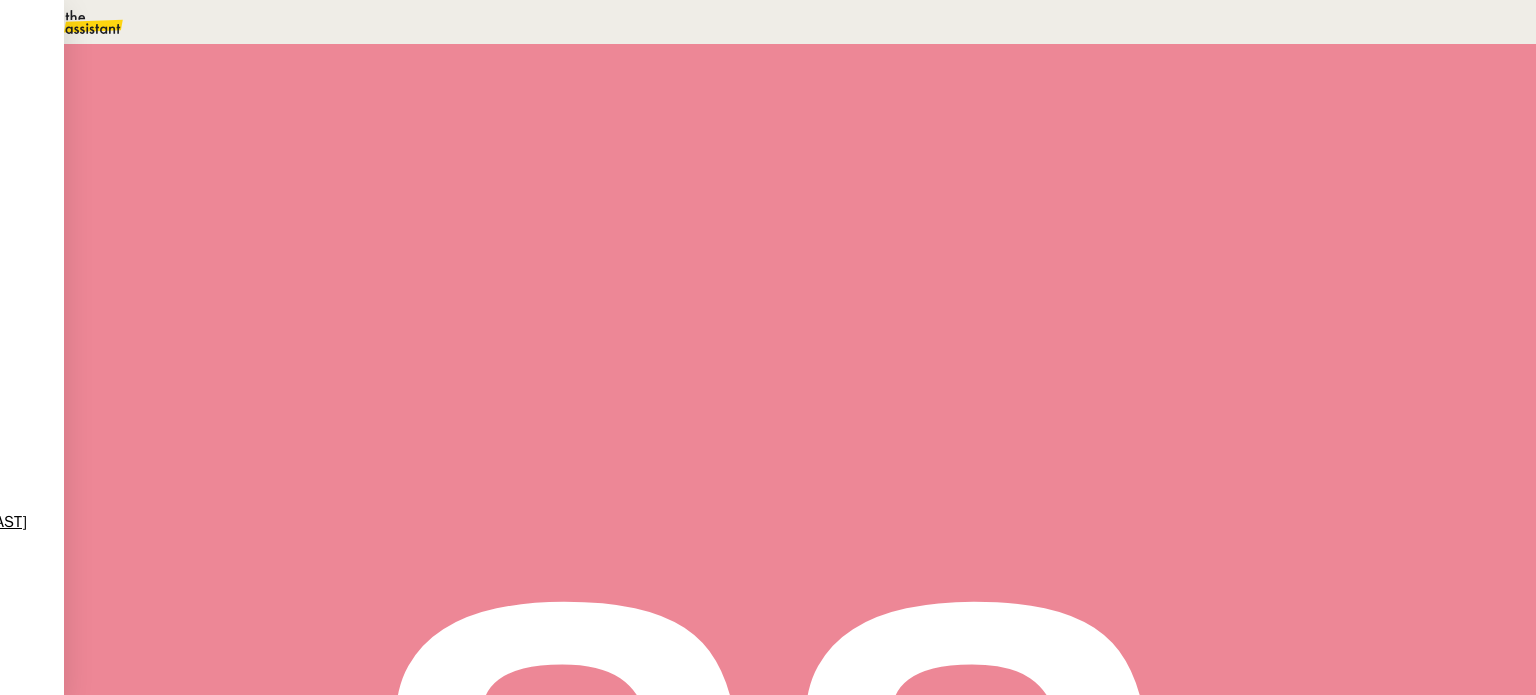 click on "par Souraya S. il y a [TIME]" at bounding box center [496, 327] 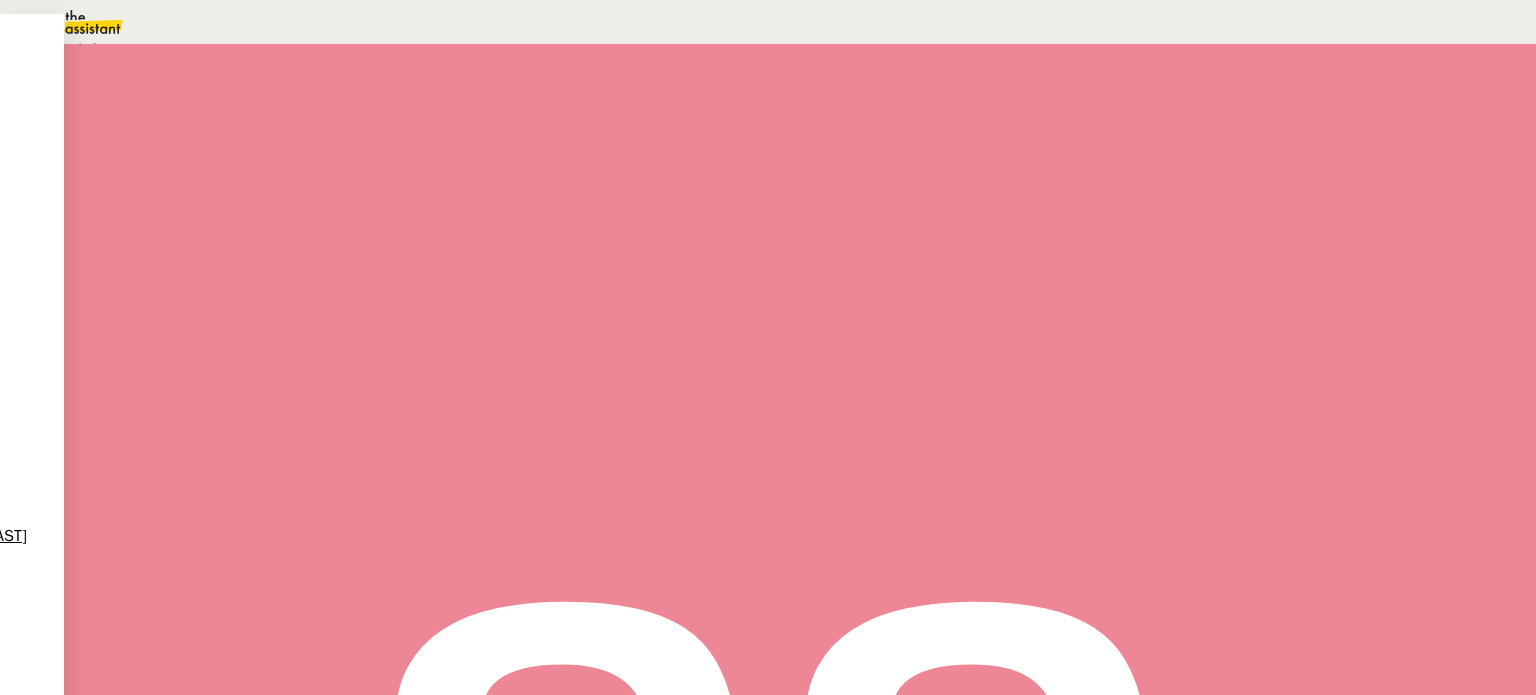 click on "Statut" at bounding box center (290, 114) 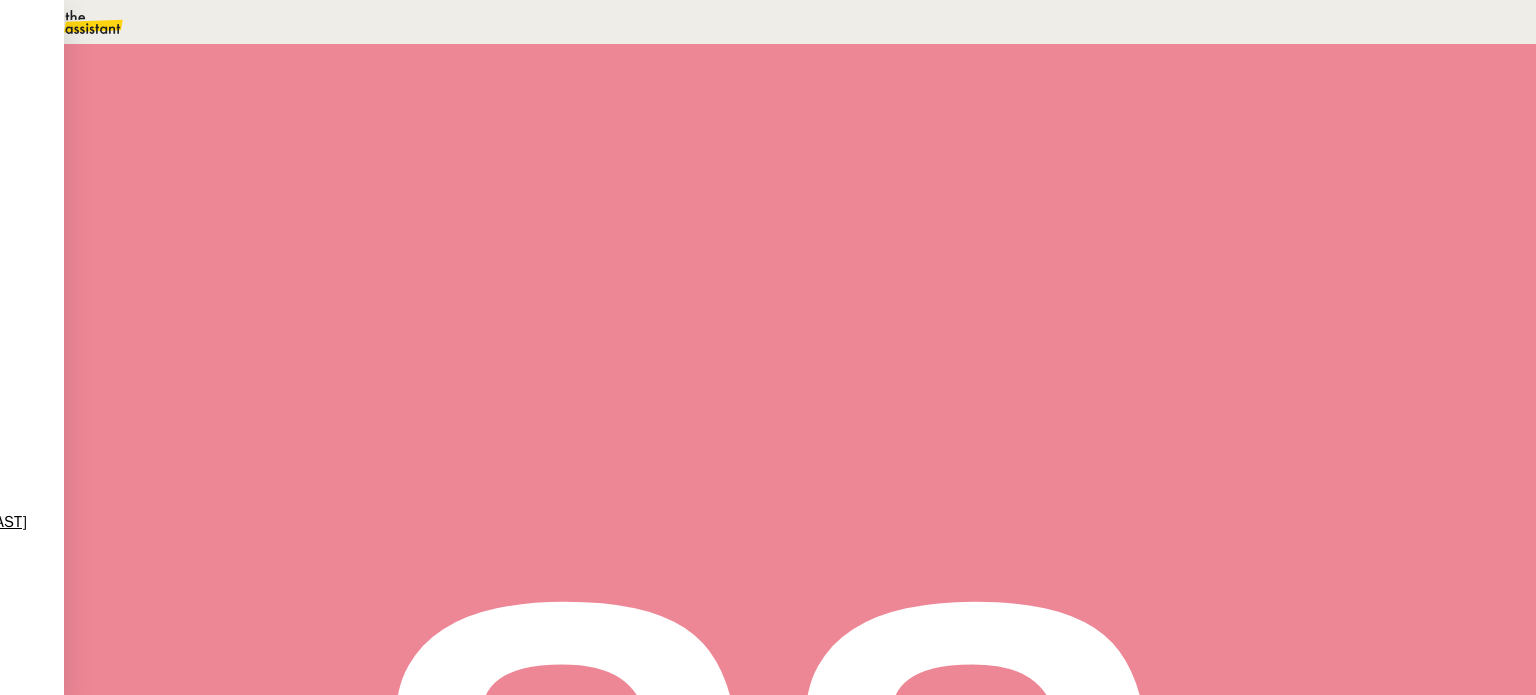 click at bounding box center (1184, 133) 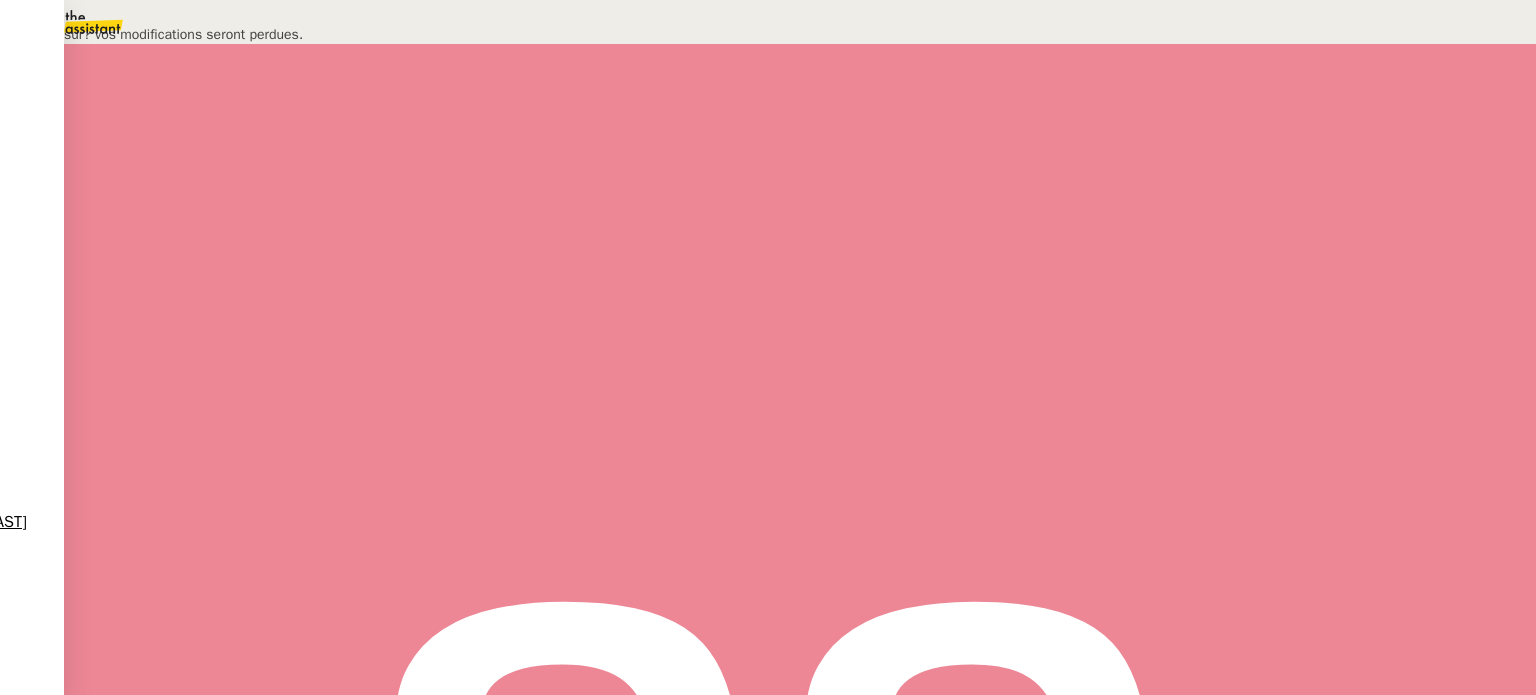 click on "Ok" at bounding box center (72, 58) 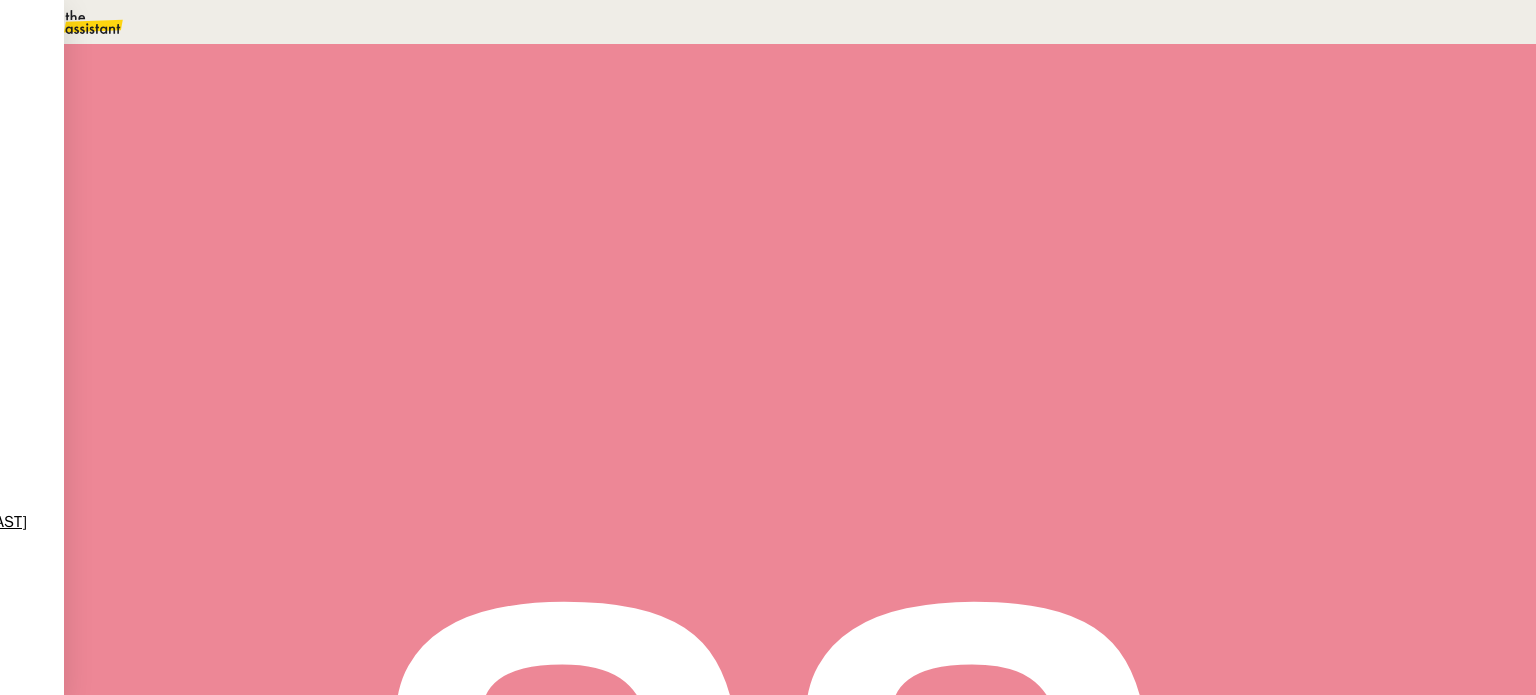 click on "Newcastle Airport → Palma de Mallorca Airport 8th July 2025 02:06 2 Adults - 2 Children - 0 Infants ﻿ Luggage: 4 Carry-on - 4 Hold - 0 Skis - 0 Golf - 0 Others Privé" at bounding box center [800, 1581] 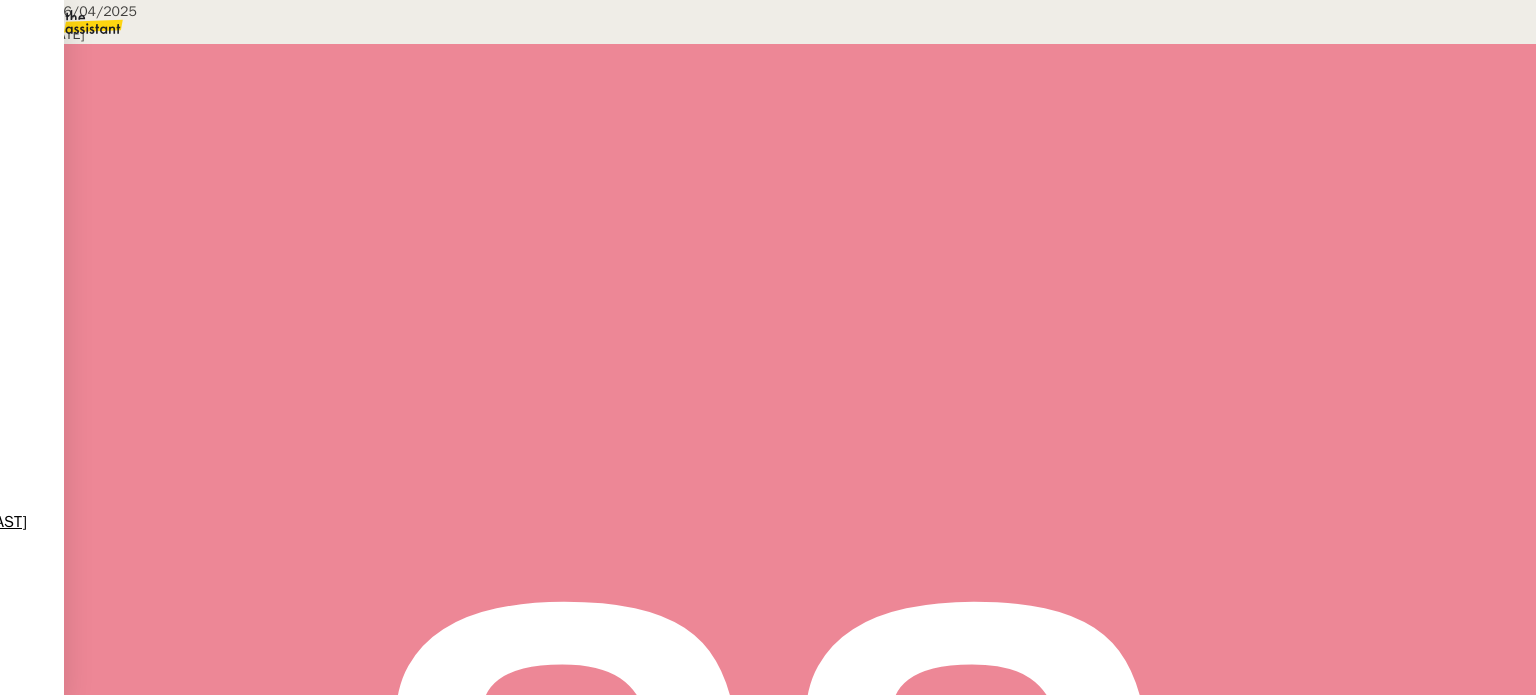 scroll, scrollTop: 600, scrollLeft: 0, axis: vertical 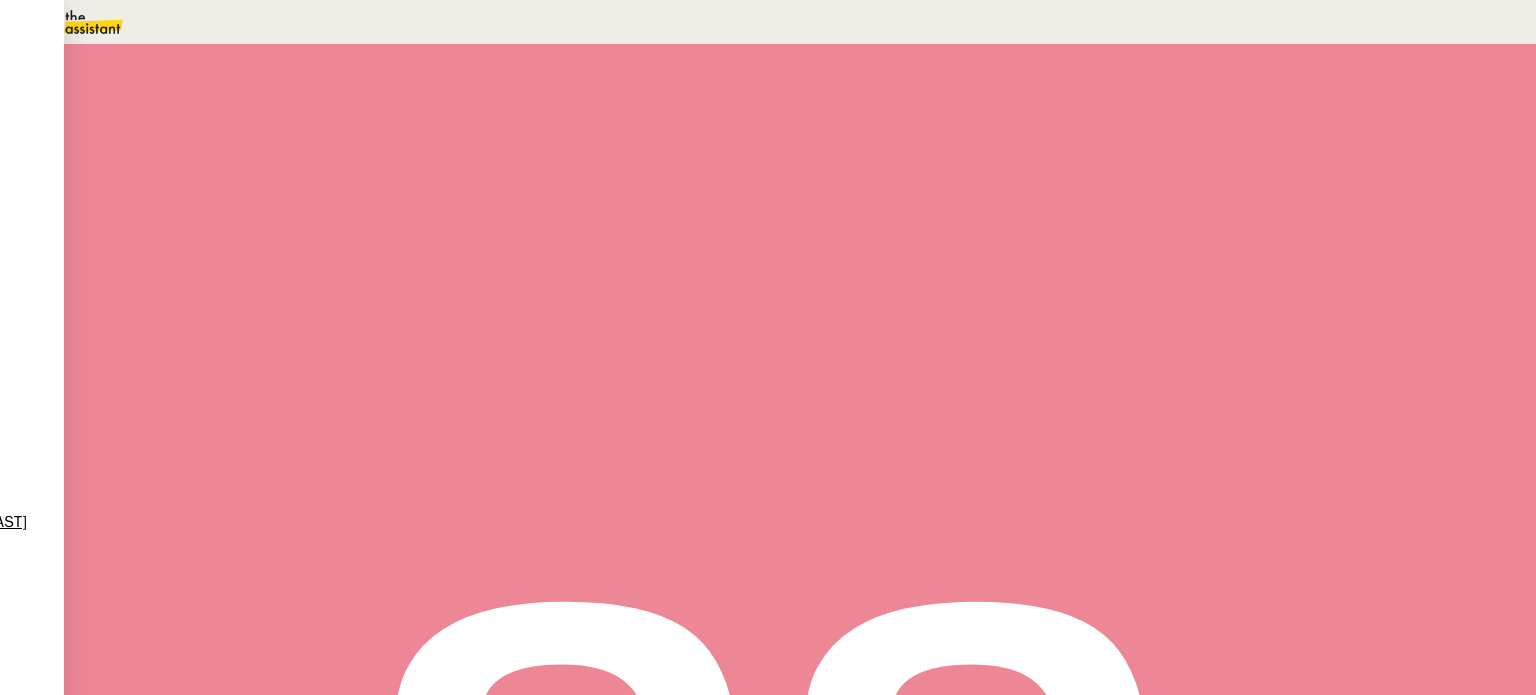 click on "Newcastle Airport → Palma de Mallorca Airport" at bounding box center (496, 741) 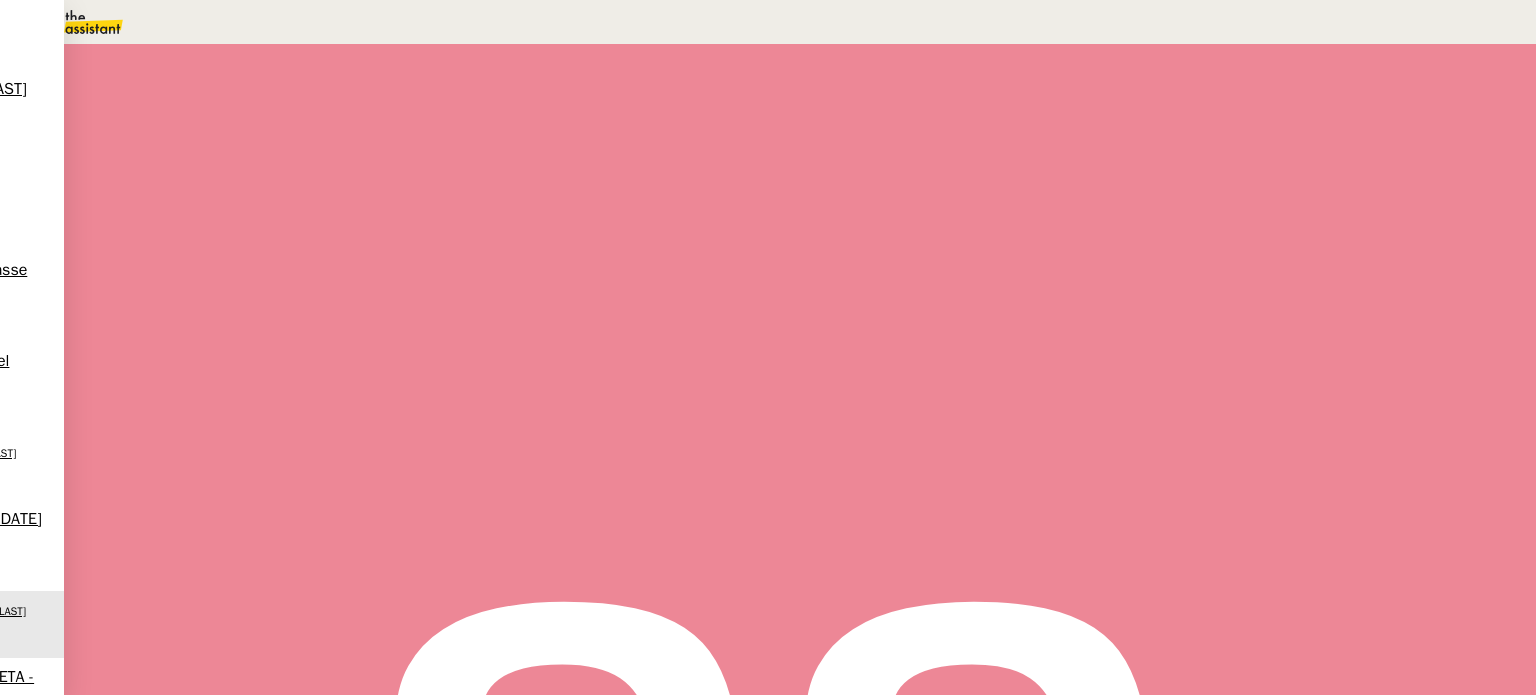 click on "Tâche Message Commentaire" at bounding box center [800, 239] 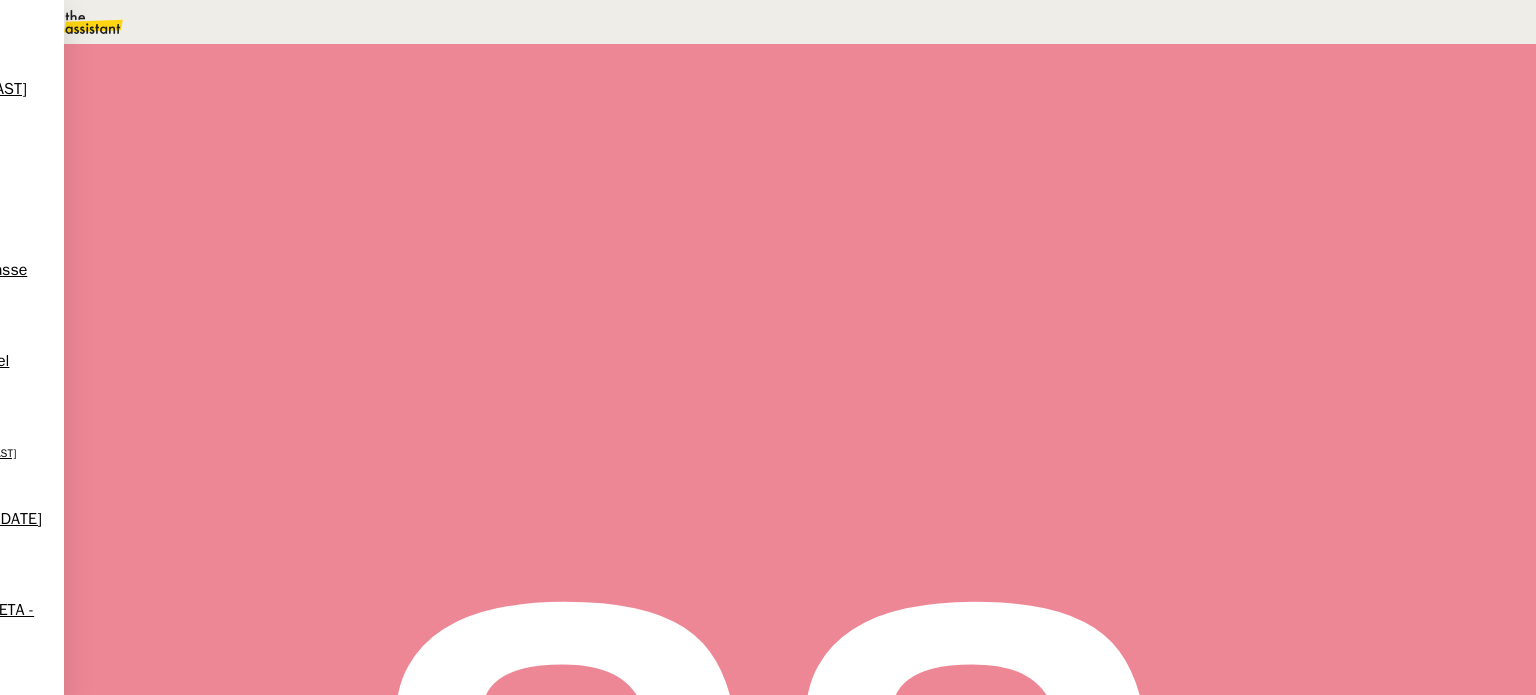 click at bounding box center [307, 338] 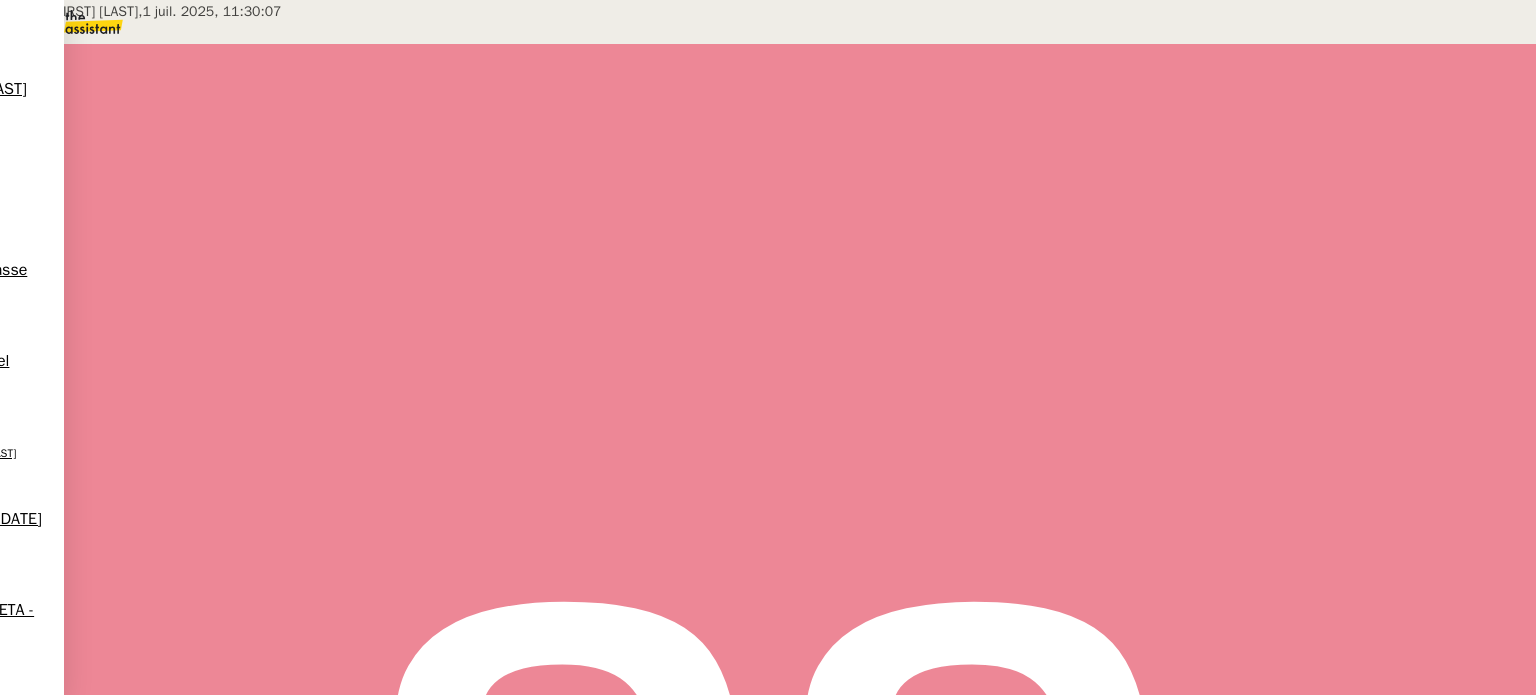 scroll, scrollTop: 1400, scrollLeft: 0, axis: vertical 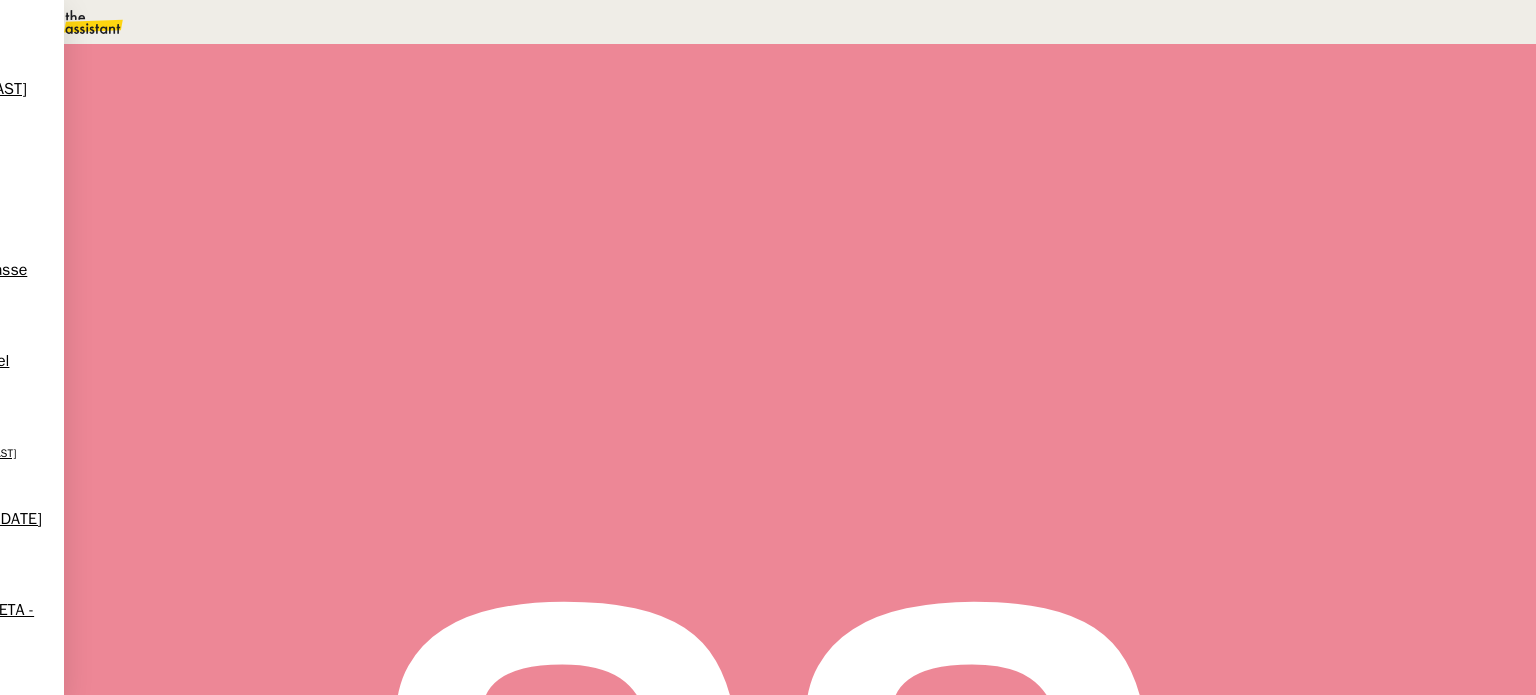 click on "•••" at bounding box center [269, 548] 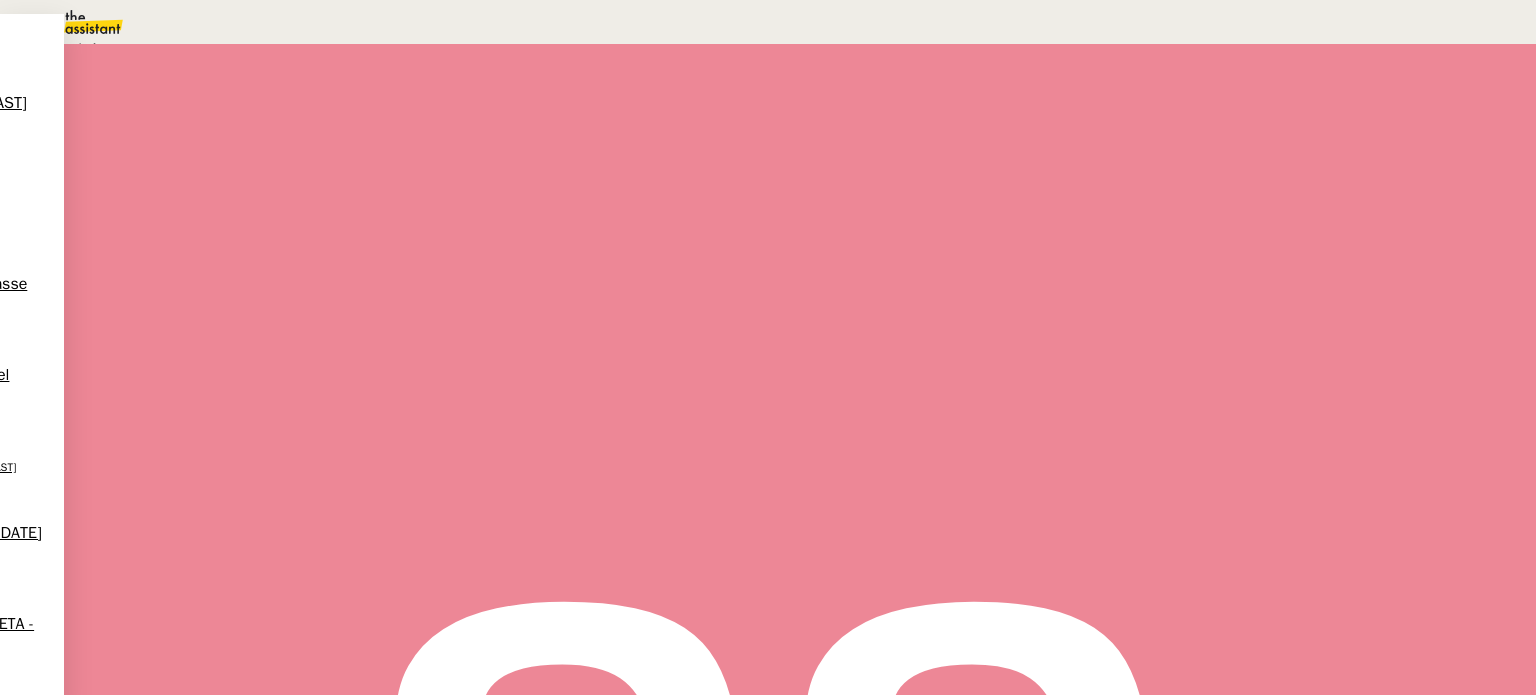 click on "Aide" at bounding box center (61, 188) 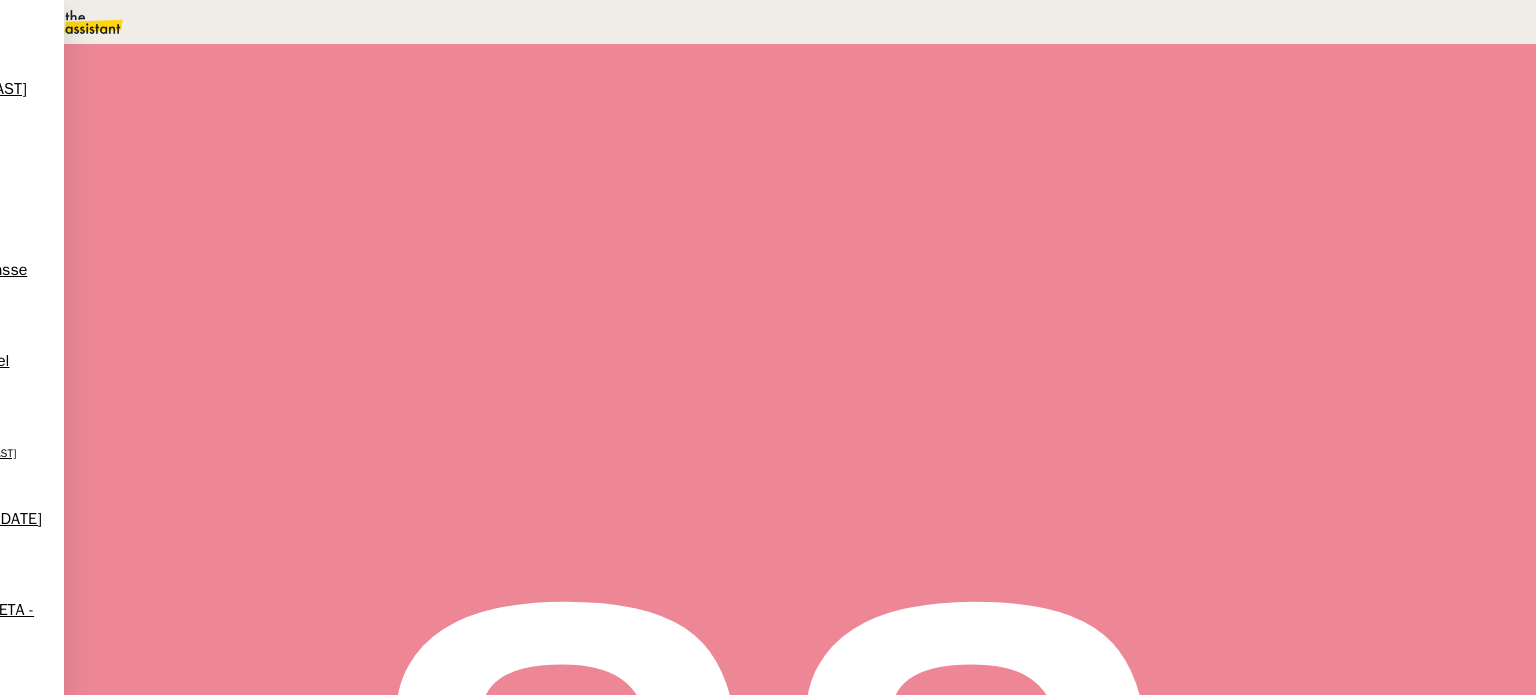 click at bounding box center [1184, 133] 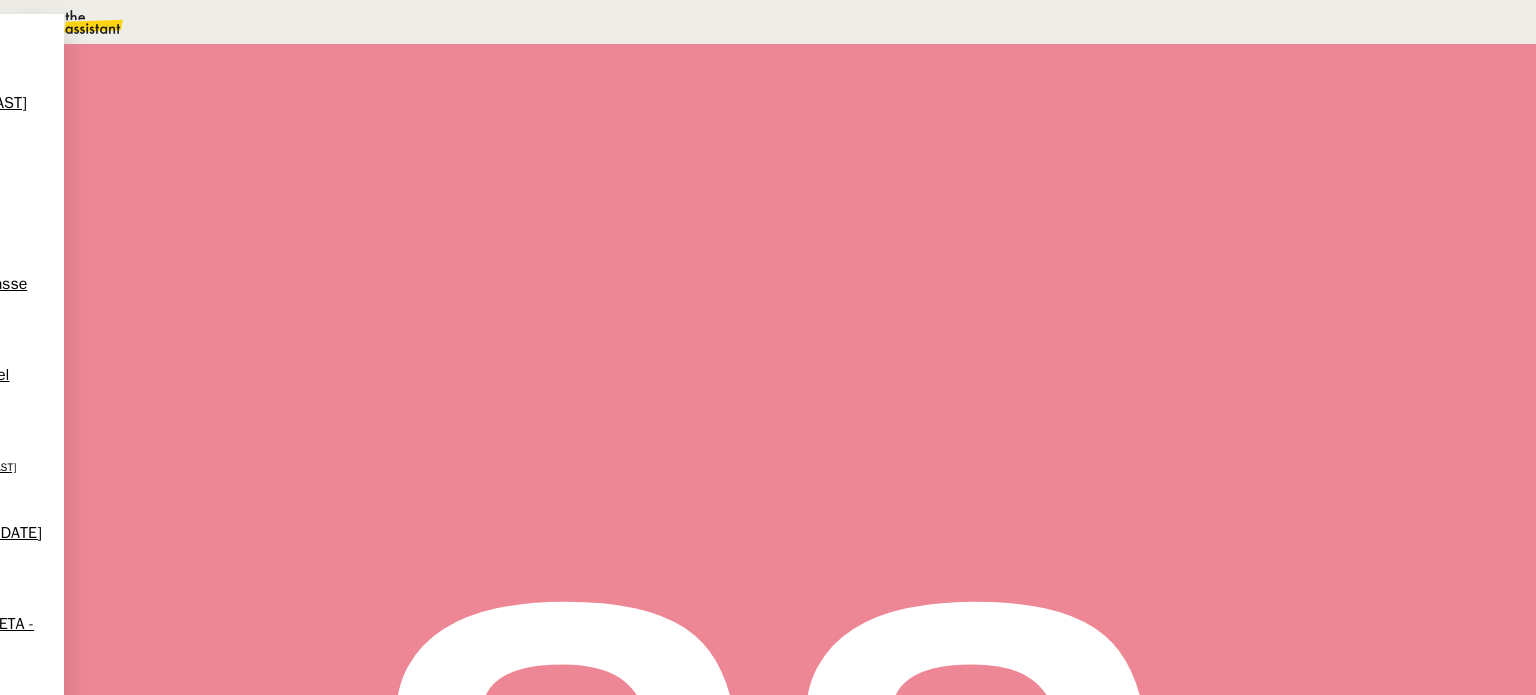 click on "Ouvert" at bounding box center [67, 48] 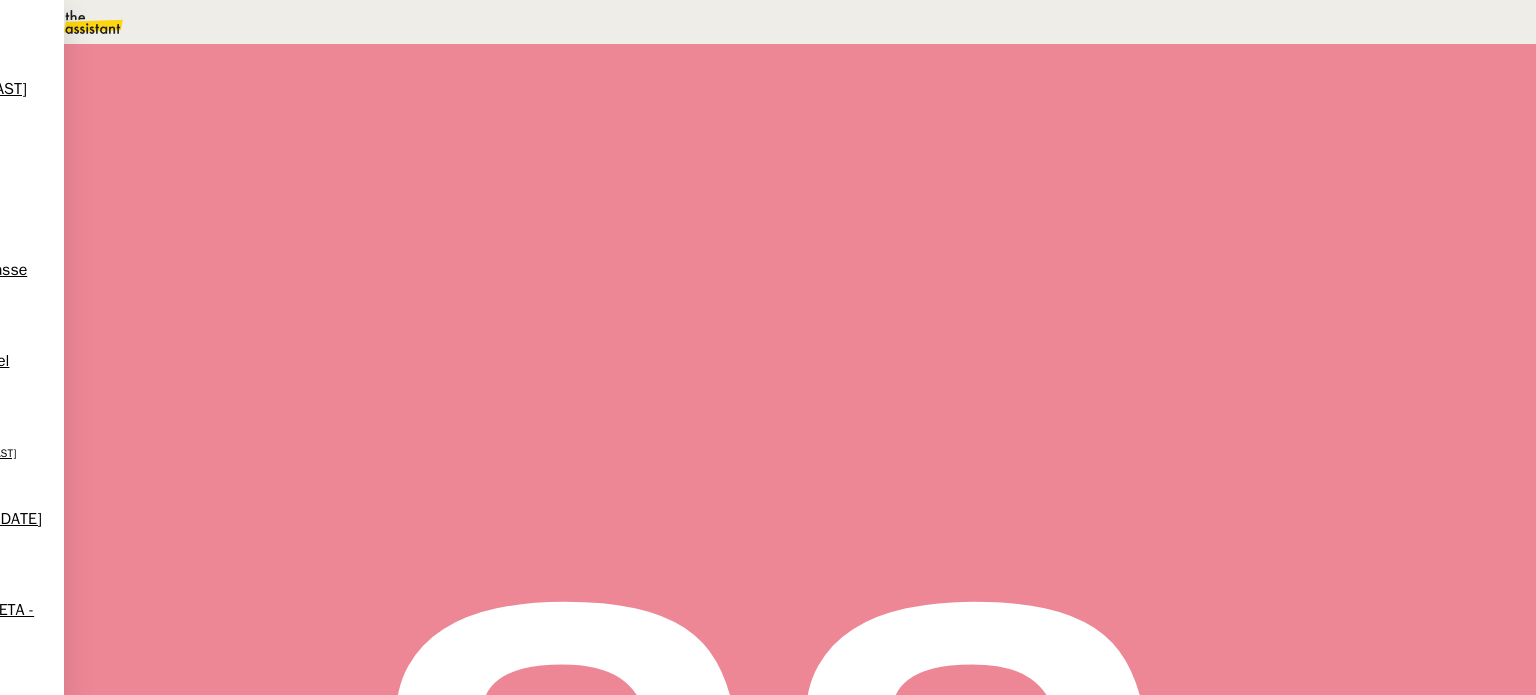 click on "Sauver" at bounding box center (1139, 188) 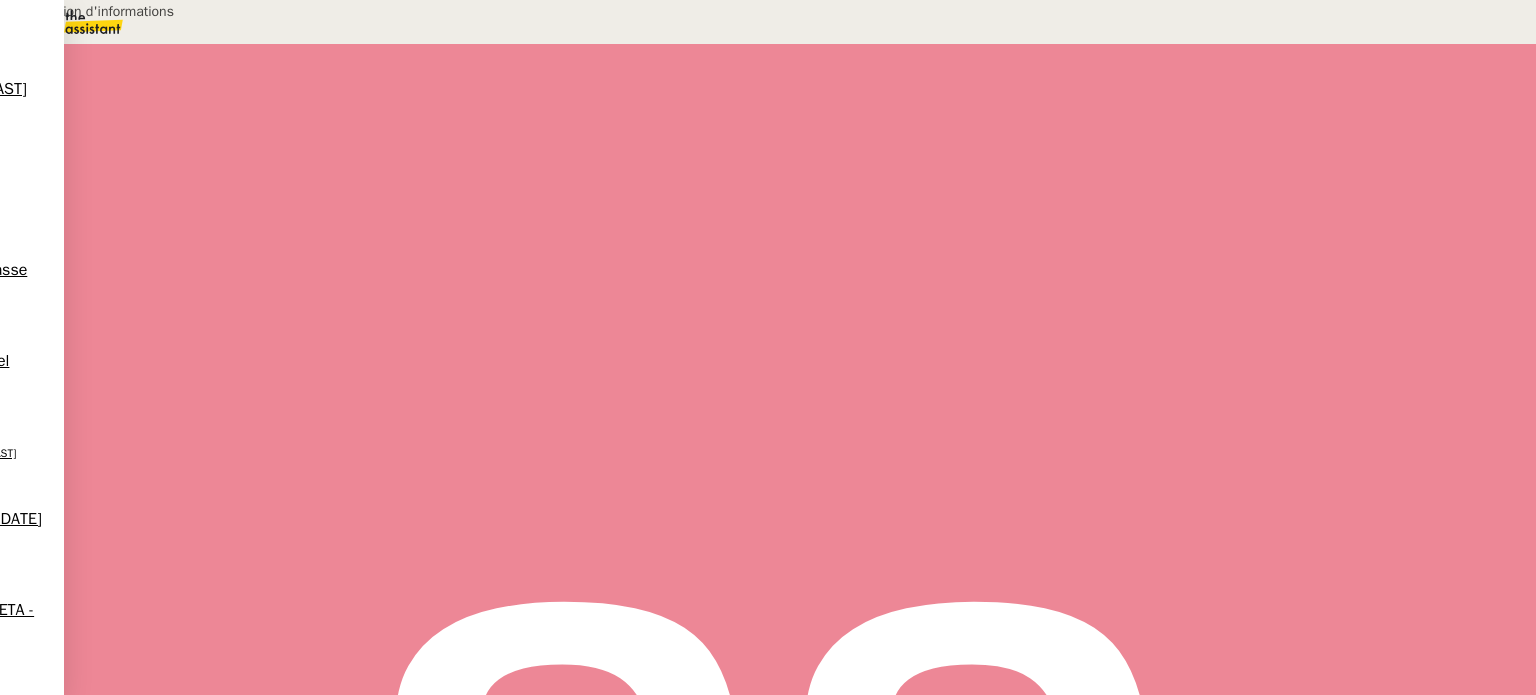 type on "Transmission d'informations" 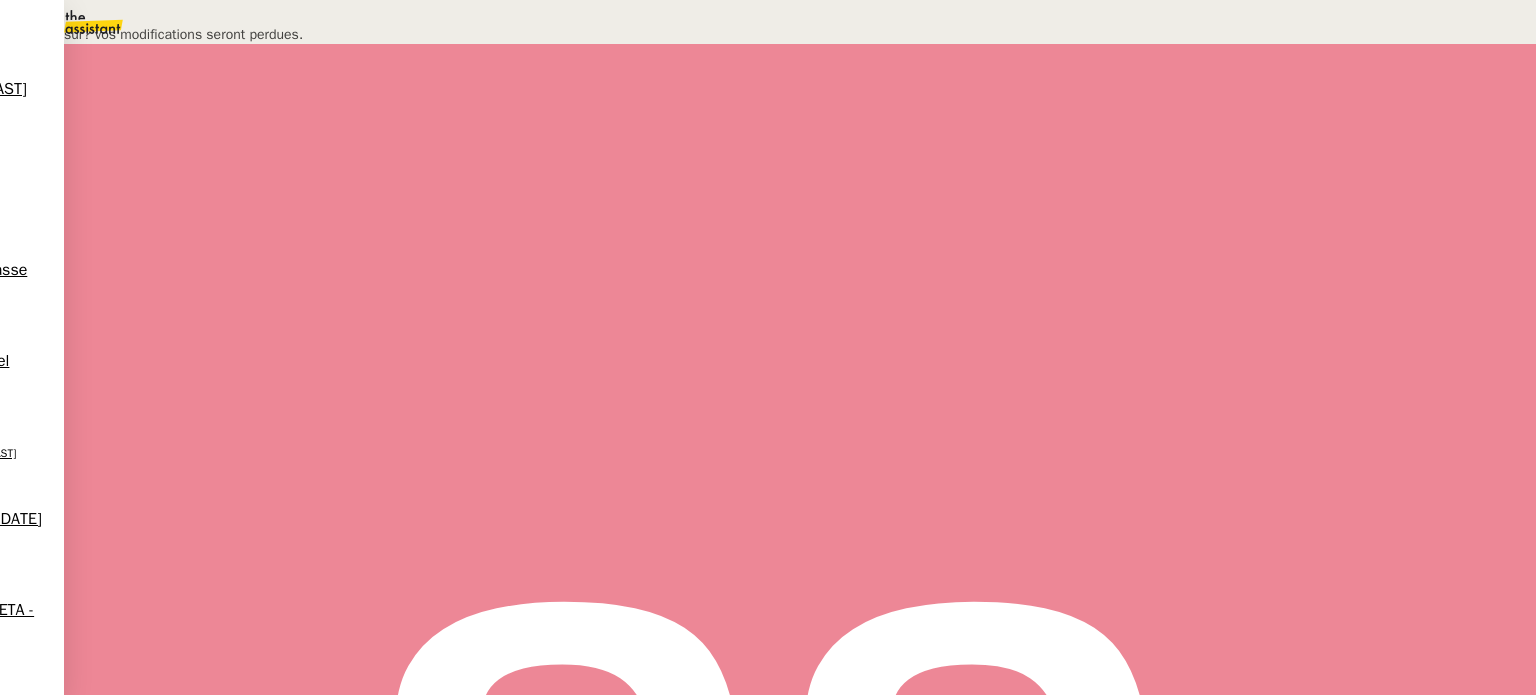 click on "Ok" at bounding box center (72, 58) 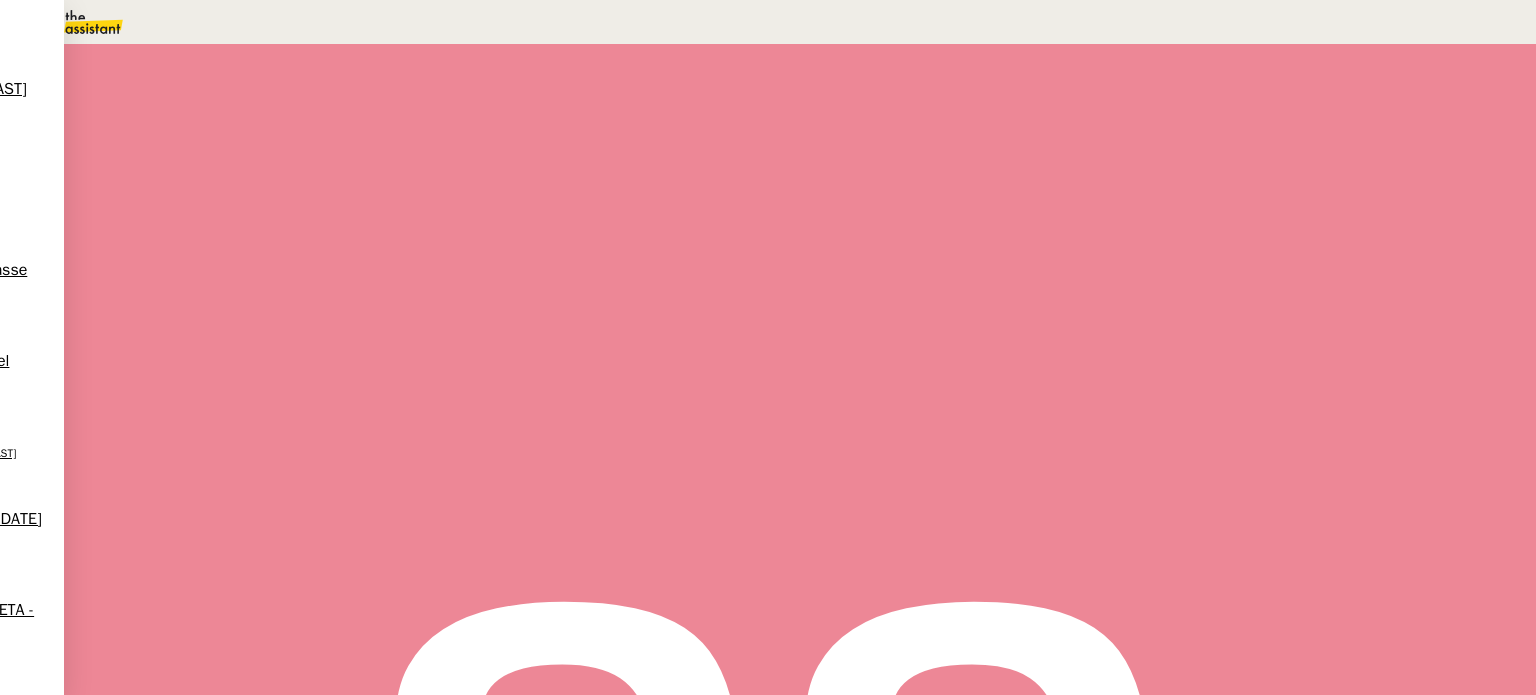 click on "[NUMBER] Adults - [NUMBER] Children - [NUMBER] Infants" at bounding box center [348, 459] 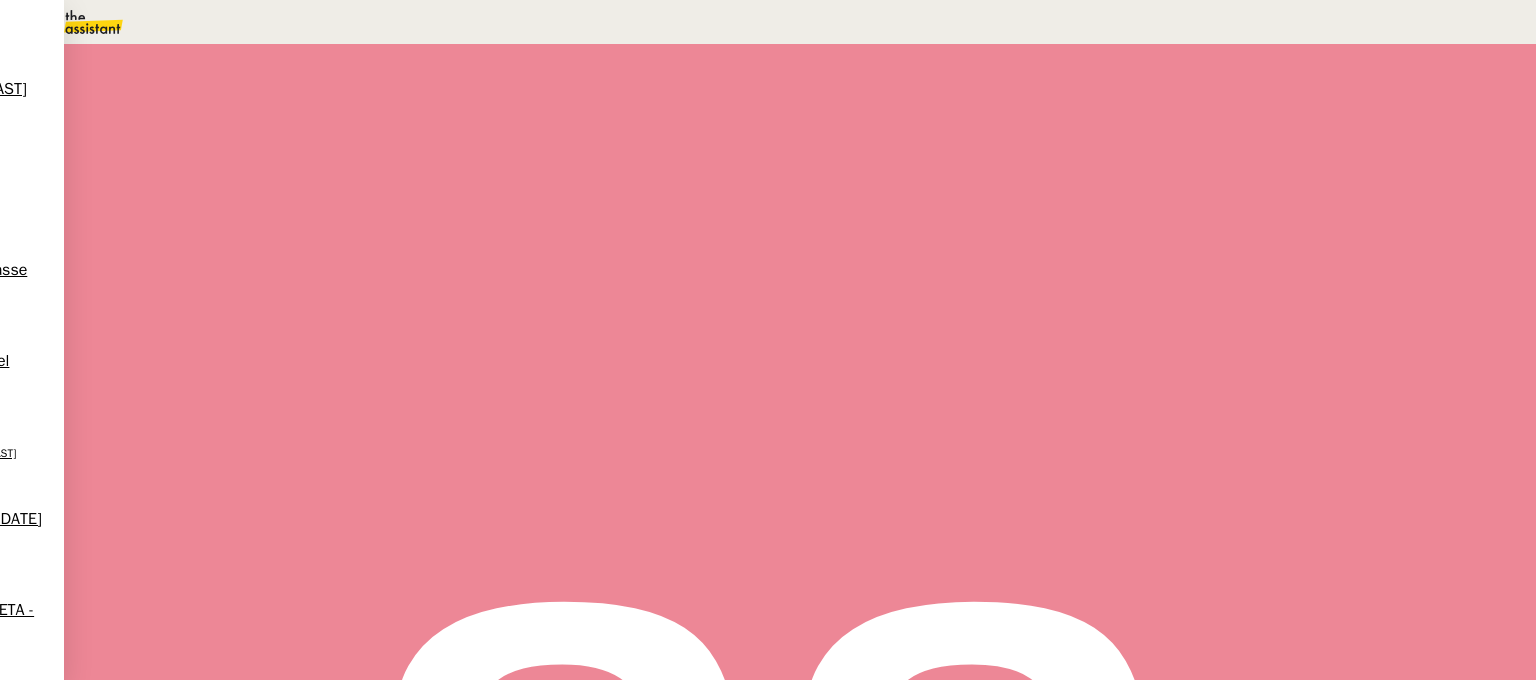 click on "Message" at bounding box center [877, 239] 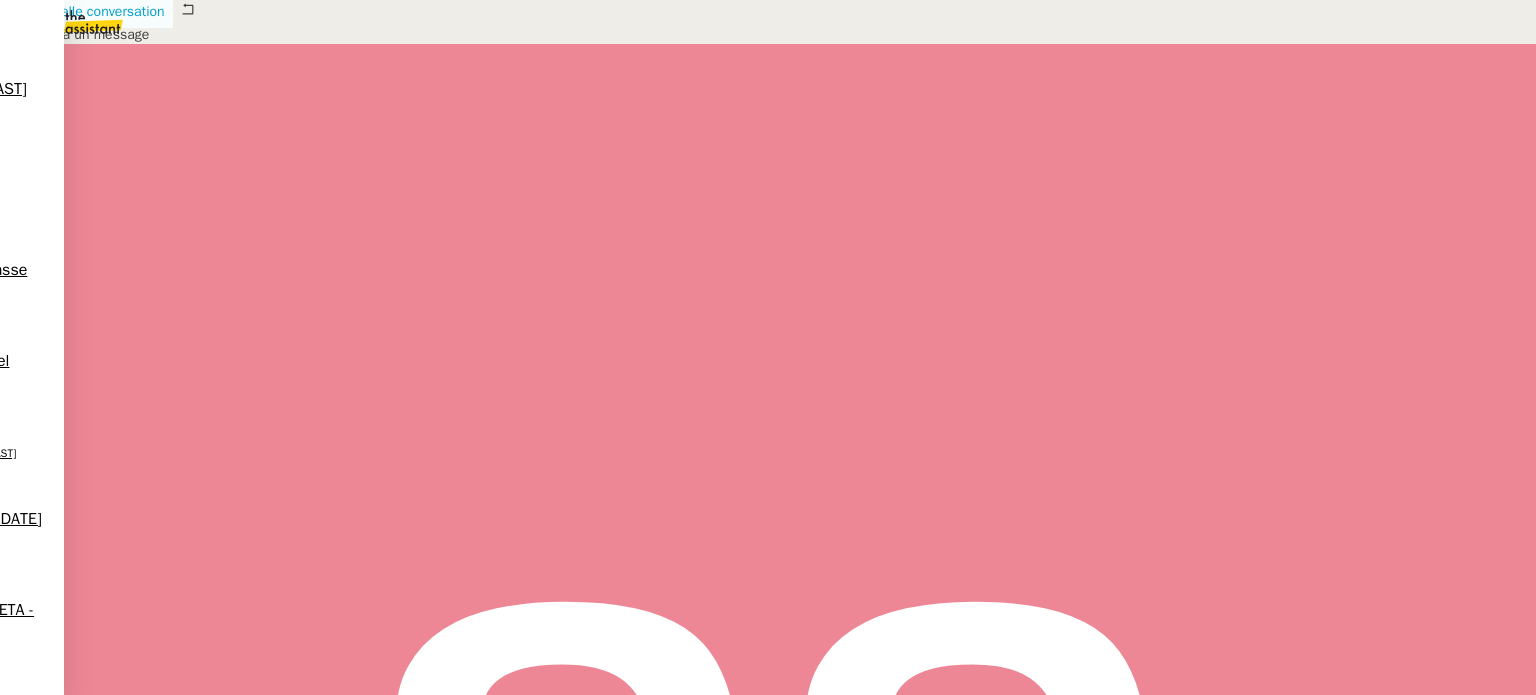 click on "Nouvelle conversation" at bounding box center [97, 11] 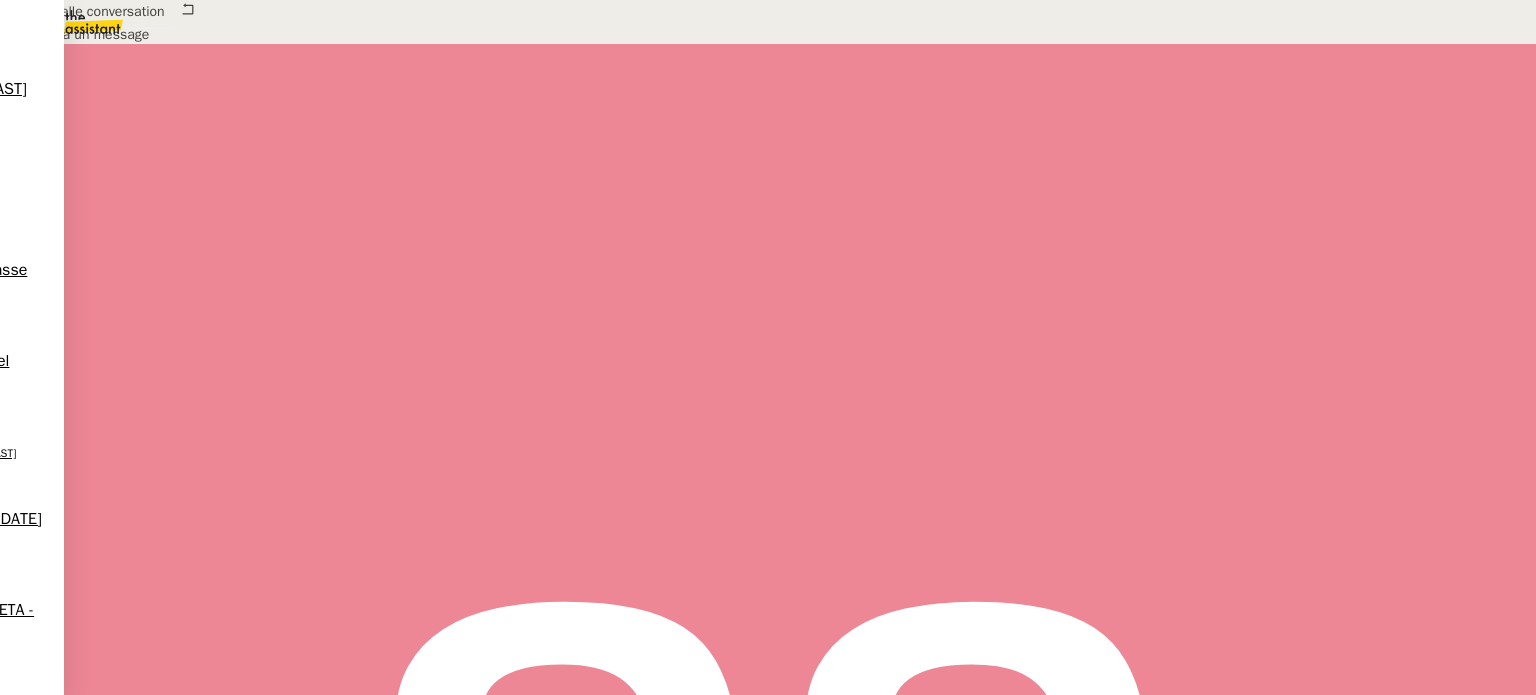 click on "TA - VOYAGE - PROPOSITION GLOBALE    A utiliser dans le cadre de proposition de déplacement TA - RELANCE CLIENT (EN)    Relancer un client lorsqu'il n'a pas répondu à un précédent message BAFERTY - MAIL AUDITION    A utiliser dans le cadre de la procédure d'envoi des mails d'audition TA - PUBLICATION OFFRE D'EMPLOI     Organisation du recrutement Orizair - Relance client 1 (EN)     à utiliser pour orizair, première relance en anglais  [NAME] Discours de présentation du paiement sécurisé    TA - VOYAGES - PROPOSITION ITINERAIRE    Soumettre les résultats d'une recherche Orizair - Empty Legs - Confirmation opérateur    à utiliser dans la communication sur avinode pour les empty legs  [NAME] TA - CONFIRMATION PAIEMENT (EN)    Confirmer avec le client de modèle de transaction - Attention Plan Pro nécessaire. TA - COURRIER EXPEDIE (recommandé)    A utiliser dans le cadre de l'envoi d'un courrier recommandé TA - PARTAGE DE CALENDRIER (EN)    PSPI - Appel de fonds MJL" at bounding box center (125, 1073) 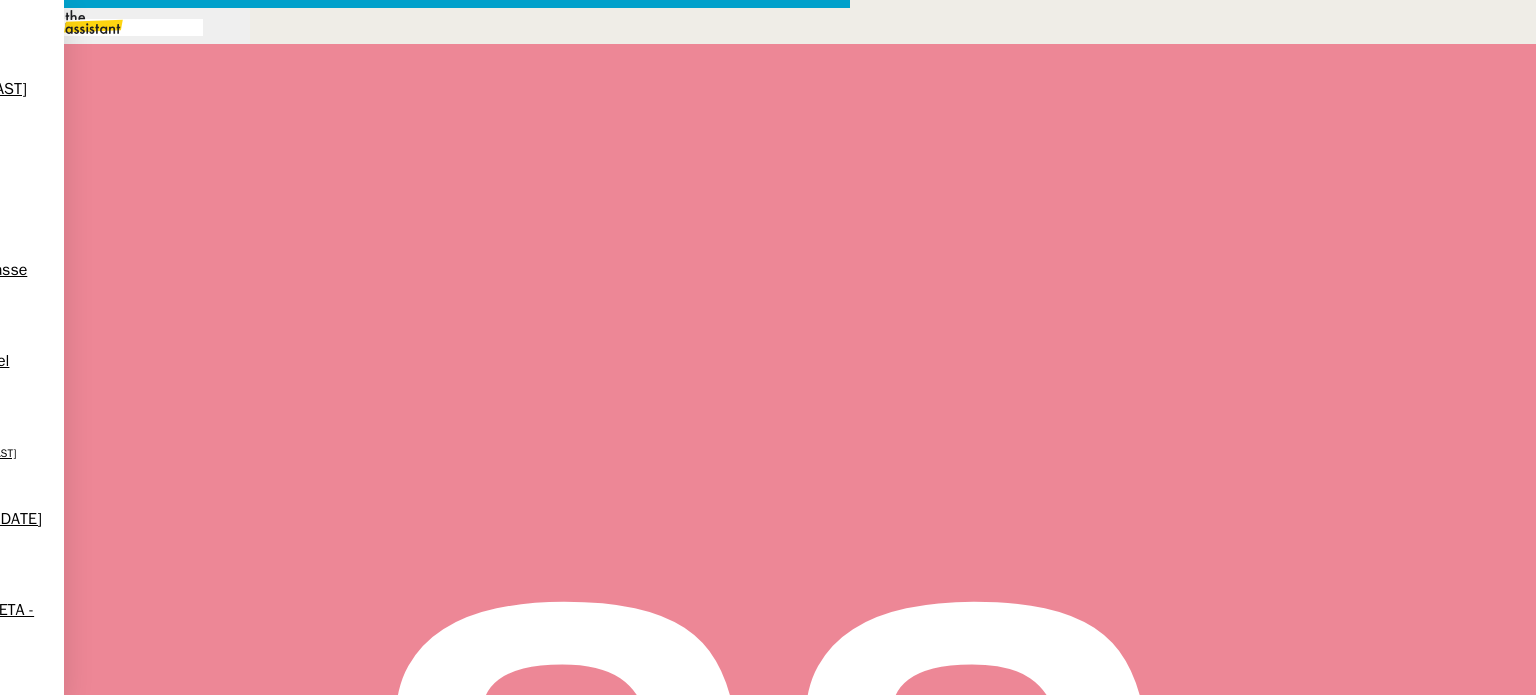 click on "Service TA - VOYAGE - PROPOSITION GLOBALE A utiliser dans le cadre de proposition de déplacement TA - RELANCE CLIENT (EN) Relancer un client lorsqu'il n'a pas répondu à un précédent message BAFERTY - MAIL AUDITION A utiliser dans le cadre de la procédure d'envoi des mails d'audition TA - PUBLICATION OFFRE D'EMPLOI Organisation du recrutement Orizair - Relance client 1 (EN) à utiliser pour orizair, première relance en anglais [FIRST] [LAST] Discours de présentation du paiement sécurisé TA - VOYAGES - PROPOSITION ITINERAIRE Soumettre les résultats d'une recherche Orizair - Empty Legs - Confirmation opérateur à utiliser dans la communication sur avinode pour les empty legs [FIRST] [LAST] TA - CONFIRMATION PAIEMENT (EN) Confirmer avec le client de modèle de transaction - Attention Plan Pro nécessaire. TA - COURRIER EXPEDIE (recommandé) A utiliser dans le cadre de l'envoi d'un courrier recommandé TA - PARTAGE DE CALENDRIER (EN) PSPI - Appel de fonds MJL" at bounding box center (768, 495) 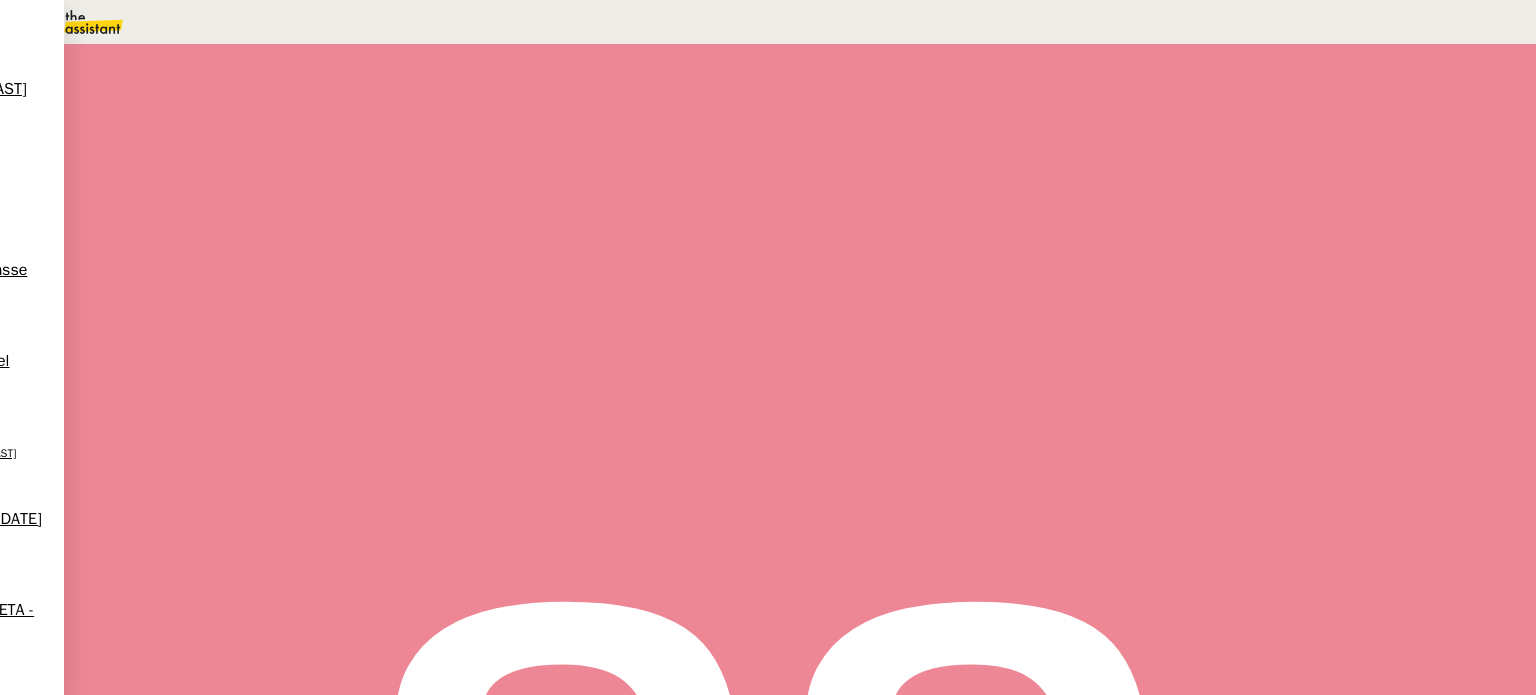 scroll, scrollTop: 900, scrollLeft: 0, axis: vertical 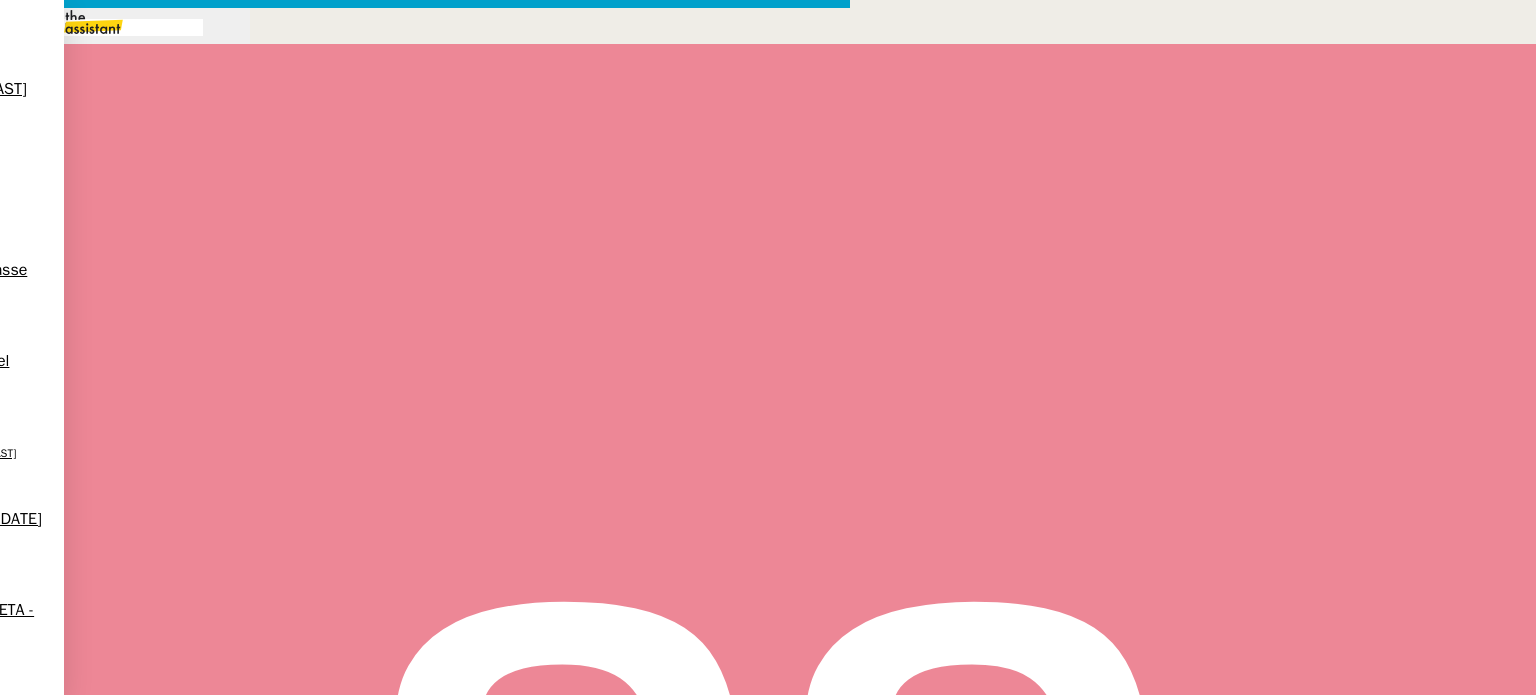 click on "au" at bounding box center [102, 674] 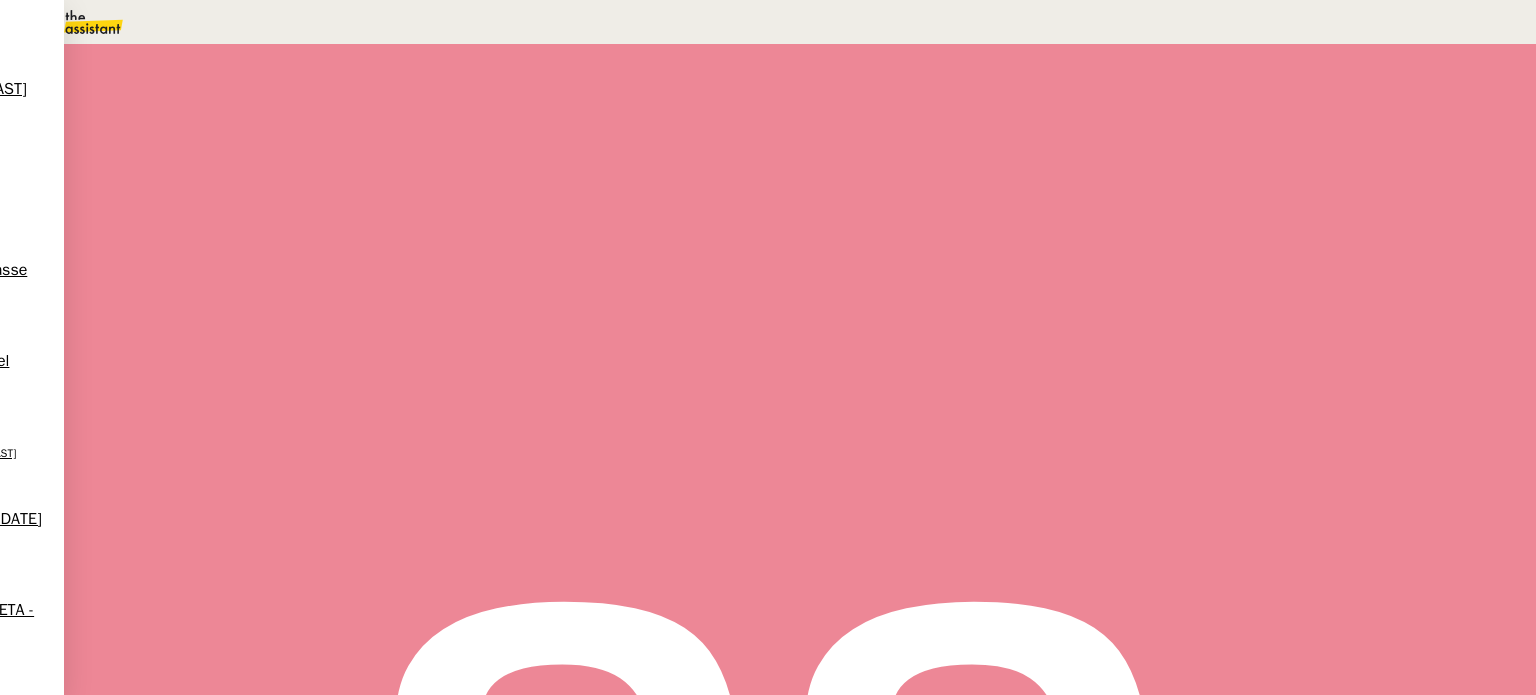 scroll, scrollTop: 600, scrollLeft: 0, axis: vertical 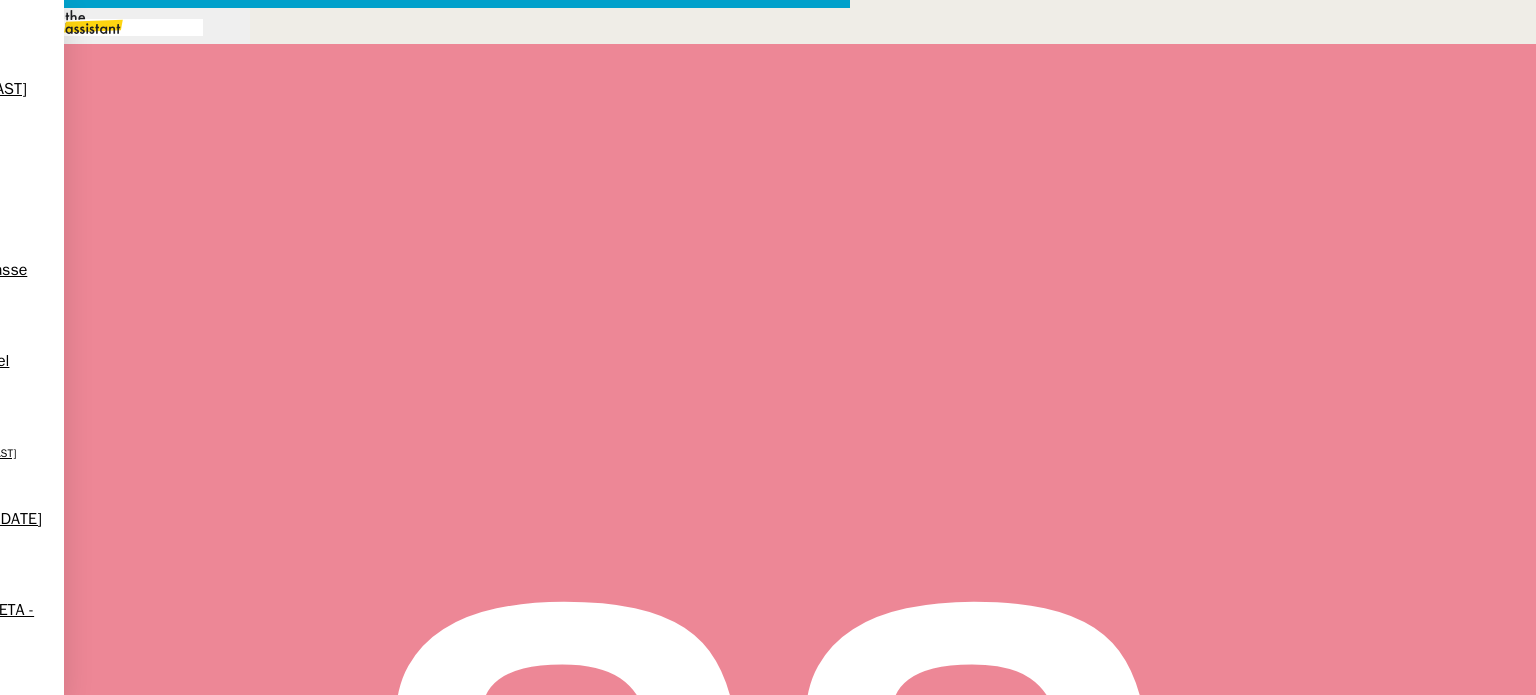 click at bounding box center [425, 719] 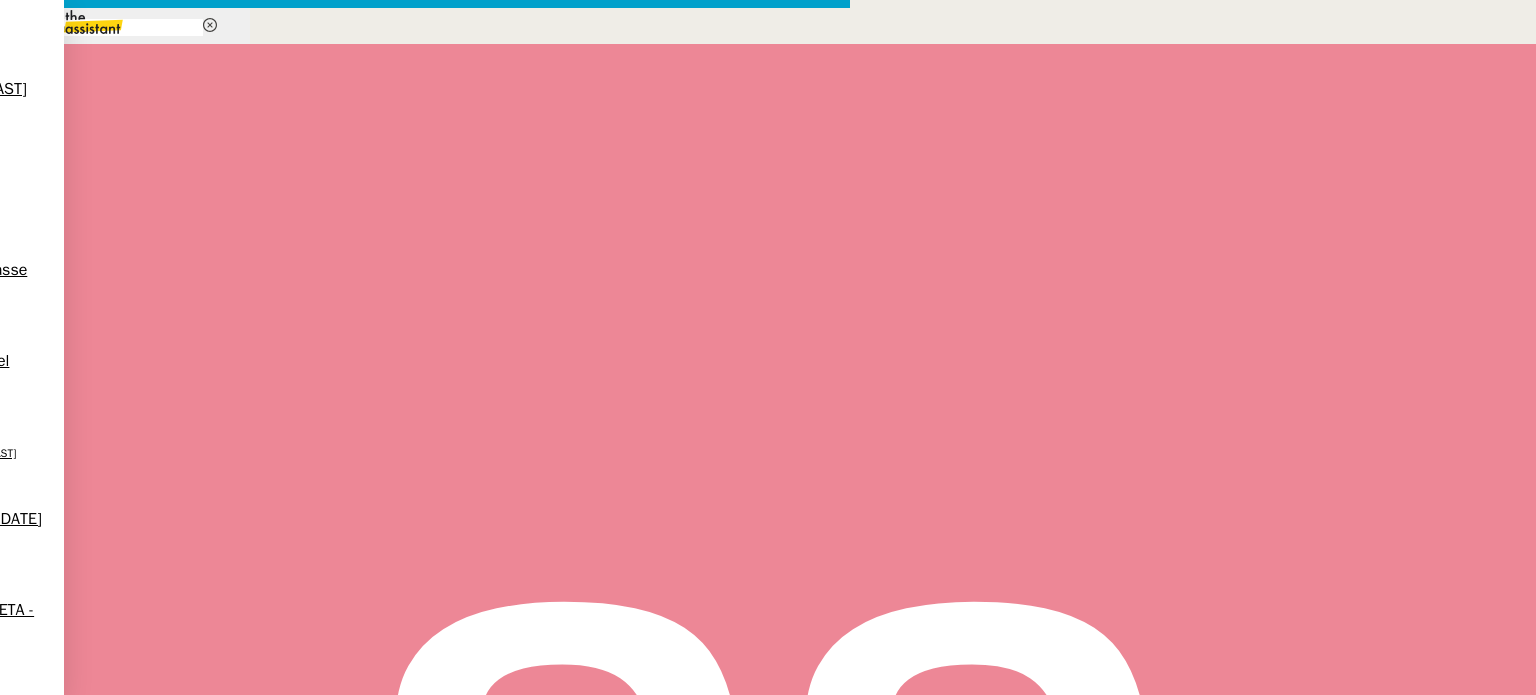 type on "demande" 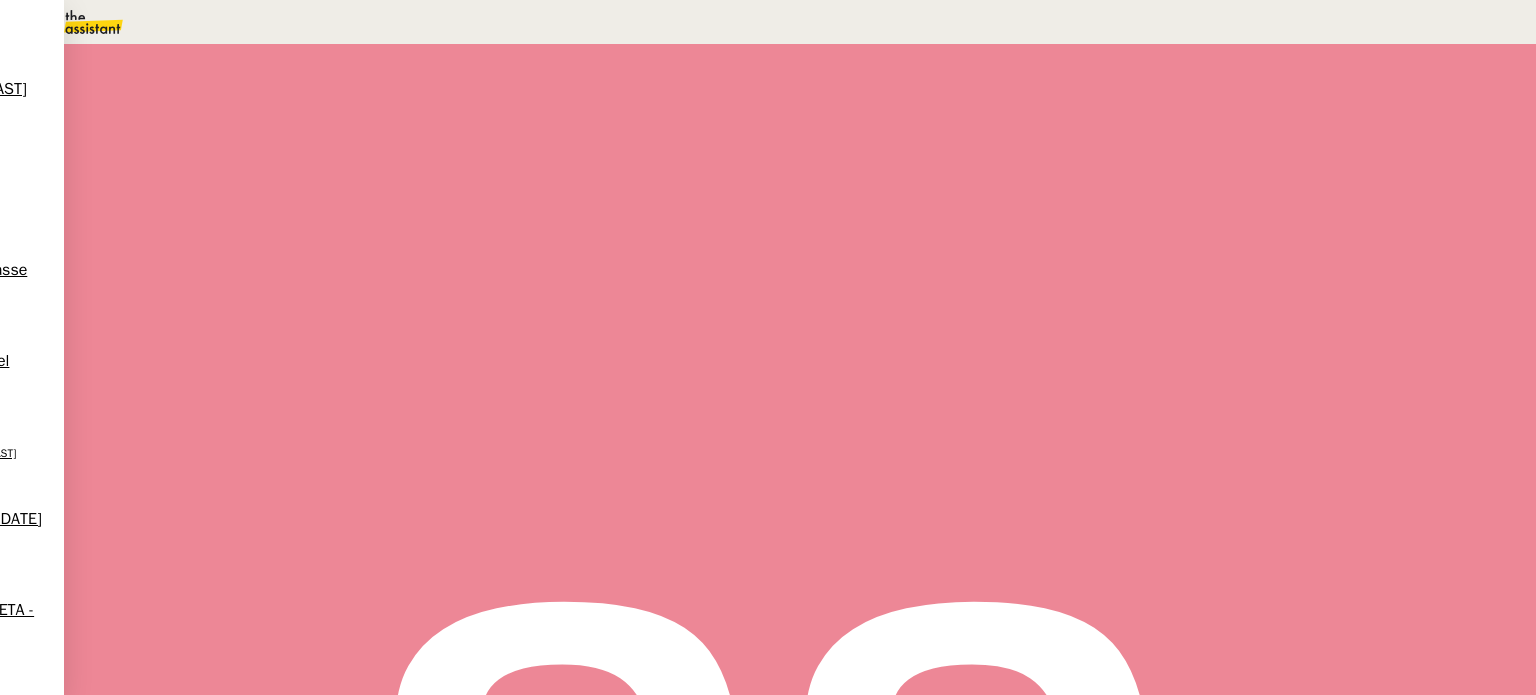 scroll, scrollTop: 300, scrollLeft: 0, axis: vertical 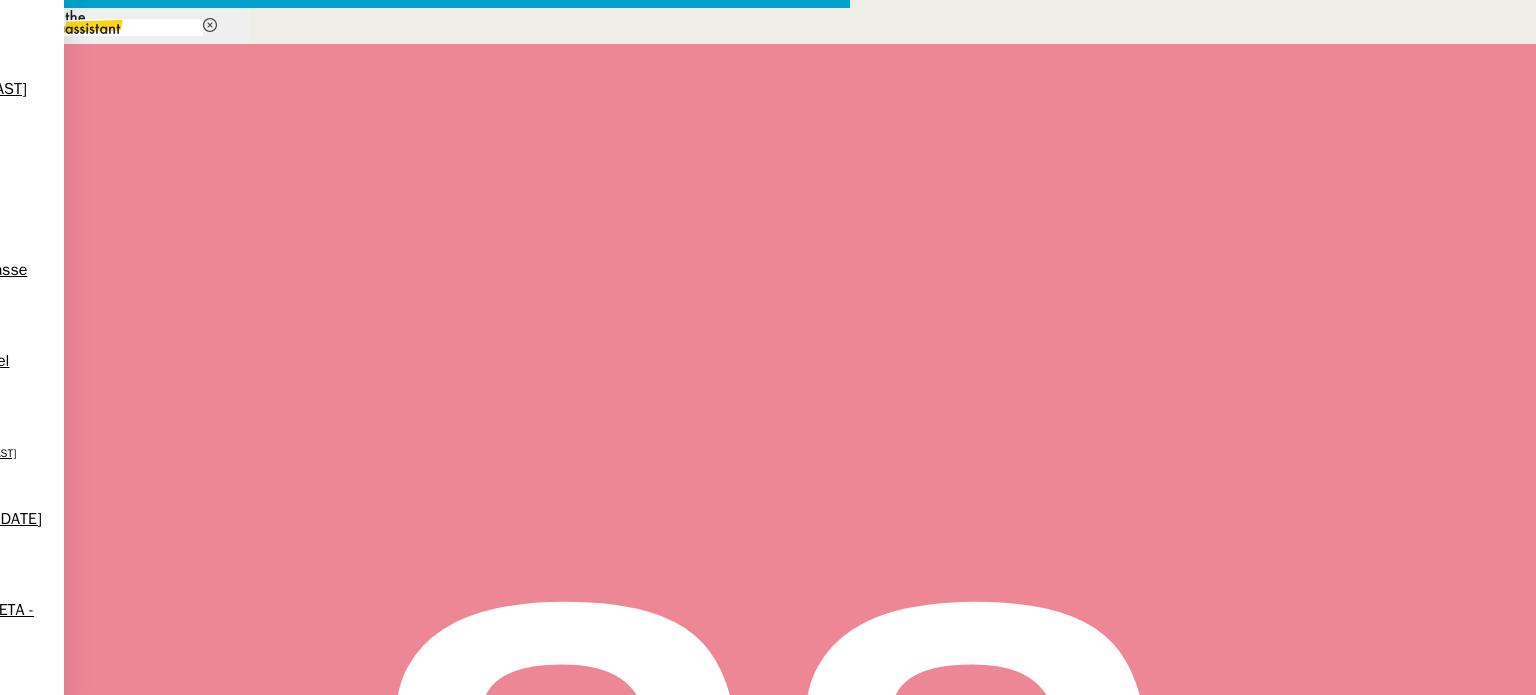 click on "Envoyer" at bounding box center (71, 1482) 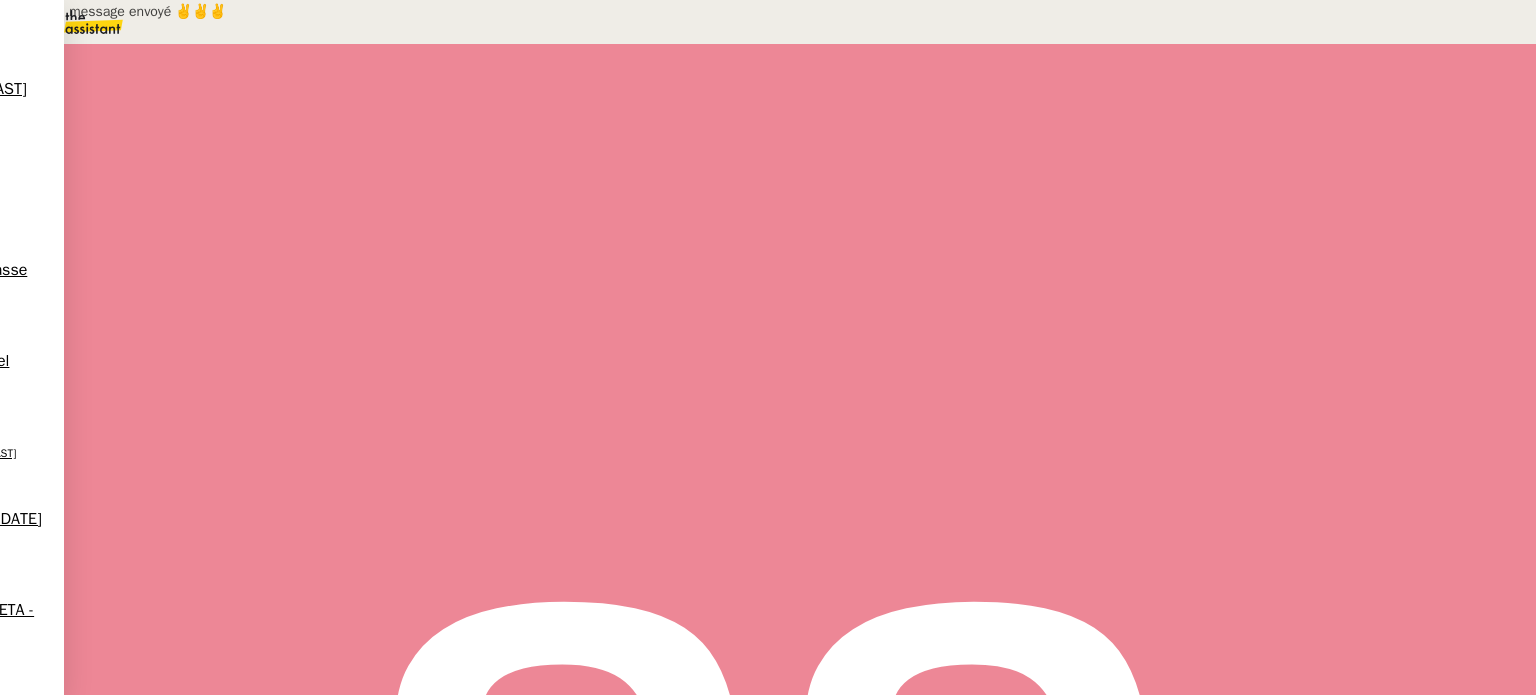 scroll, scrollTop: 700, scrollLeft: 0, axis: vertical 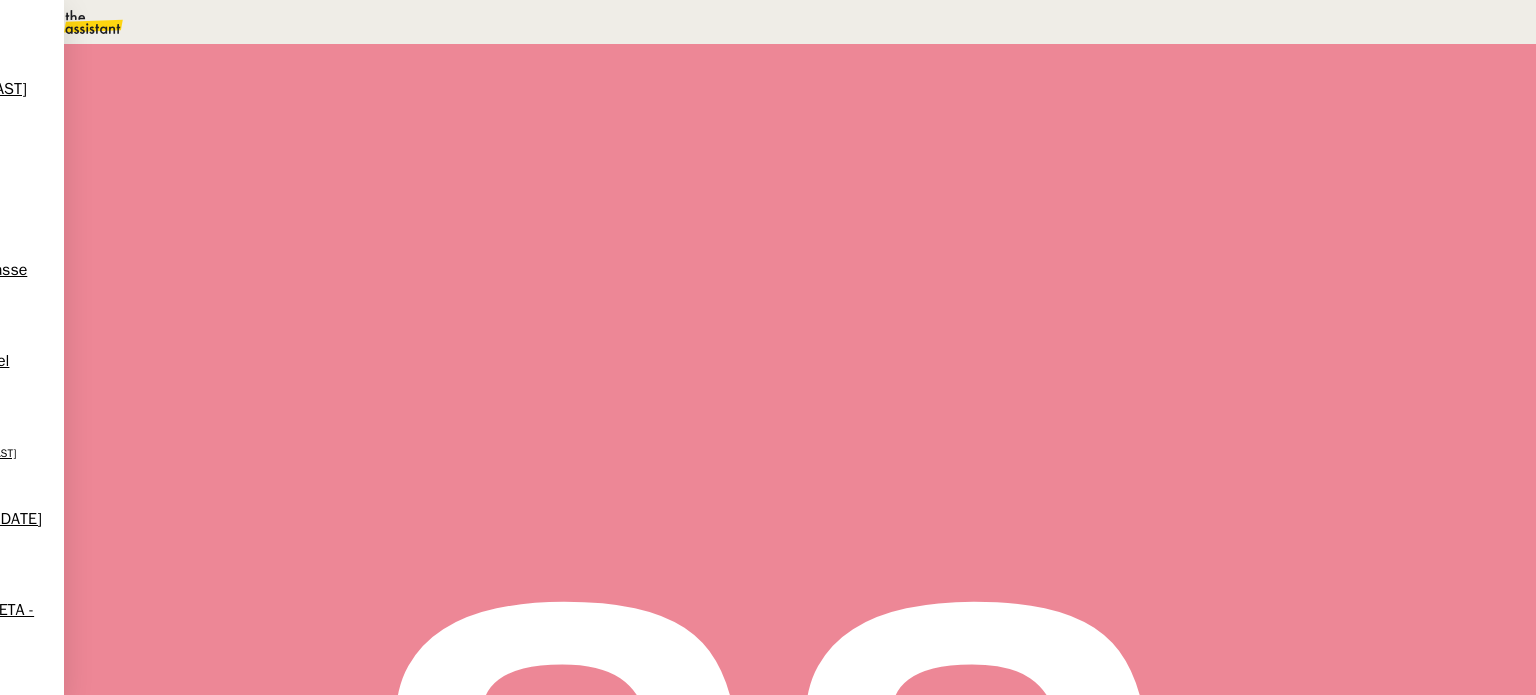 click at bounding box center (287, 628) 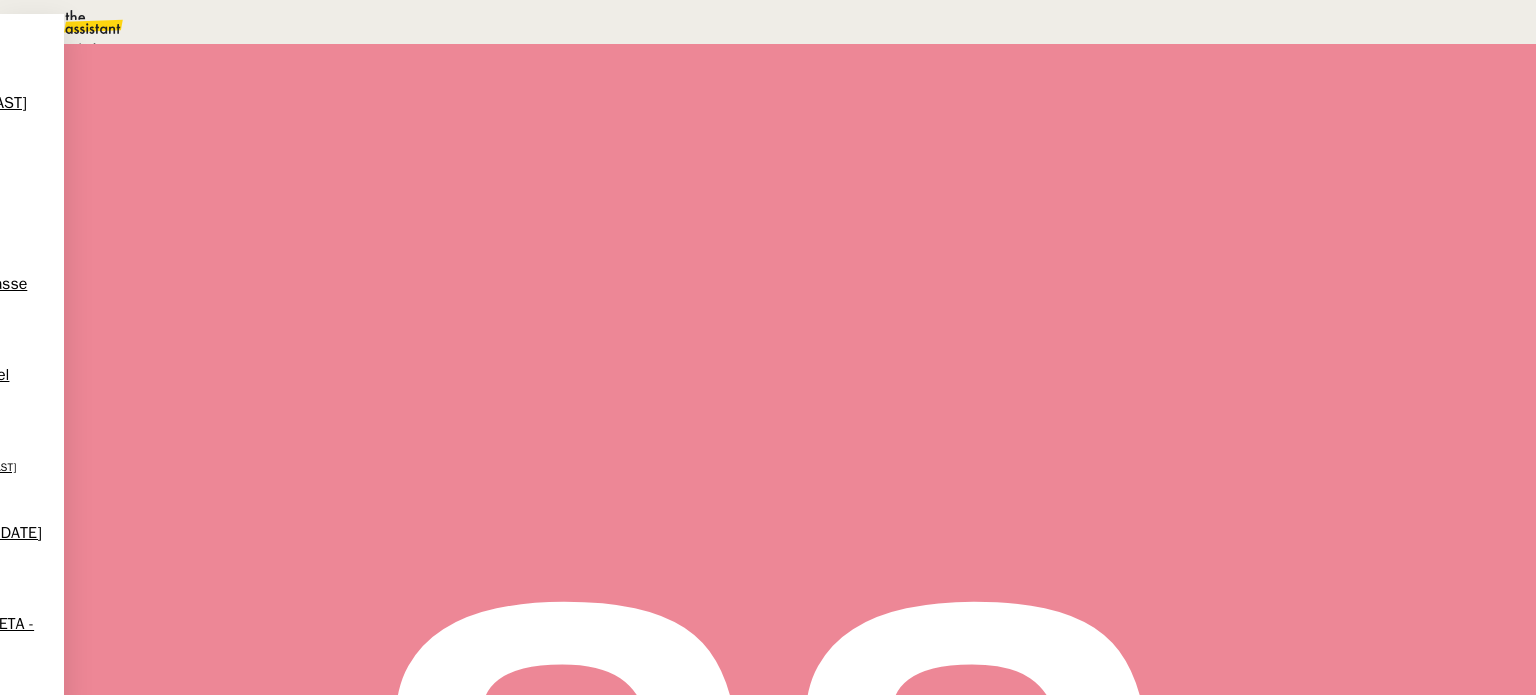 click on "Statut" at bounding box center (290, 114) 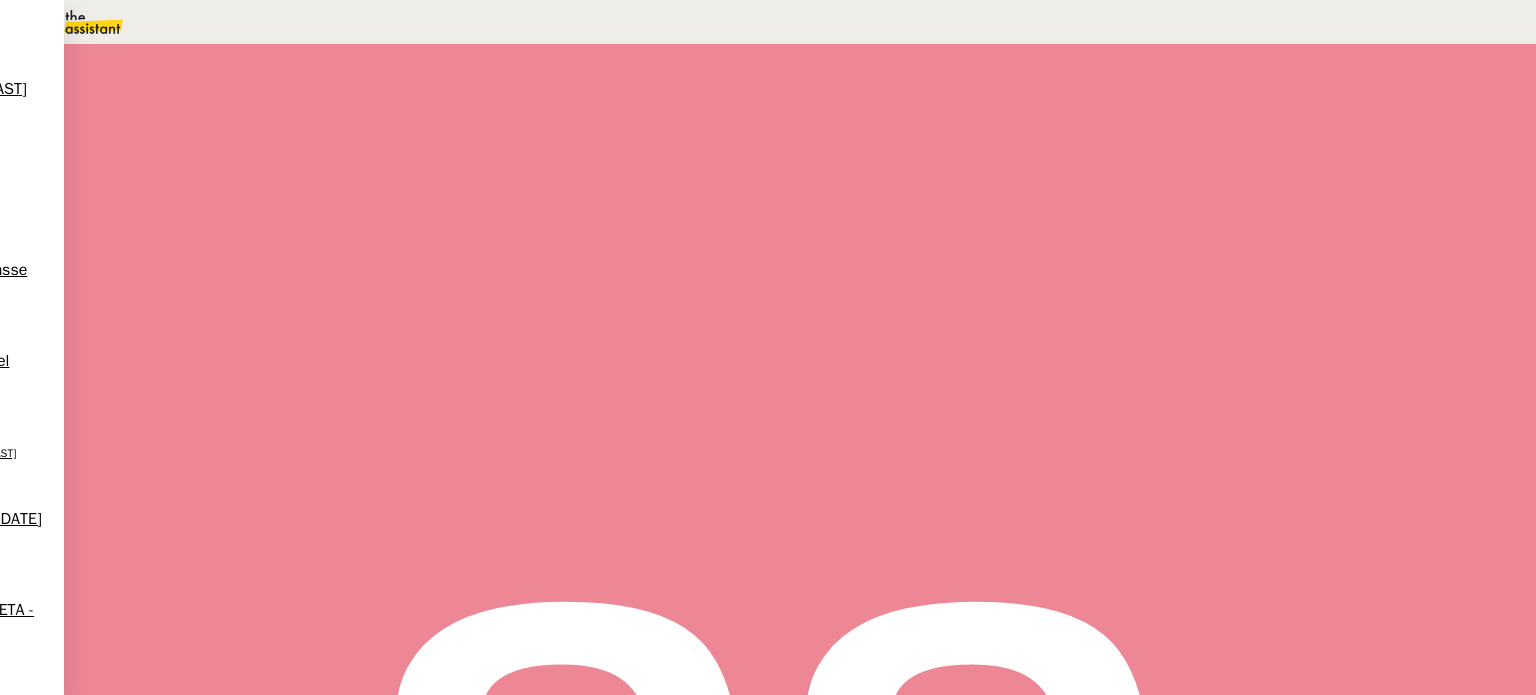 click on "Statut" at bounding box center (290, 114) 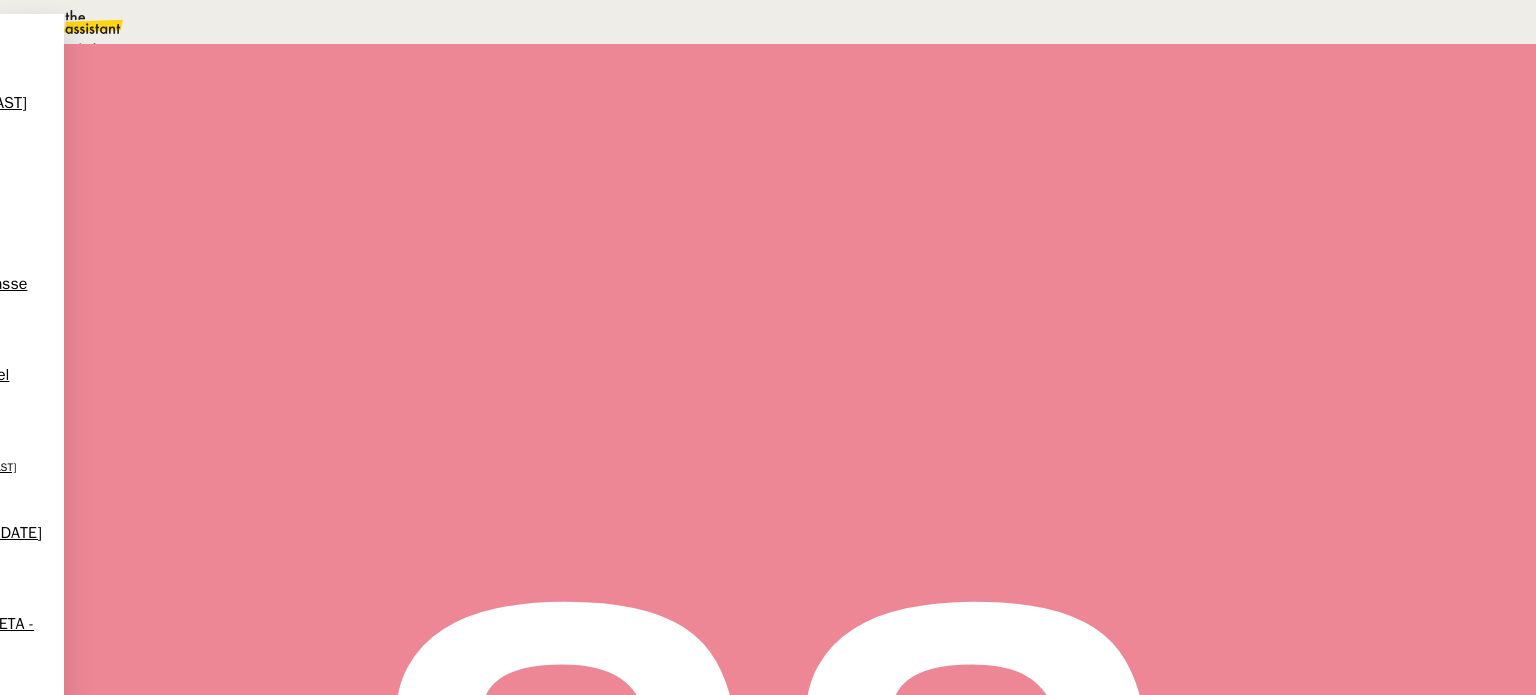 click on "En attente" at bounding box center [72, 48] 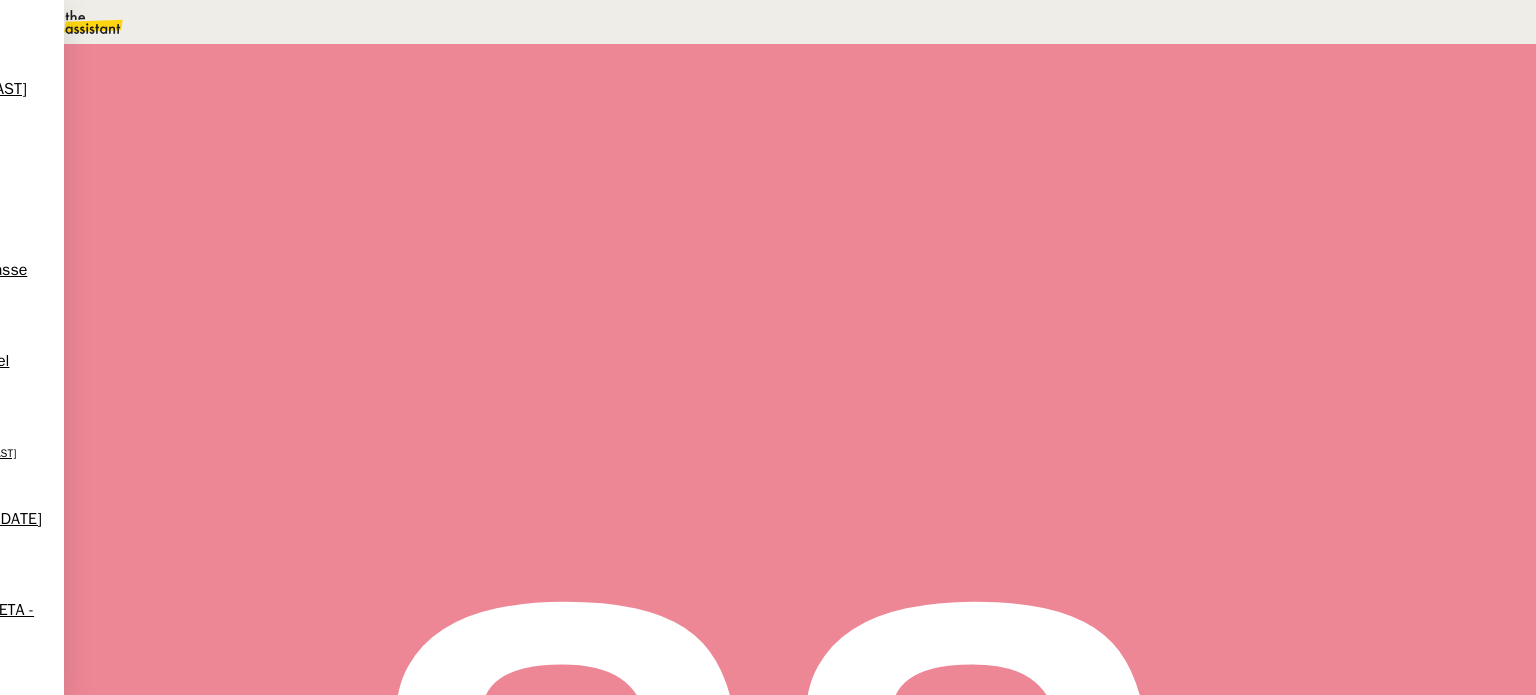 click on "Statut" at bounding box center [290, 114] 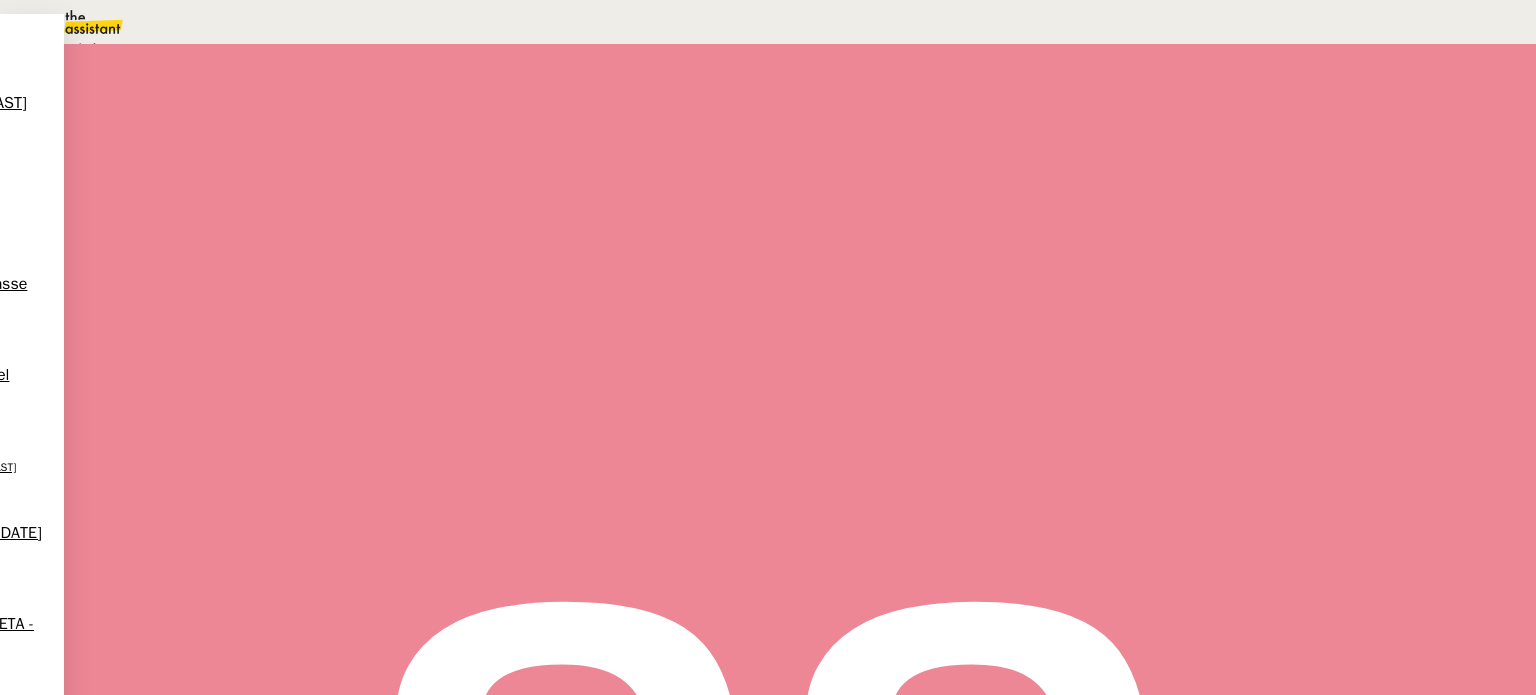 click on "Aide" at bounding box center [72, 48] 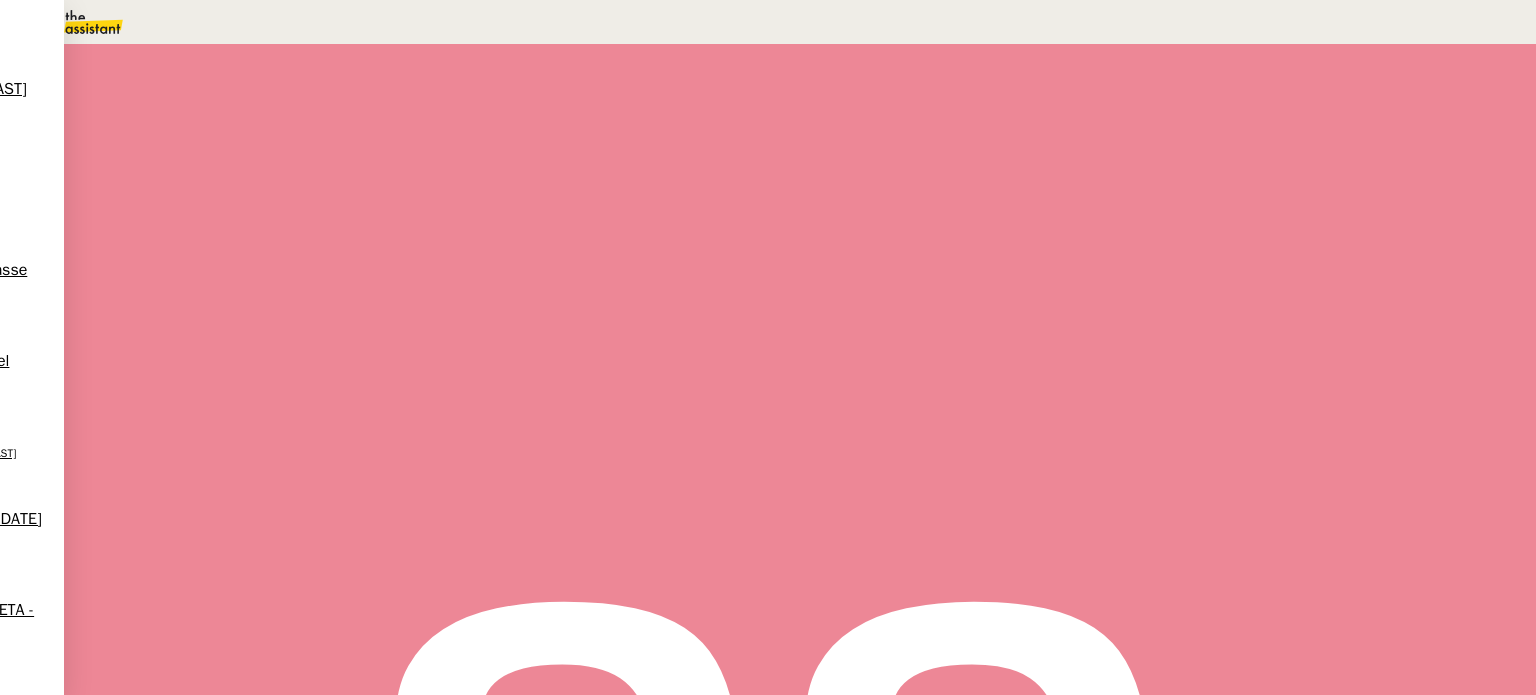 click at bounding box center [1184, 133] 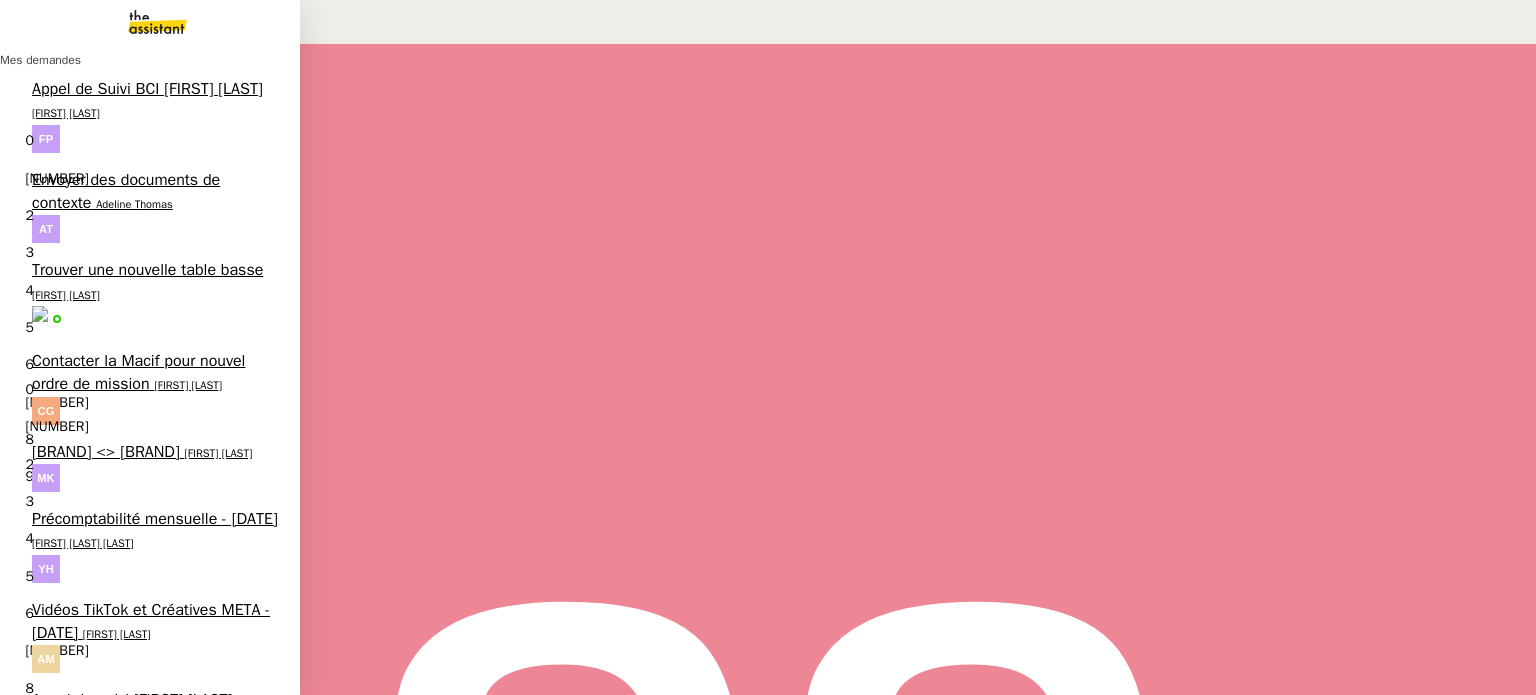 click on "Vidéos TikTok et Créatives META  - [DATE]" at bounding box center (151, 893) 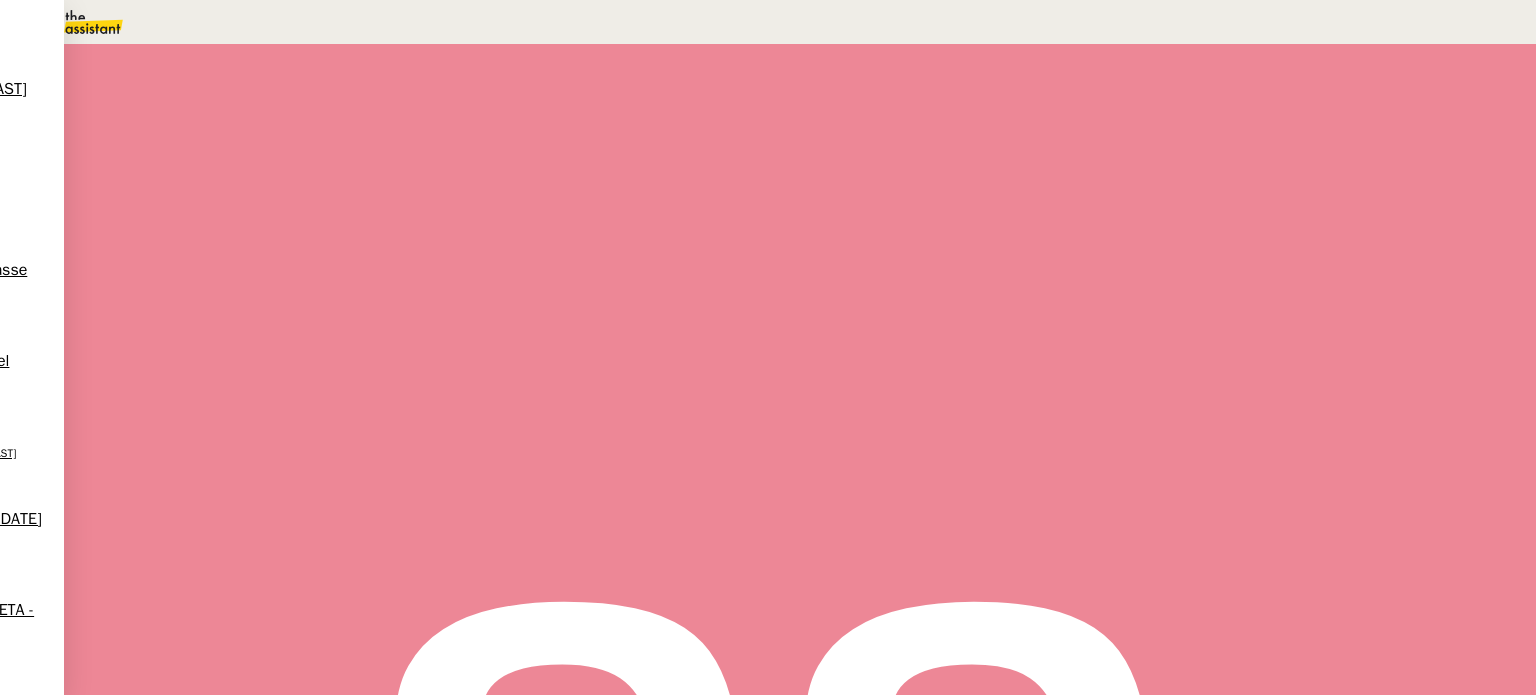 scroll, scrollTop: 312, scrollLeft: 0, axis: vertical 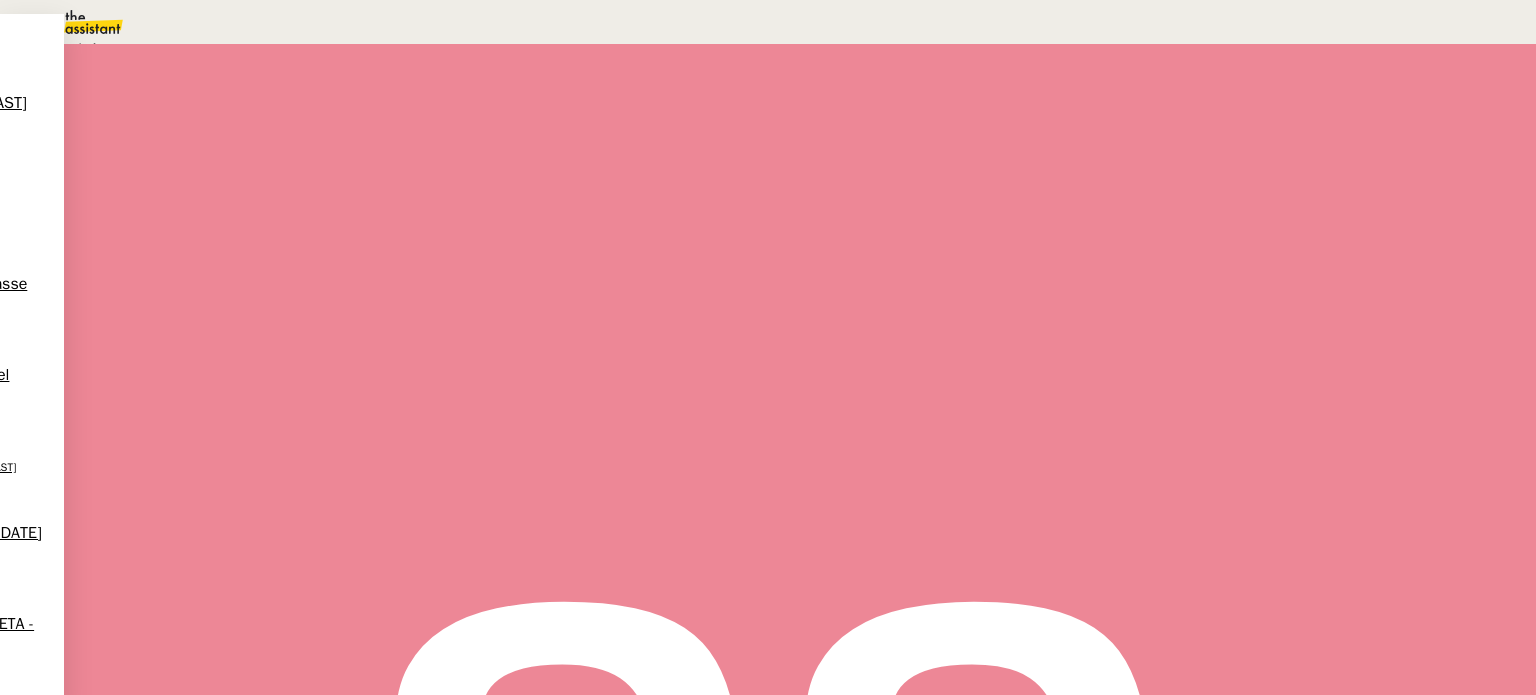 click on "Terminé" at bounding box center [72, 48] 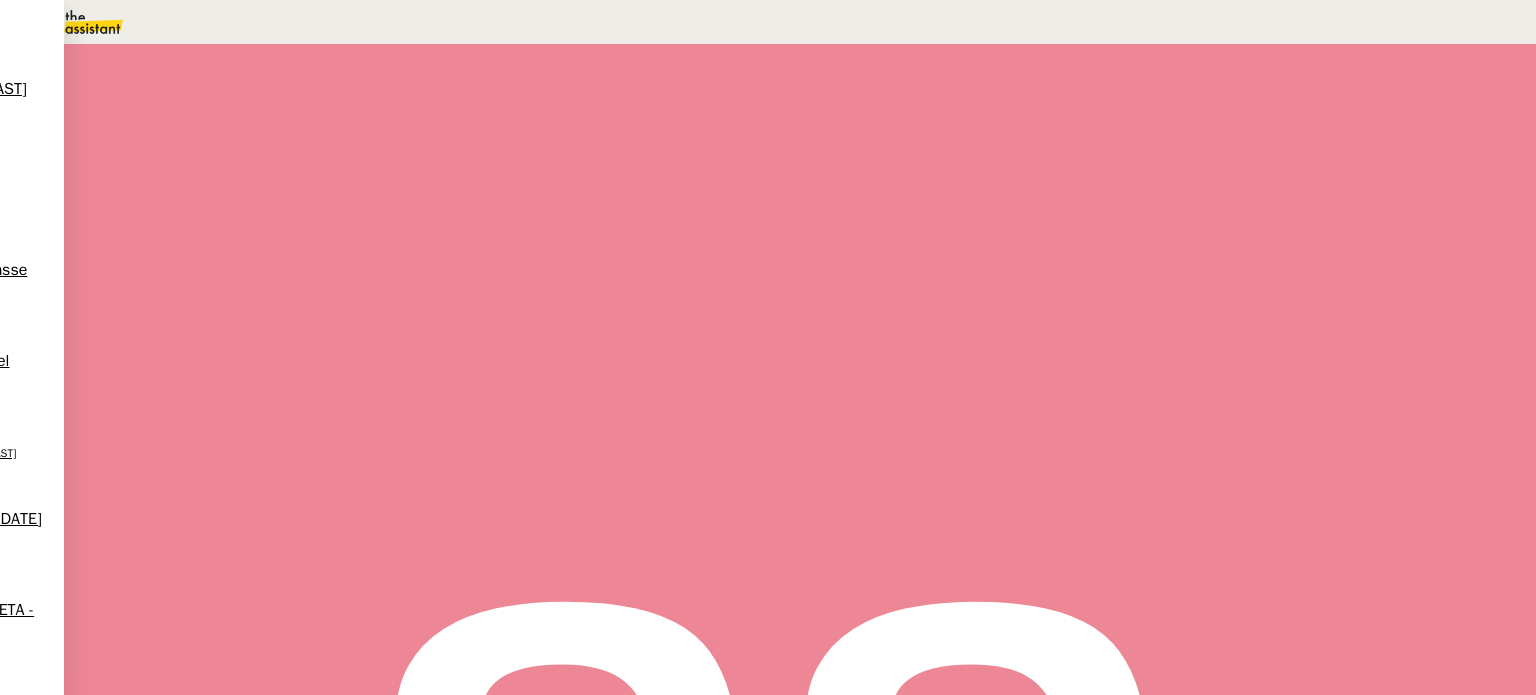 click on "Sauver" at bounding box center (1139, 188) 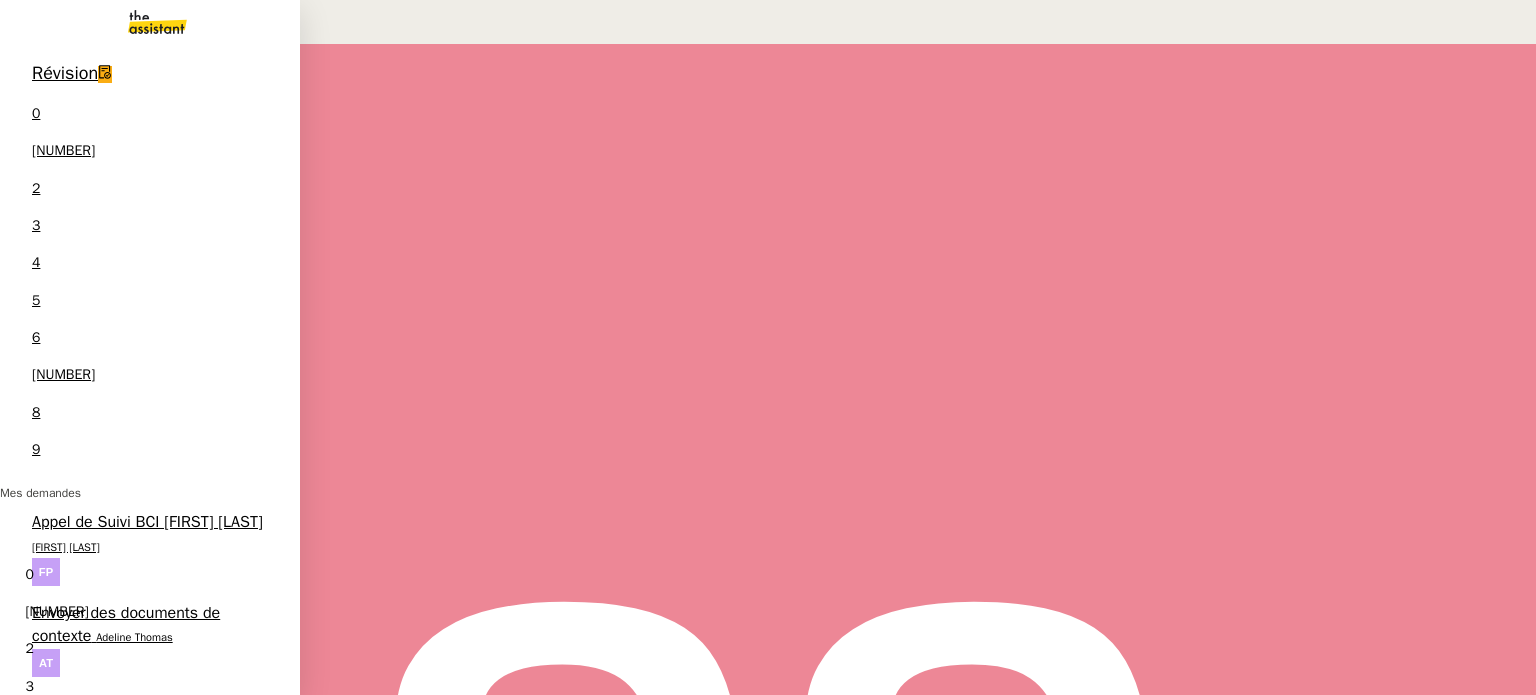 click on "[DATE] - [FIRST] [LAST] - NFR" at bounding box center (132, 1224) 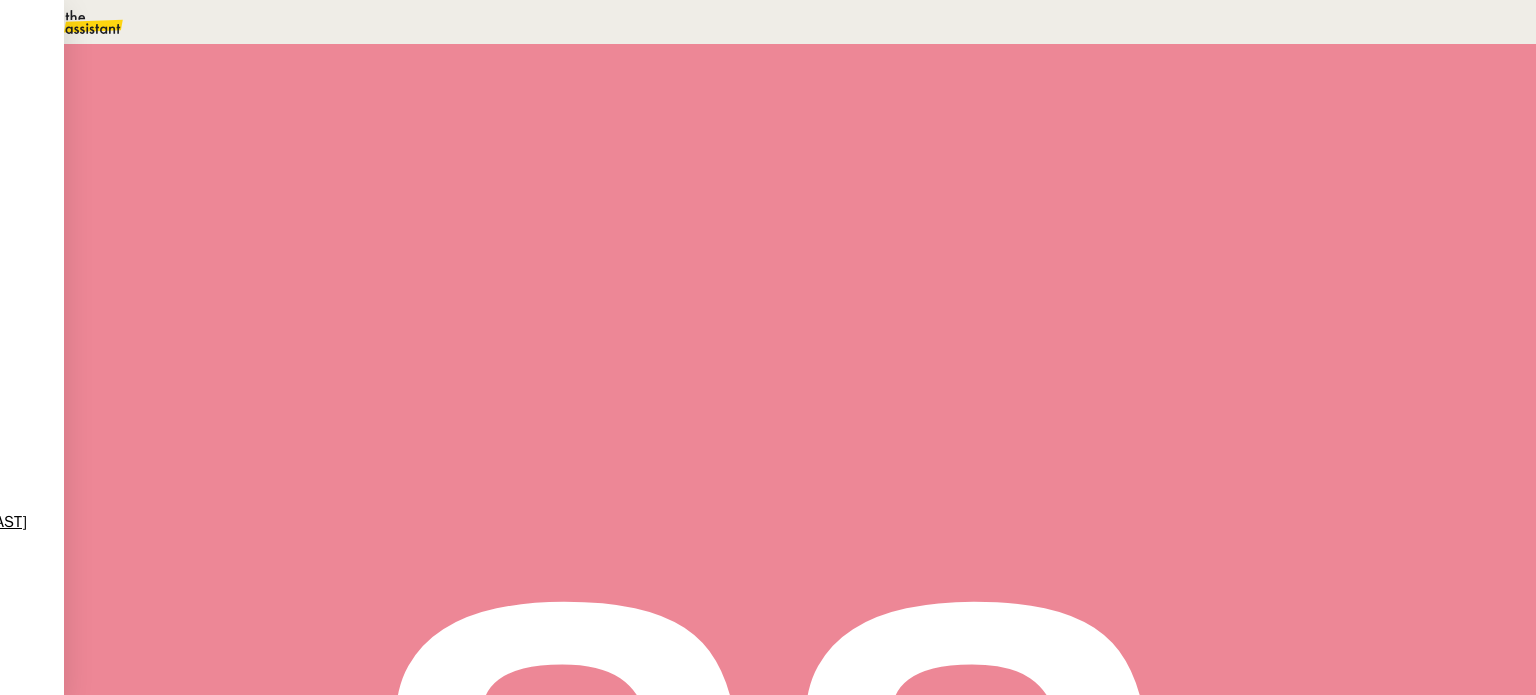scroll, scrollTop: 75, scrollLeft: 0, axis: vertical 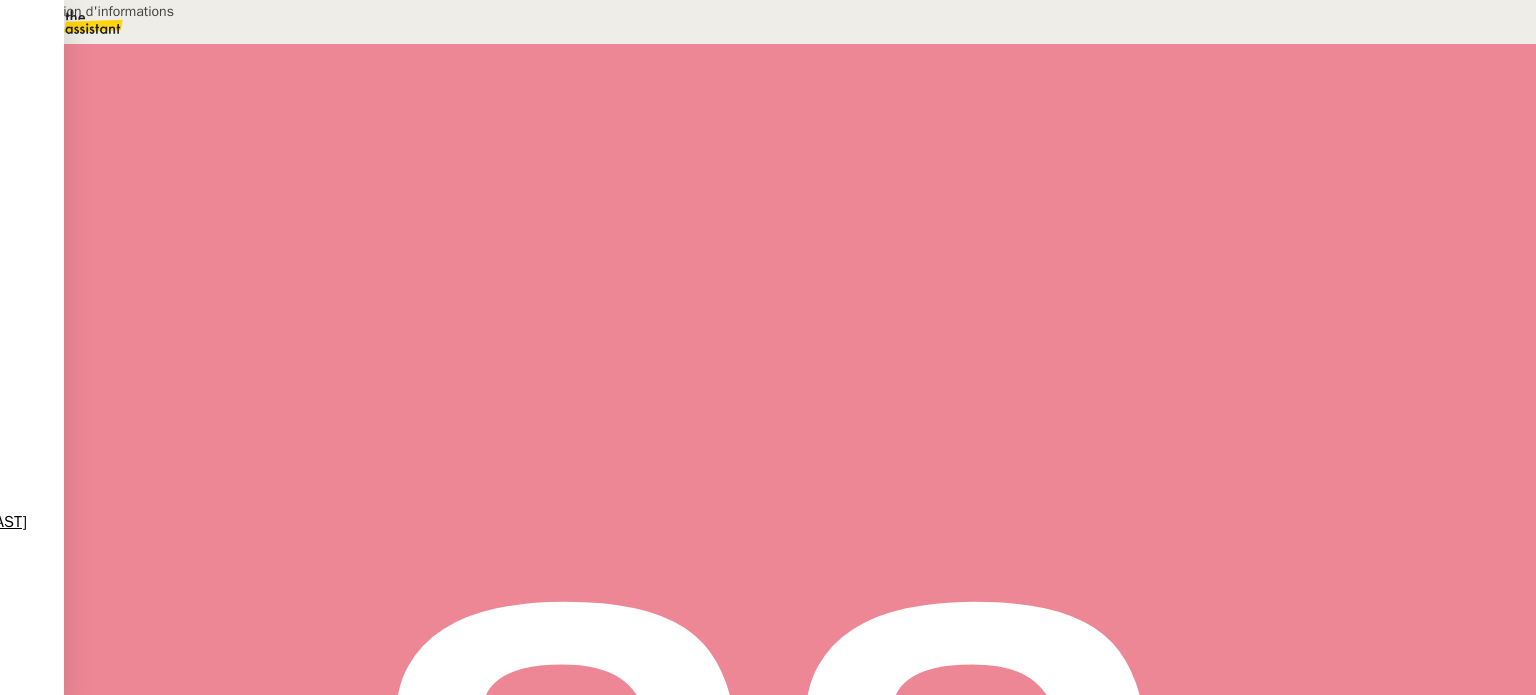 click on "Transmission d'informations" at bounding box center (204, 11) 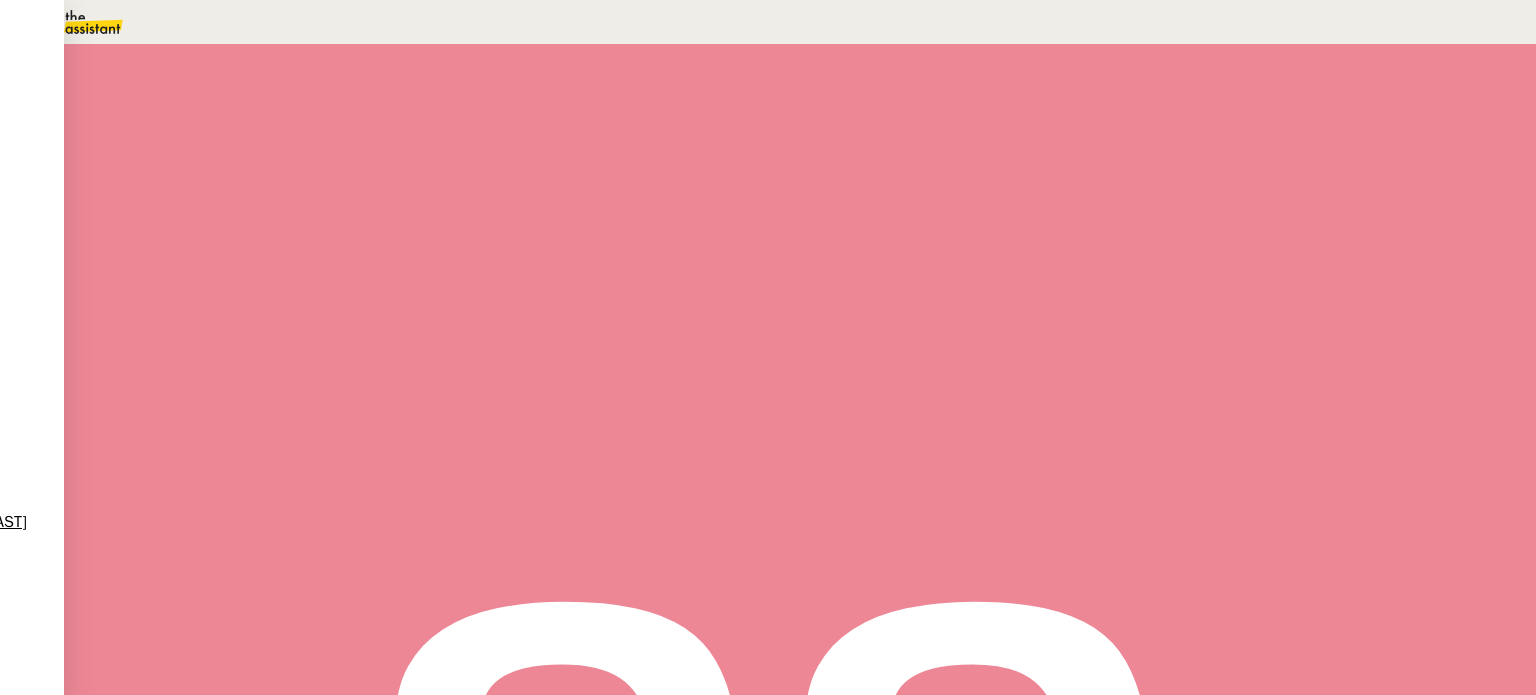 type on "Transmission d'informations" 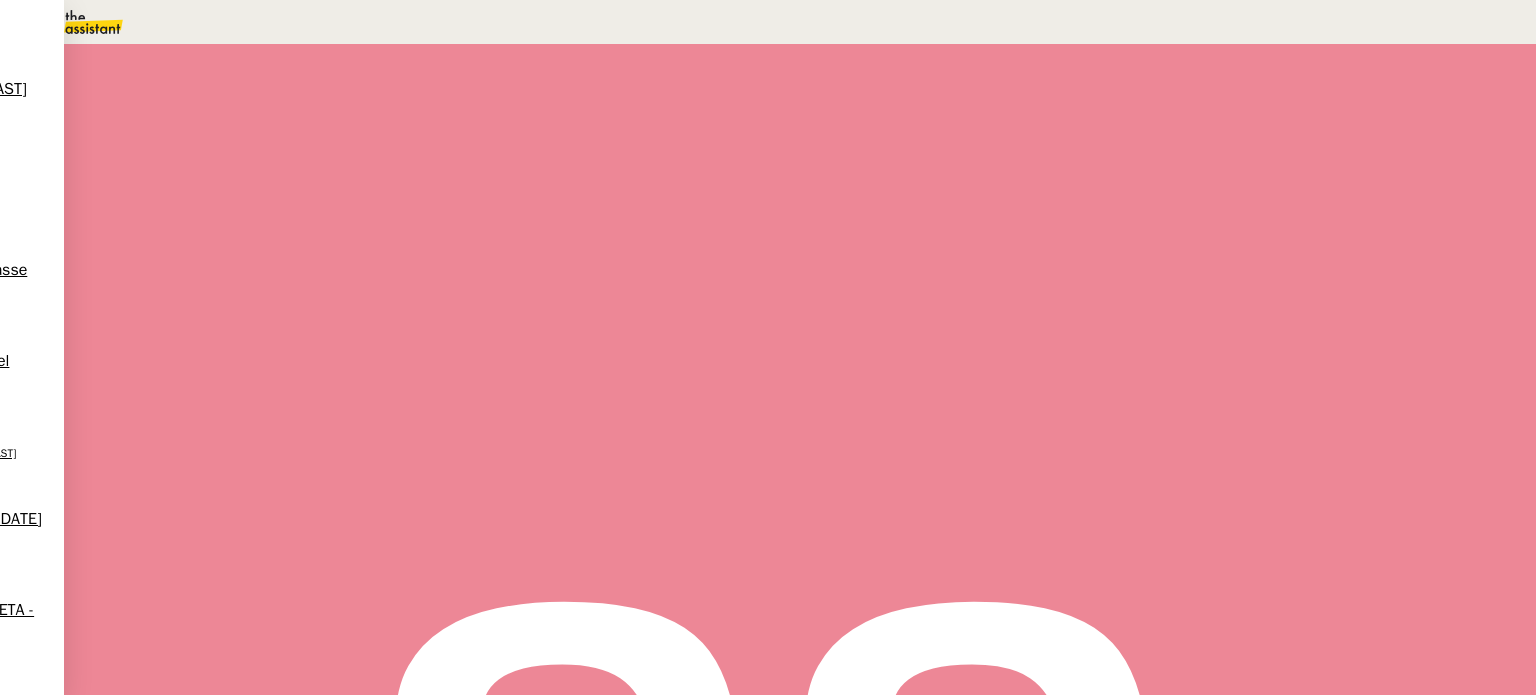 click on "[AIRPORT] to [AIRPORT]" at bounding box center (1316, 175) 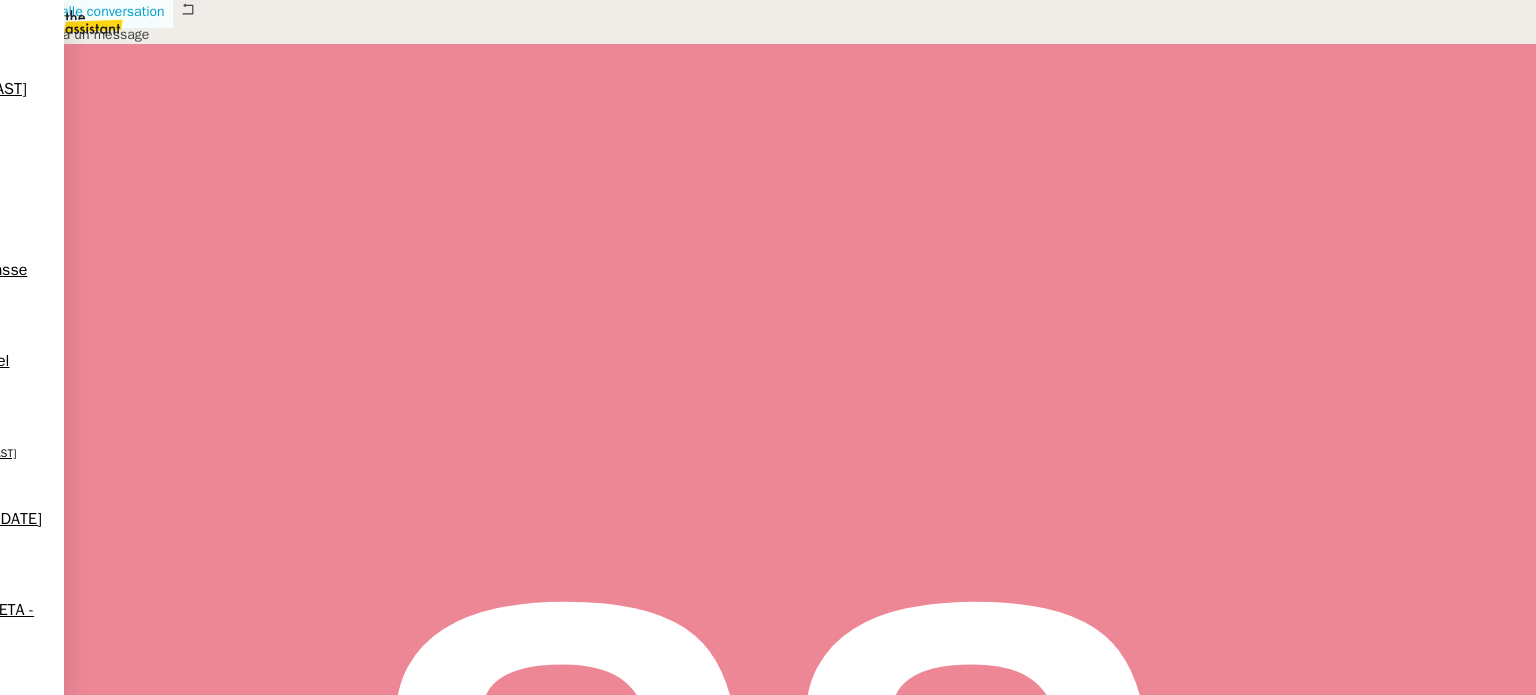 click on "Nouvelle conversation" at bounding box center (86, 12) 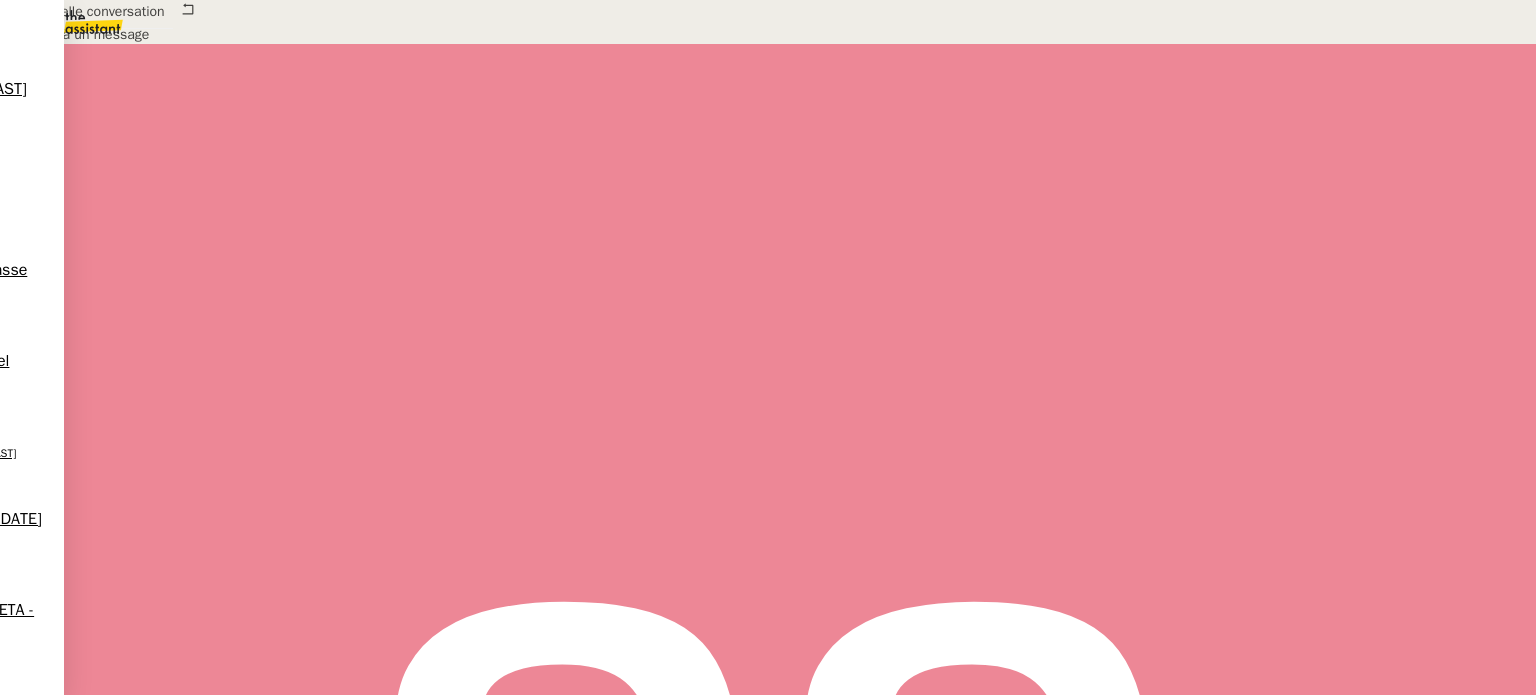 click on "_______         au
Cc:
Ccc:" at bounding box center [425, 721] 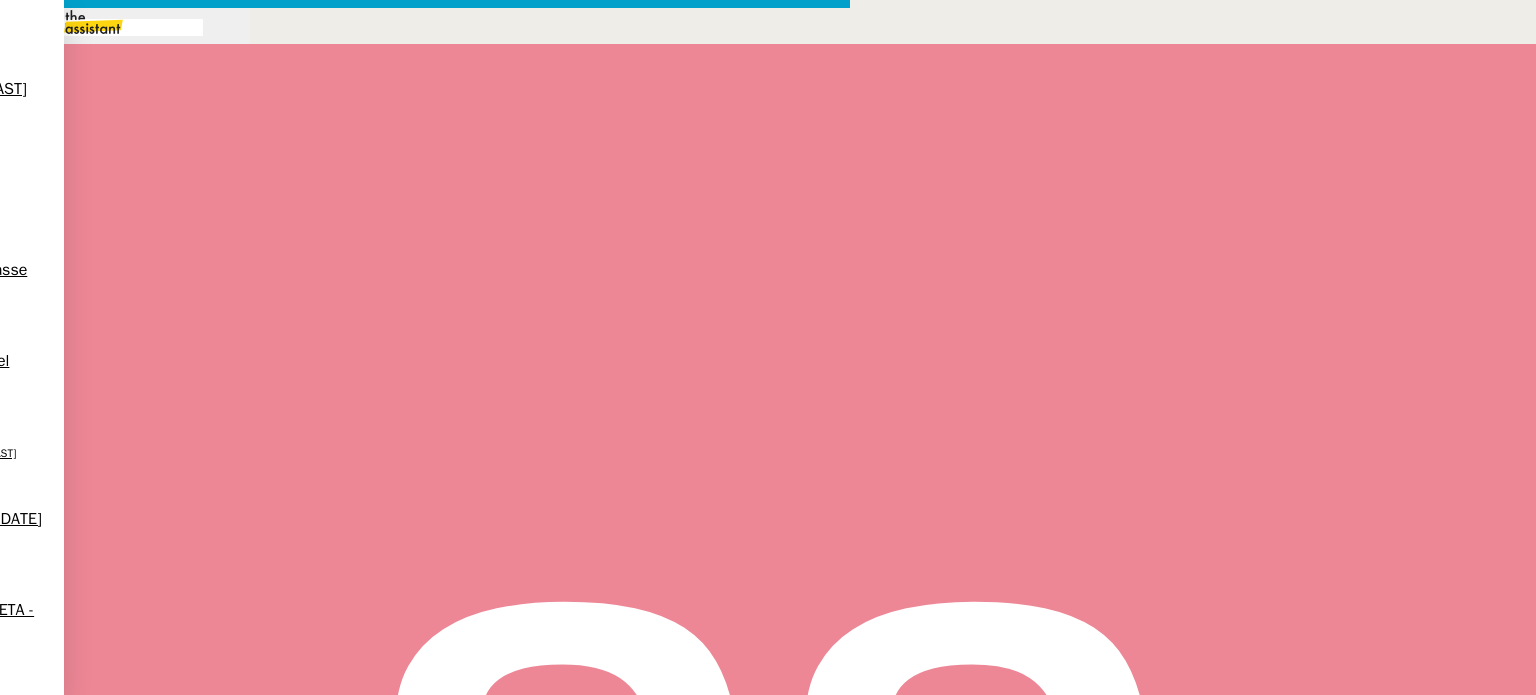 click on "au" at bounding box center [102, 674] 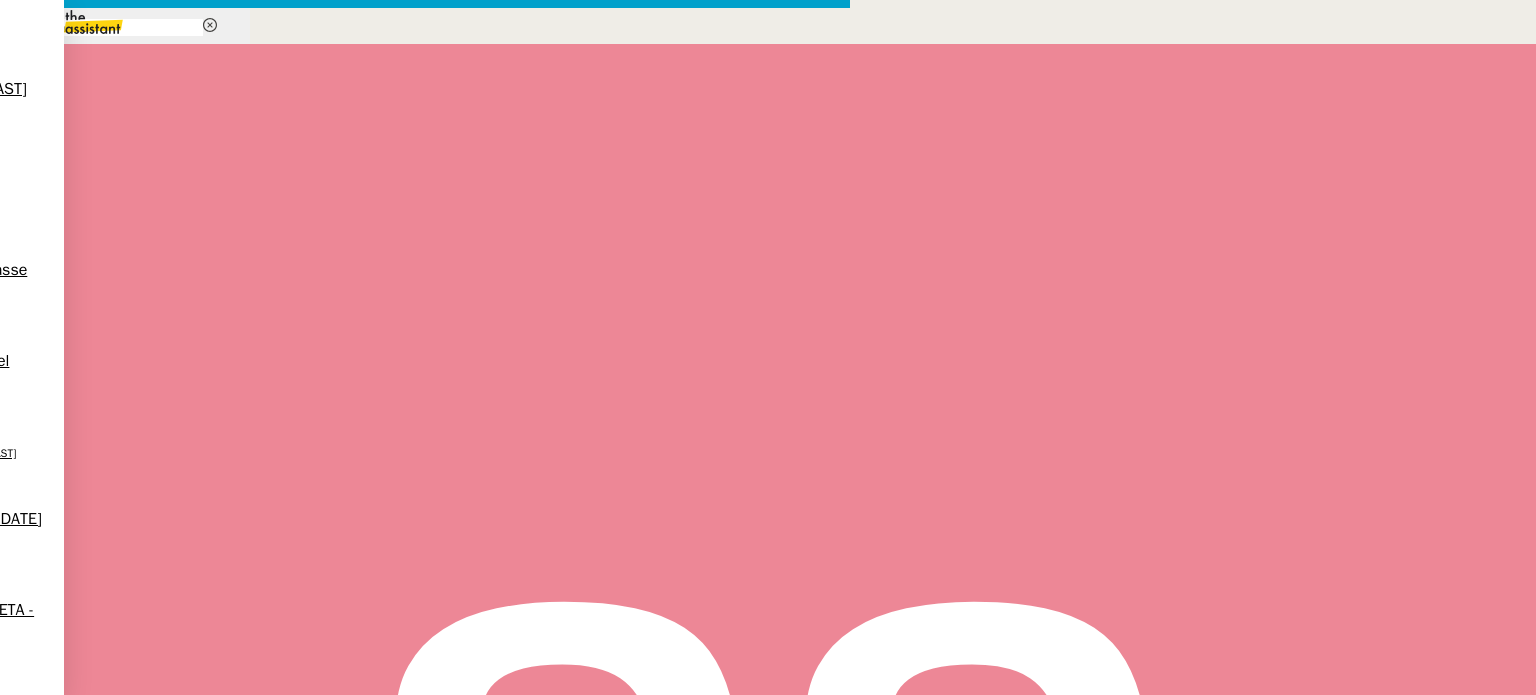 type on "demande" 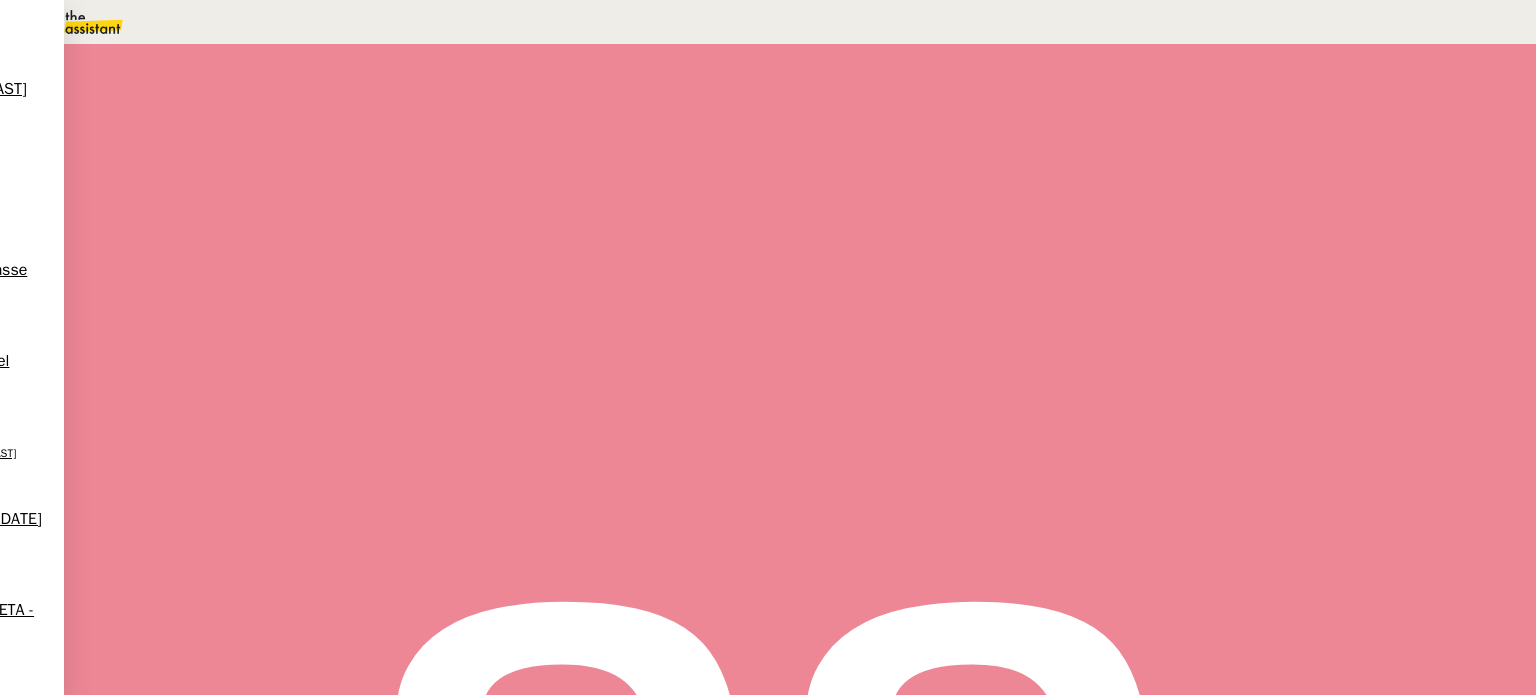 drag, startPoint x: 1212, startPoint y: 418, endPoint x: 1101, endPoint y: 413, distance: 111.11256 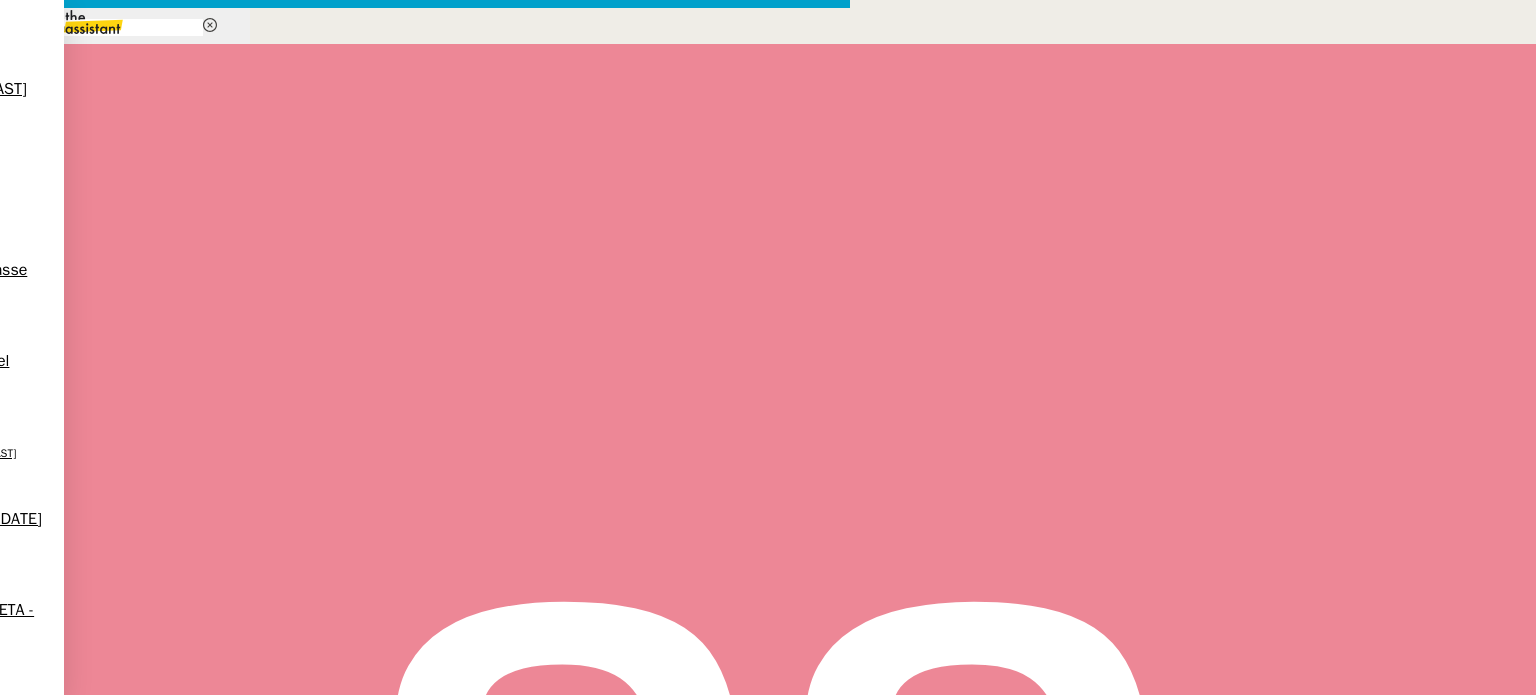 scroll, scrollTop: 0, scrollLeft: 100, axis: horizontal 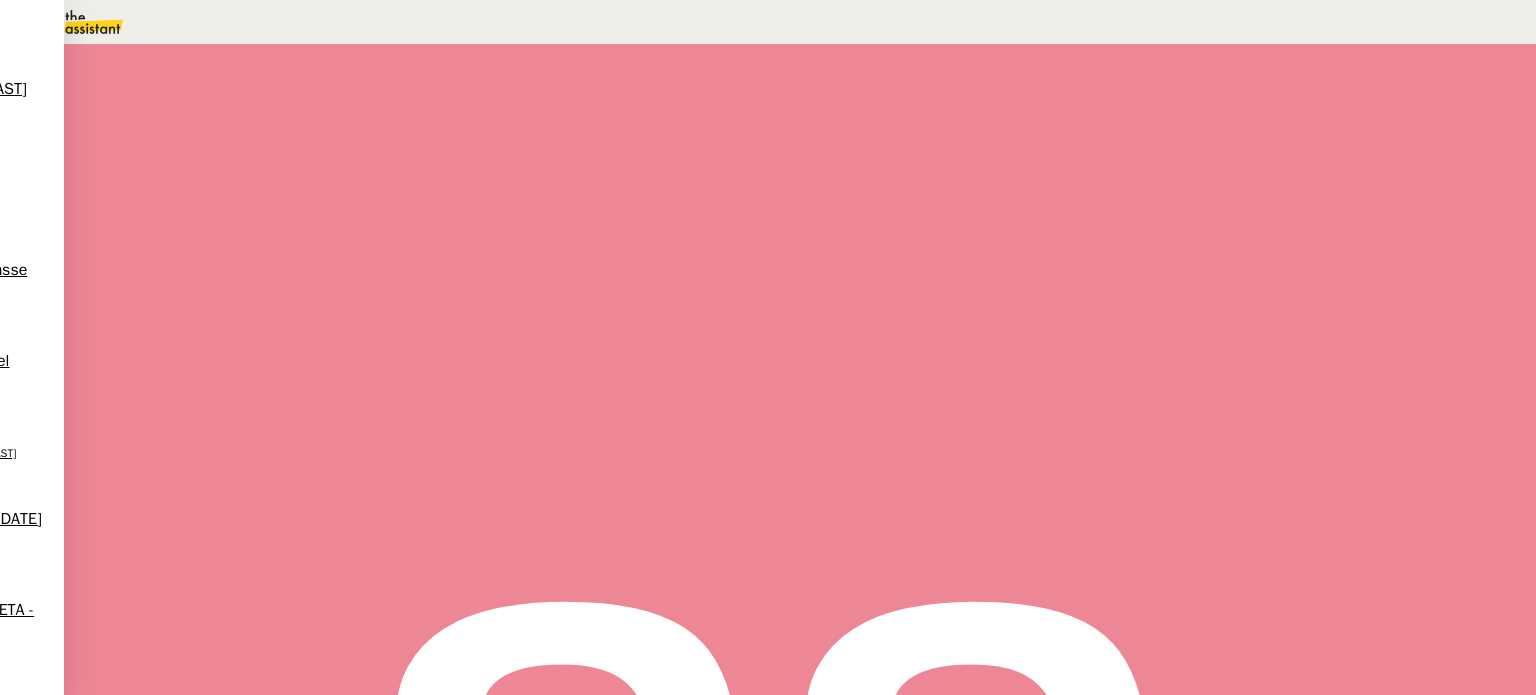 drag, startPoint x: 1224, startPoint y: 413, endPoint x: 1391, endPoint y: 410, distance: 167.02695 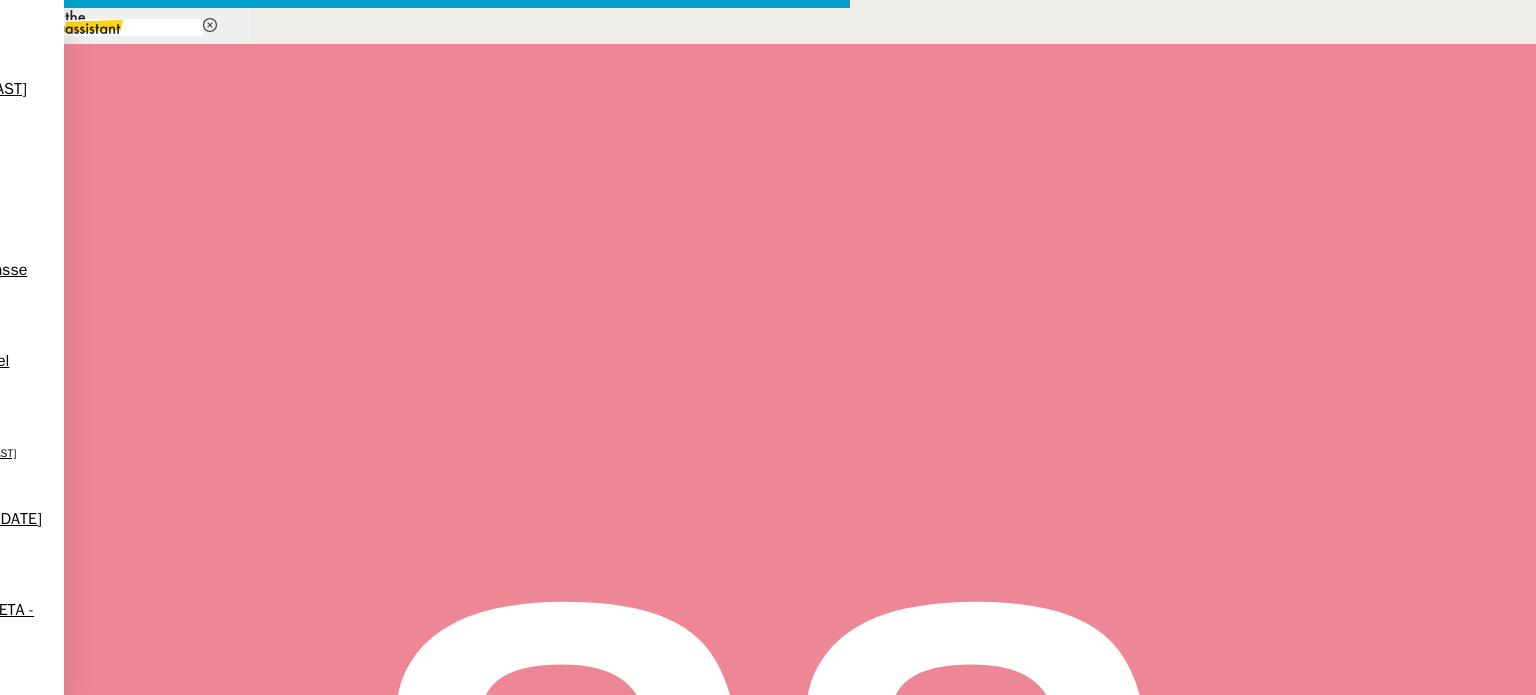 scroll, scrollTop: 0, scrollLeft: 100, axis: horizontal 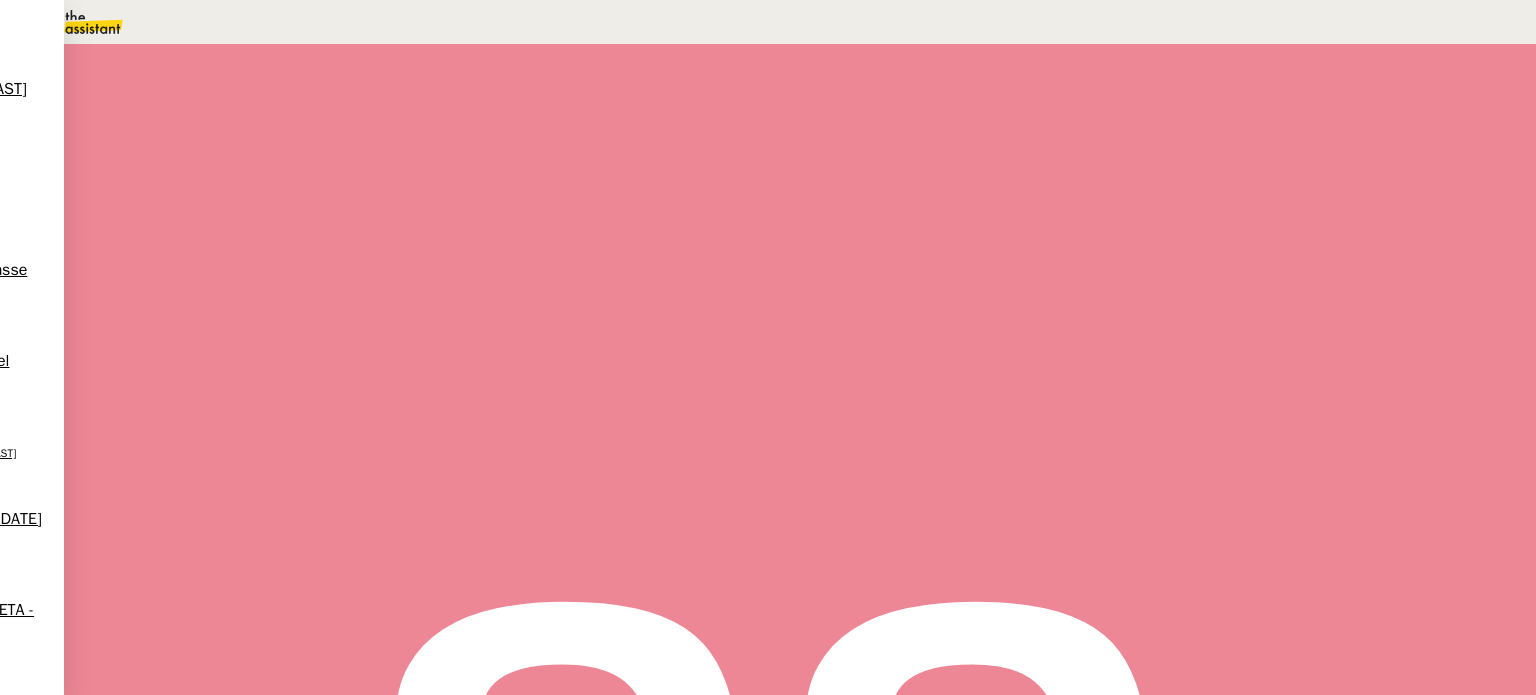 click on "In order to provide you with the best possible offer, please let me know if you have any additional wishes or particular preferences for this flight (catering, wifi access, type of aircraft, transfer service for connecting flights, smoking facilities, etc.)." at bounding box center [689, 473] 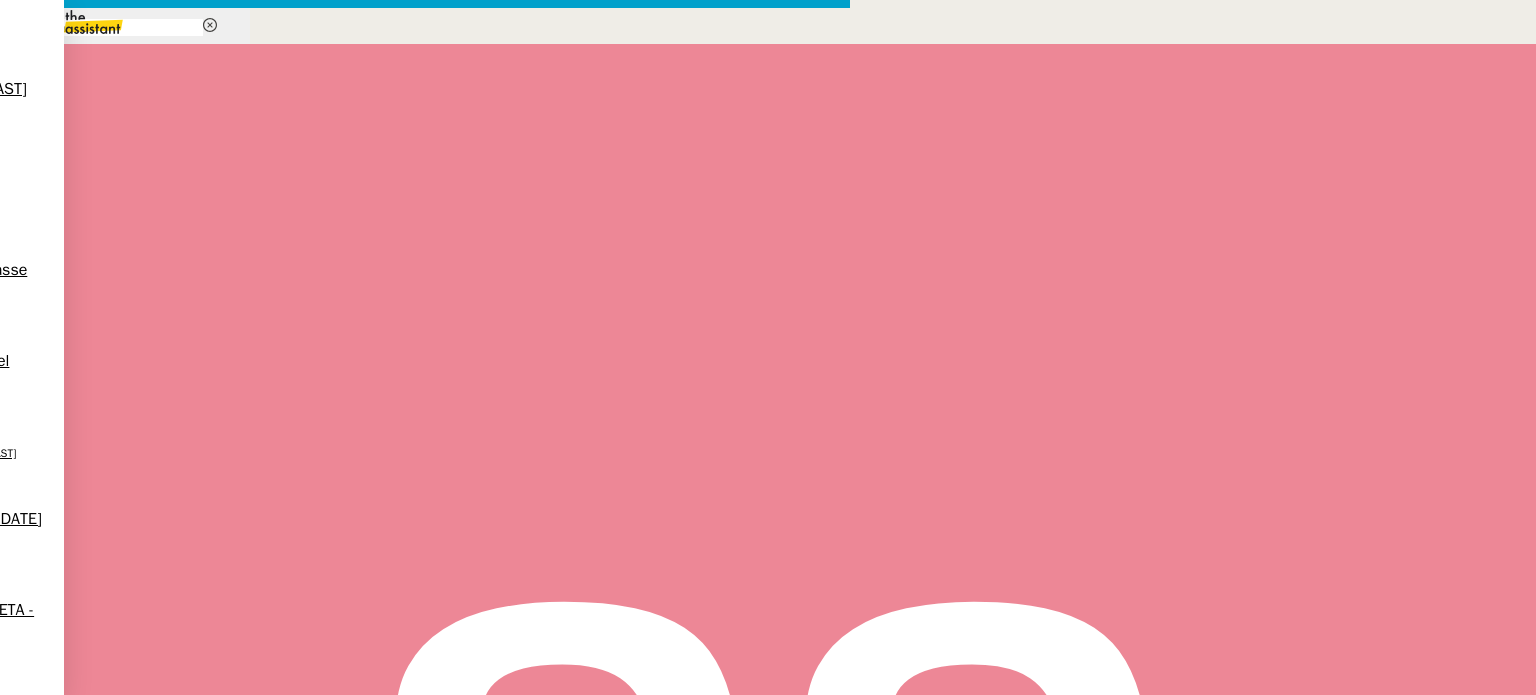 scroll, scrollTop: 0, scrollLeft: 100, axis: horizontal 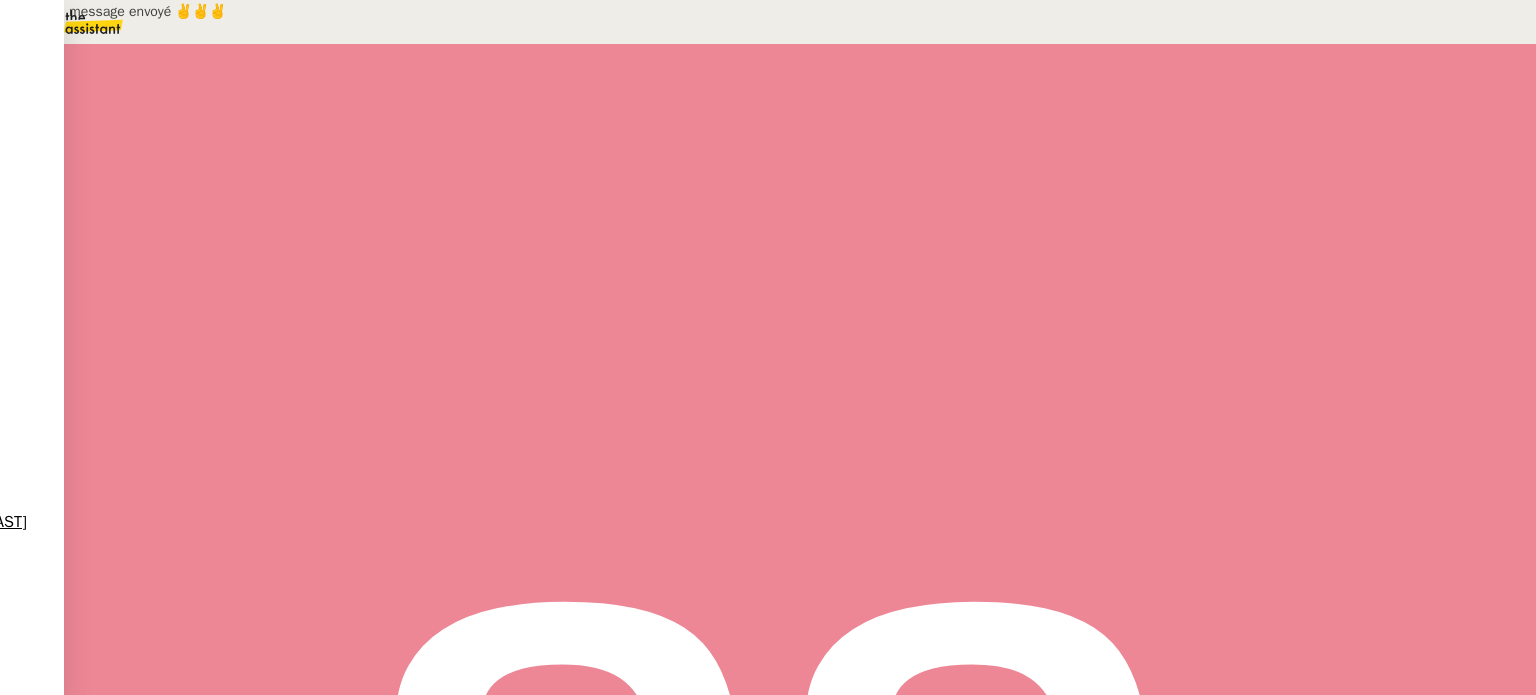 click at bounding box center (287, 340) 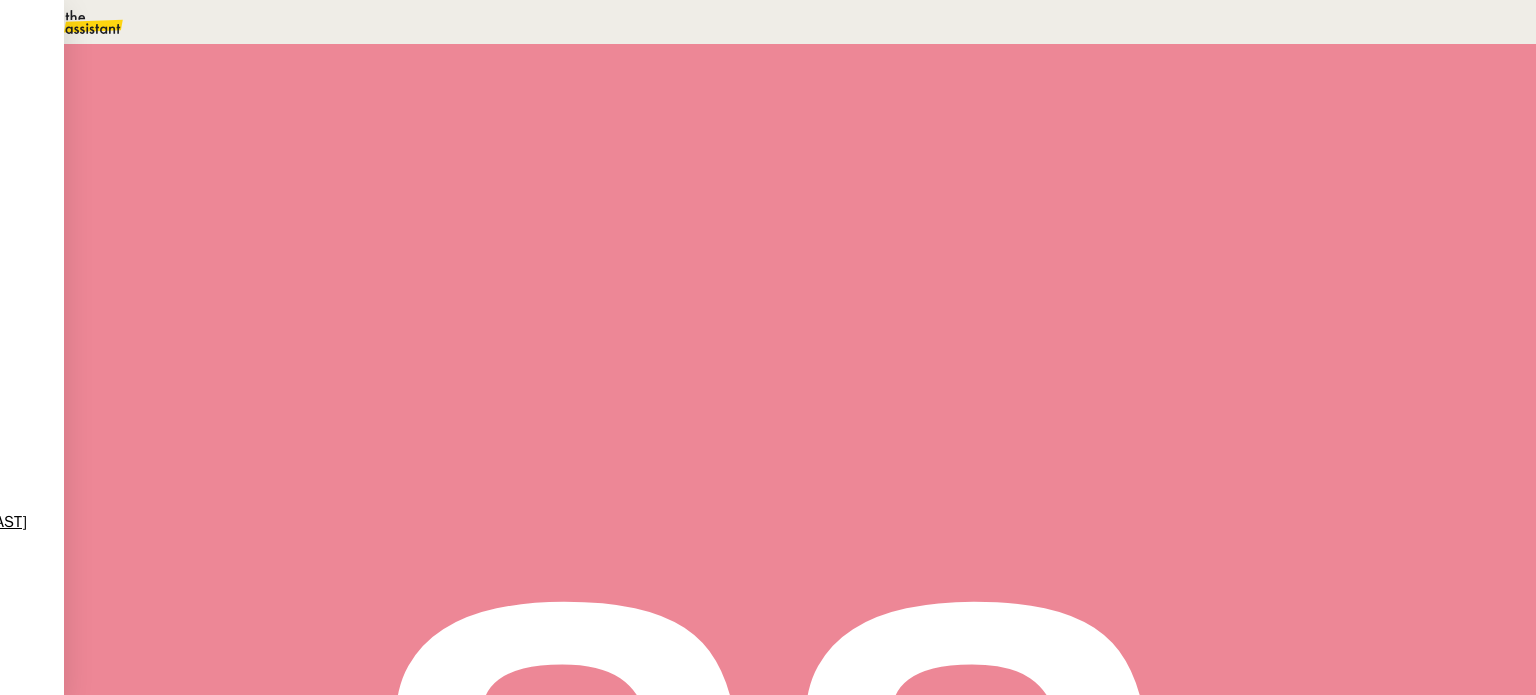 click on "Tableau" at bounding box center (204, 11) 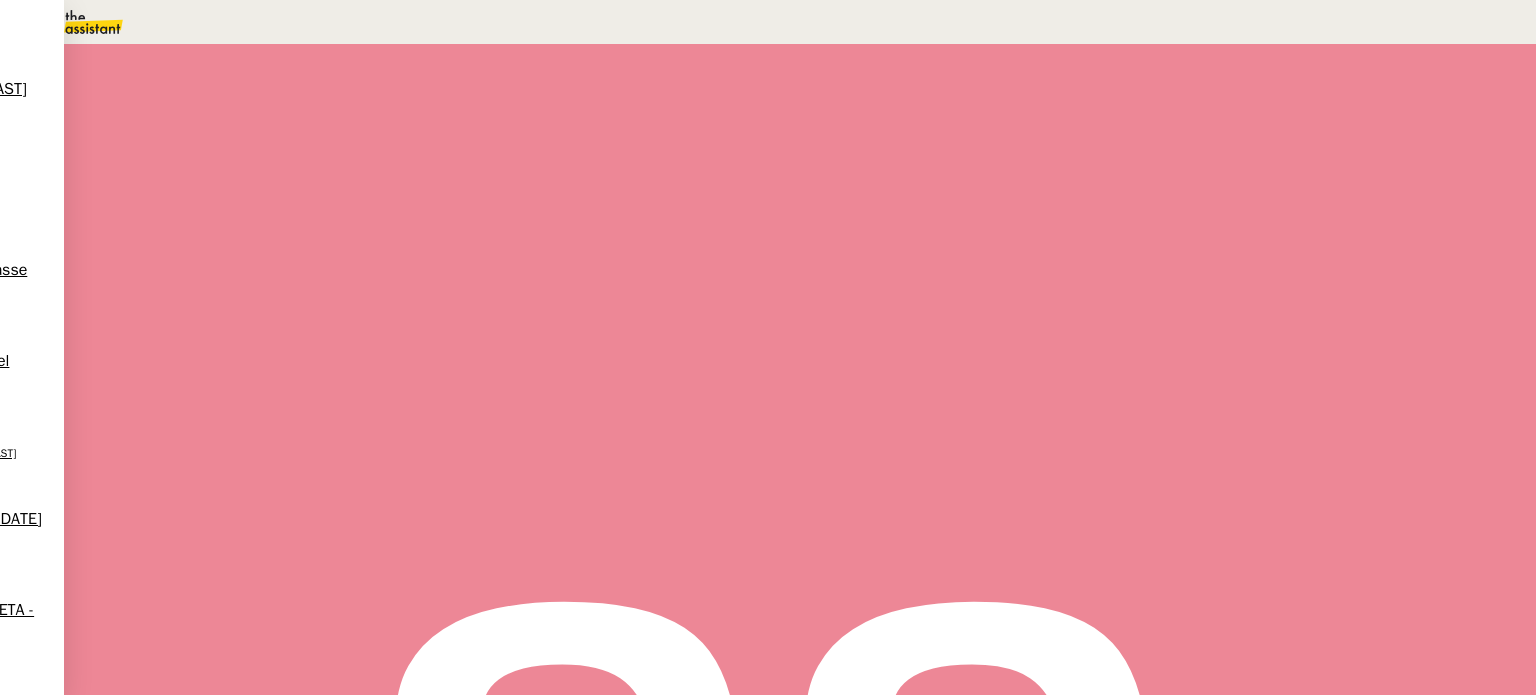 drag, startPoint x: 156, startPoint y: 219, endPoint x: 487, endPoint y: 287, distance: 337.91272 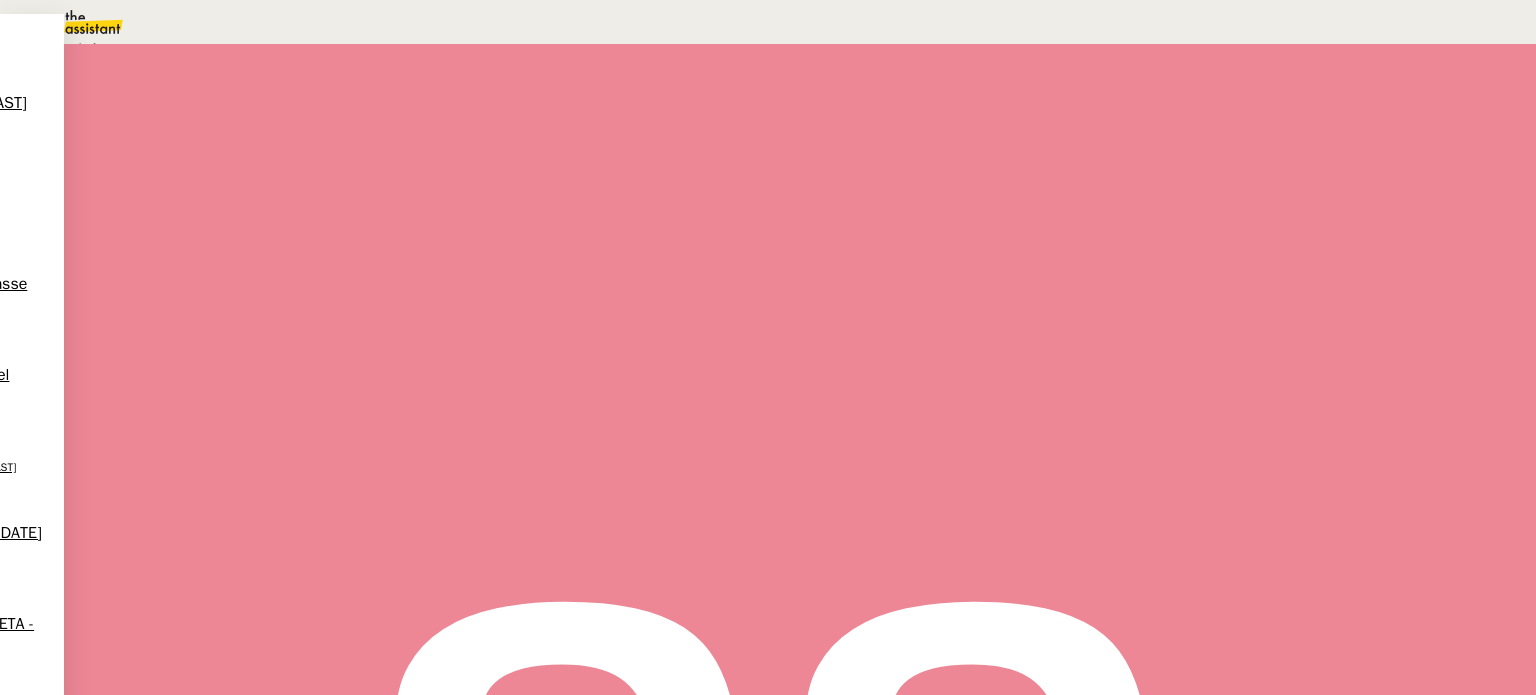 click on "Aide" at bounding box center [72, 48] 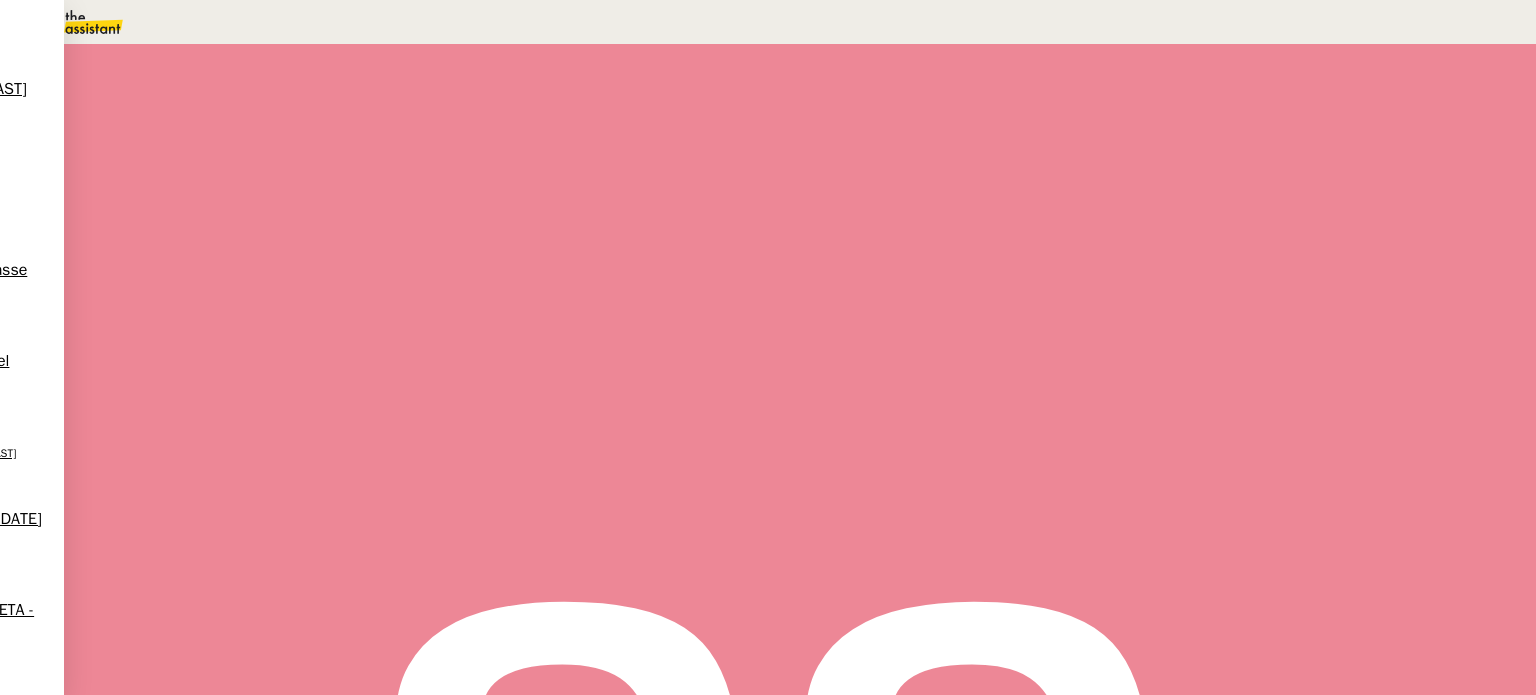 click at bounding box center [1184, 133] 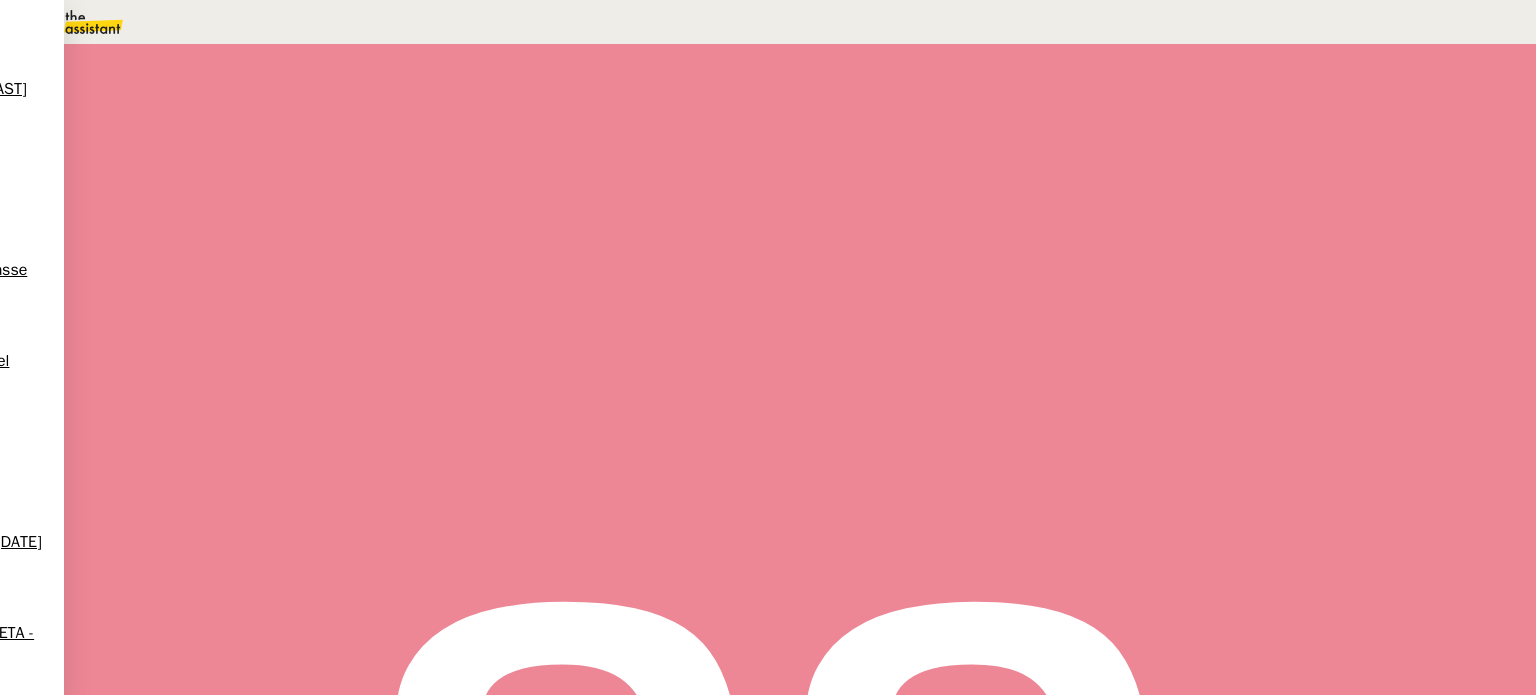 scroll, scrollTop: 0, scrollLeft: 0, axis: both 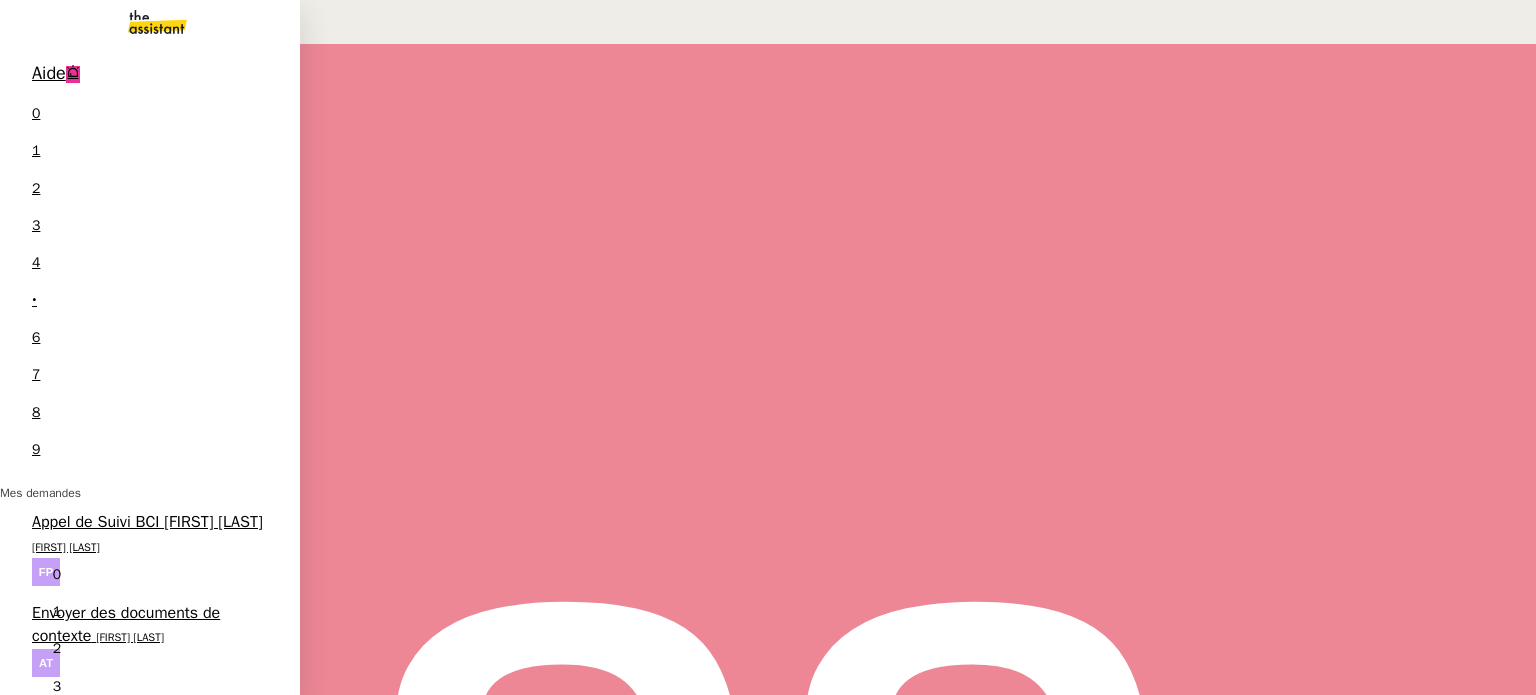 click on "Appel de suivi [FIRST] [LAST] - [BRAND]" at bounding box center (140, 1157) 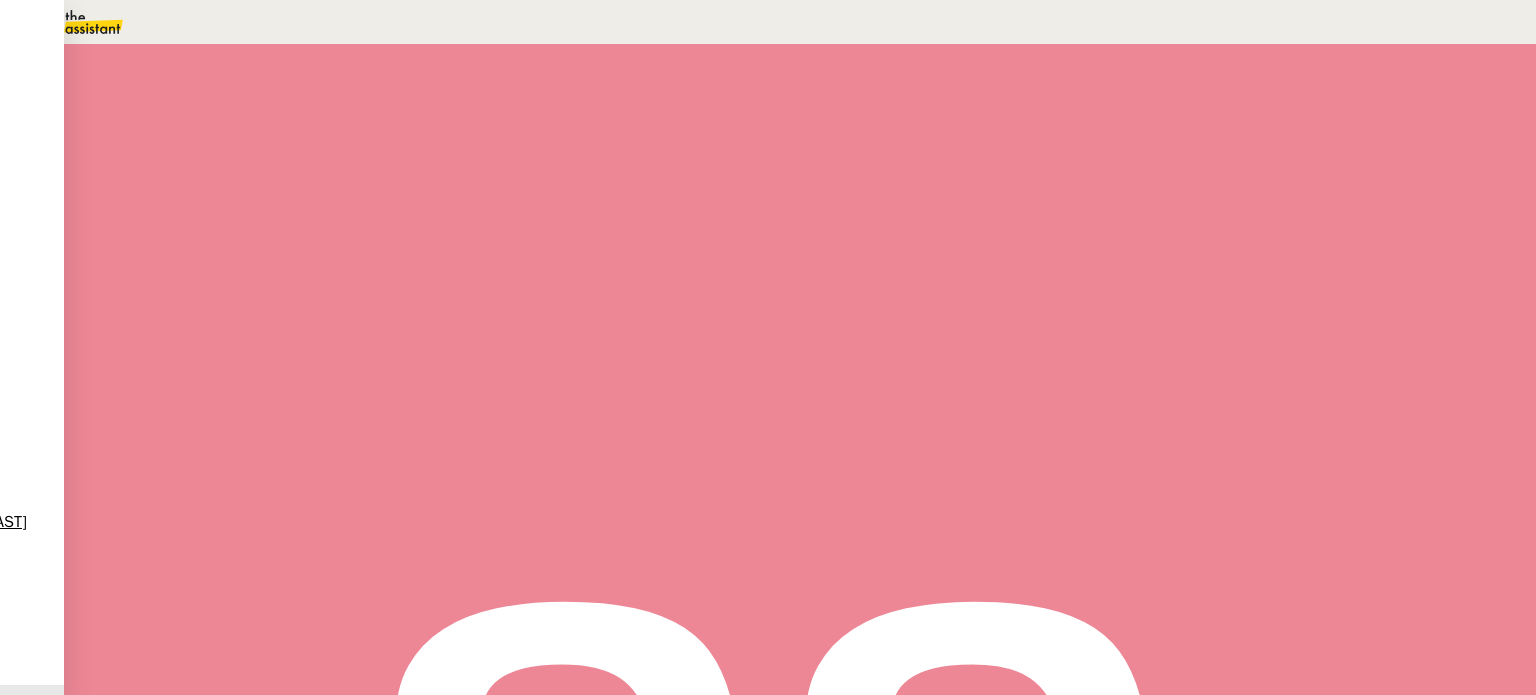 scroll, scrollTop: 600, scrollLeft: 0, axis: vertical 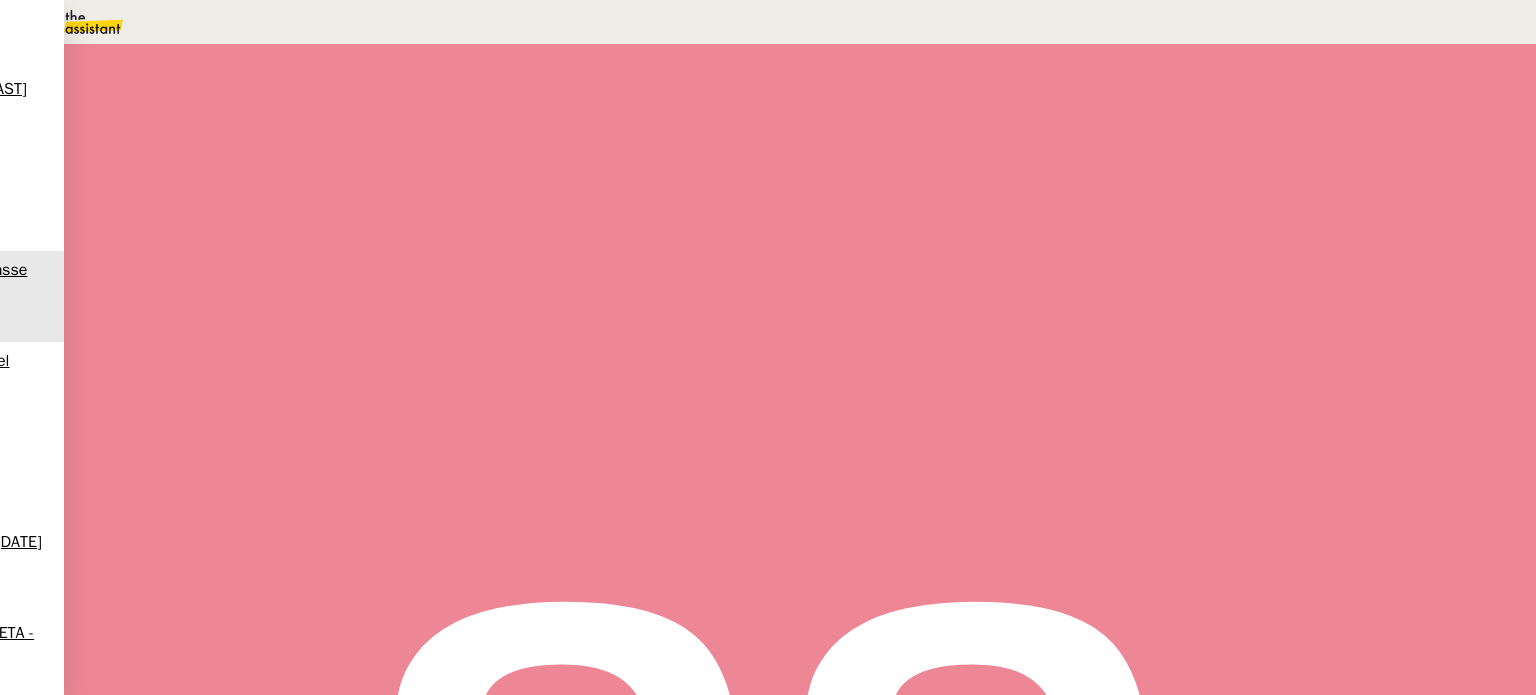 click on "Répondre" at bounding box center (291, 767) 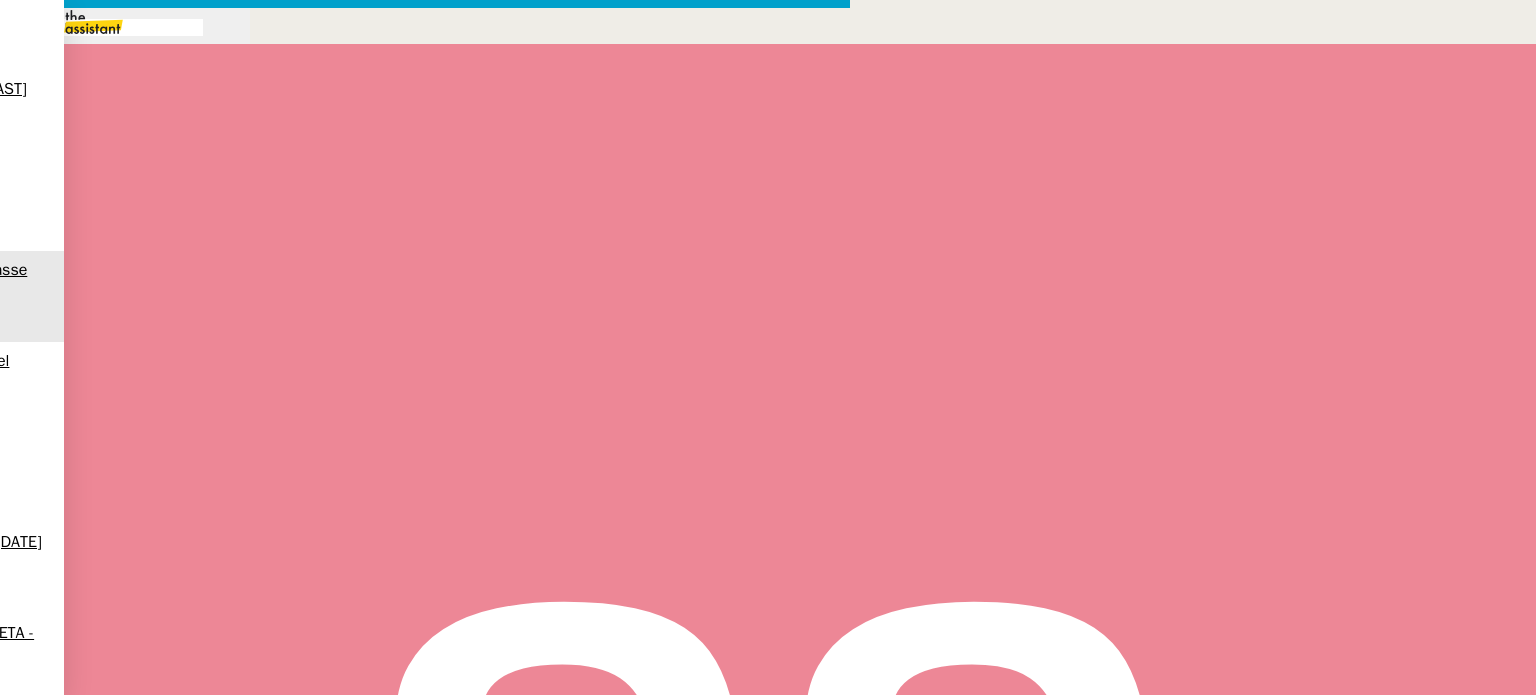 scroll, scrollTop: 653, scrollLeft: 0, axis: vertical 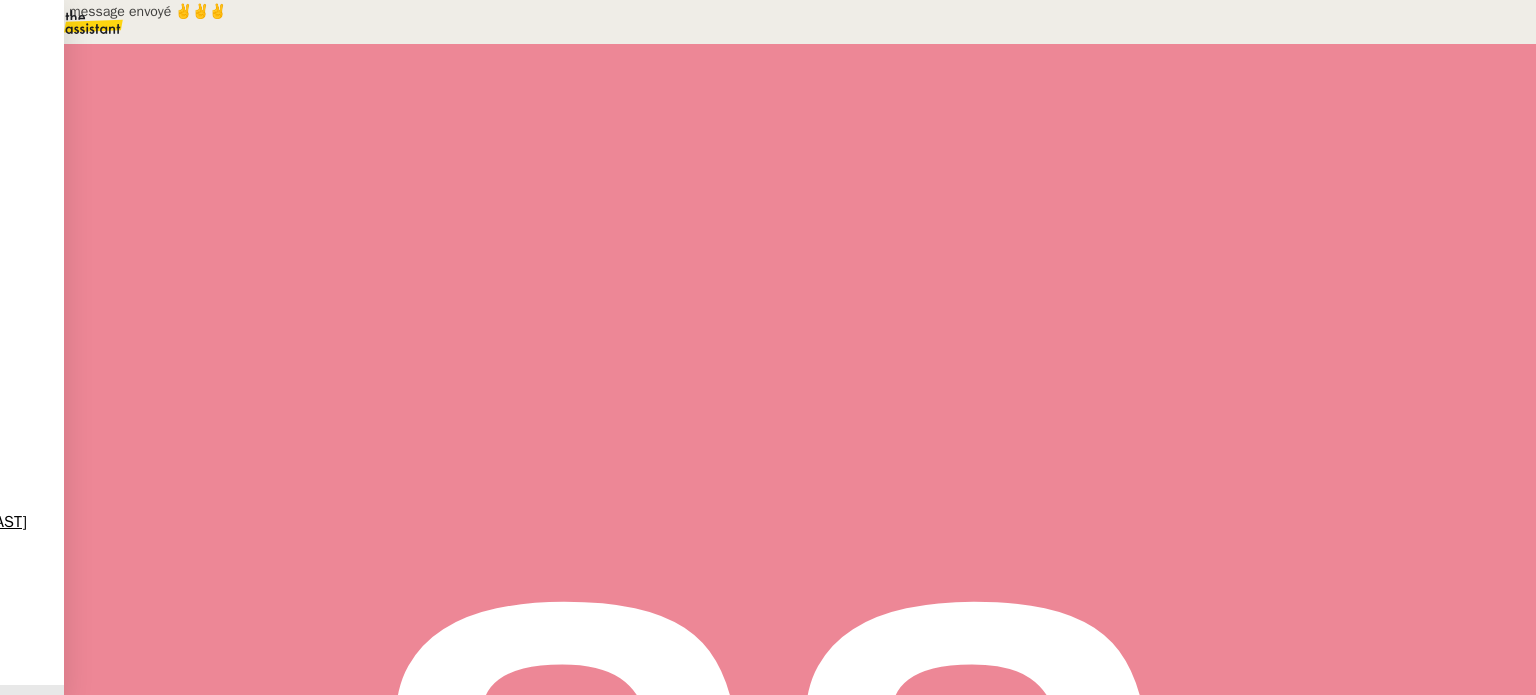click on "En attente En attente d'une réponse d'un client, d'un contact ou d'un tiers." at bounding box center [343, 107] 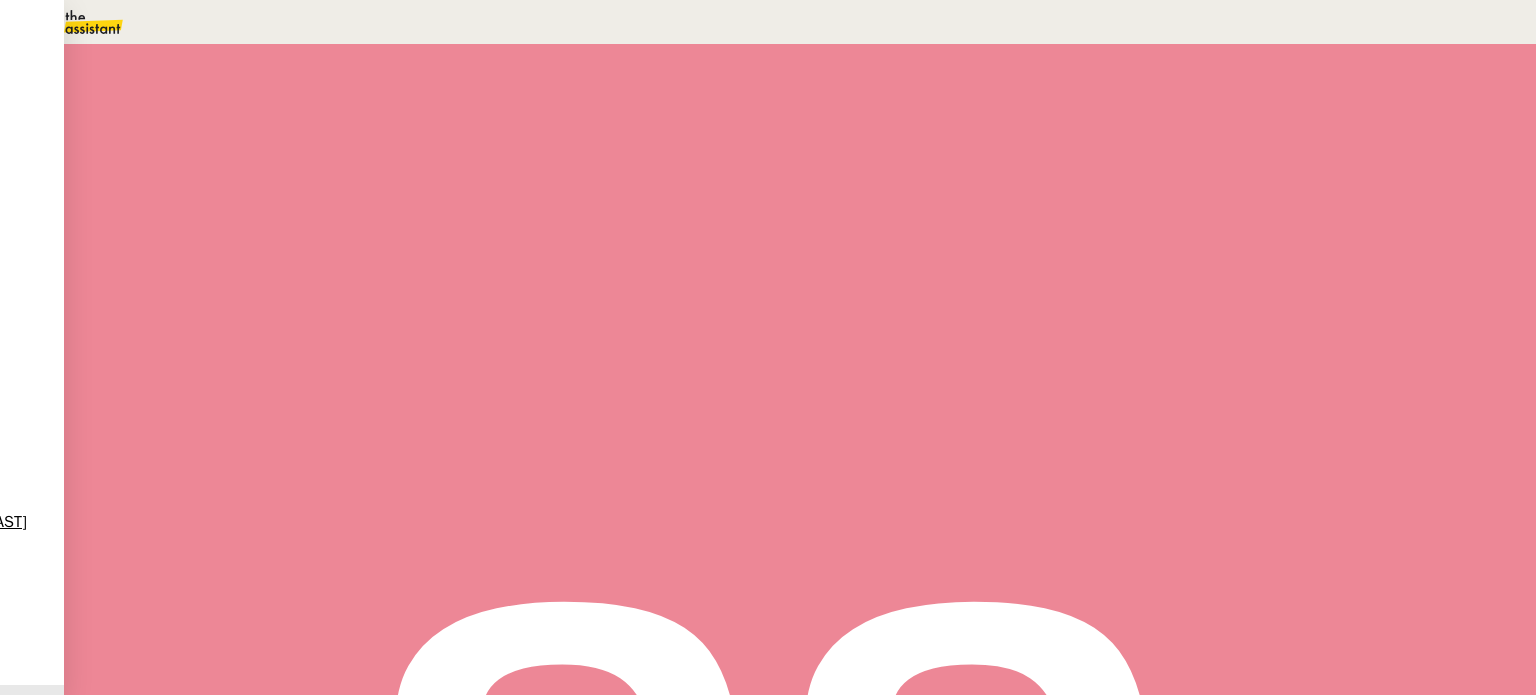 click on "3" at bounding box center [1180, 273] 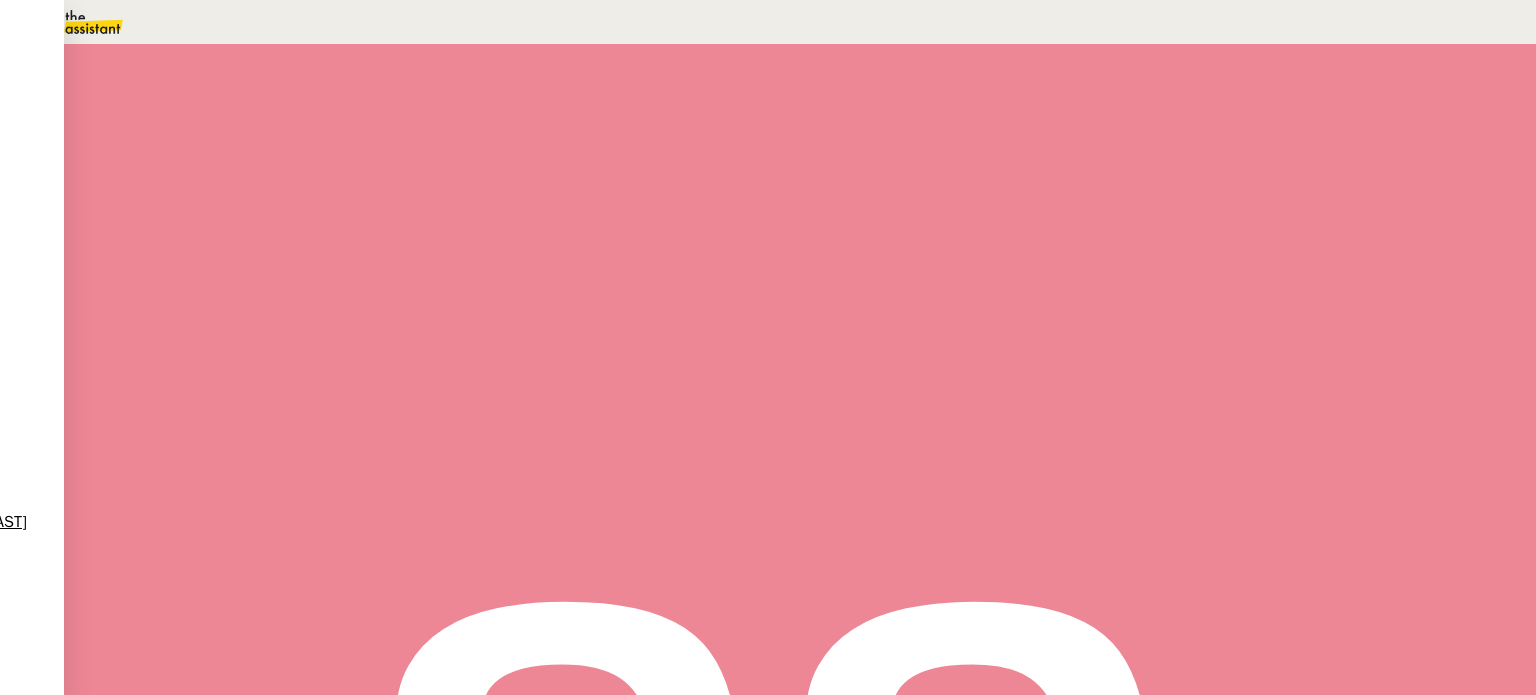 click on "En attente Action nécessaire  dans 2 jours  false par   Souraya S.   il y a quelques secondes" at bounding box center [800, 228] 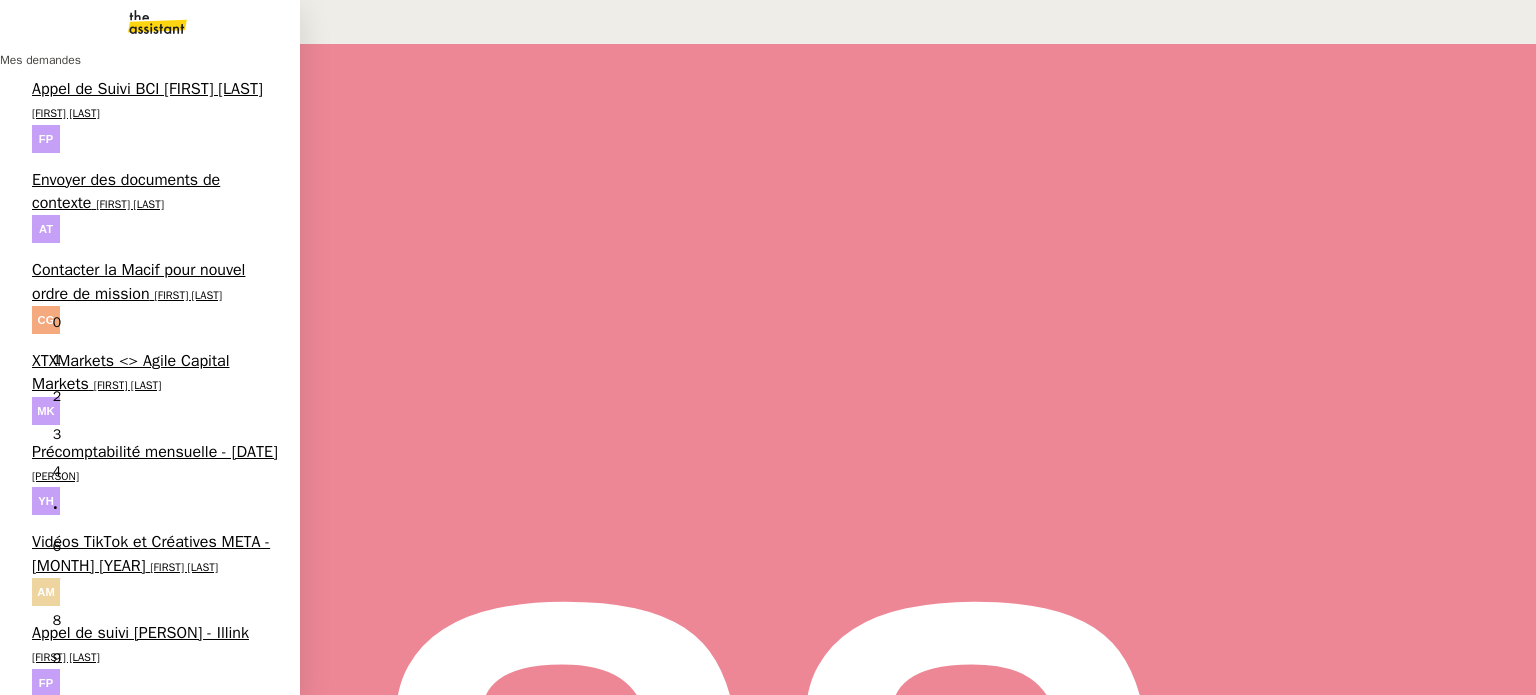 click on "Envoyer des documents de contexte" at bounding box center (126, 191) 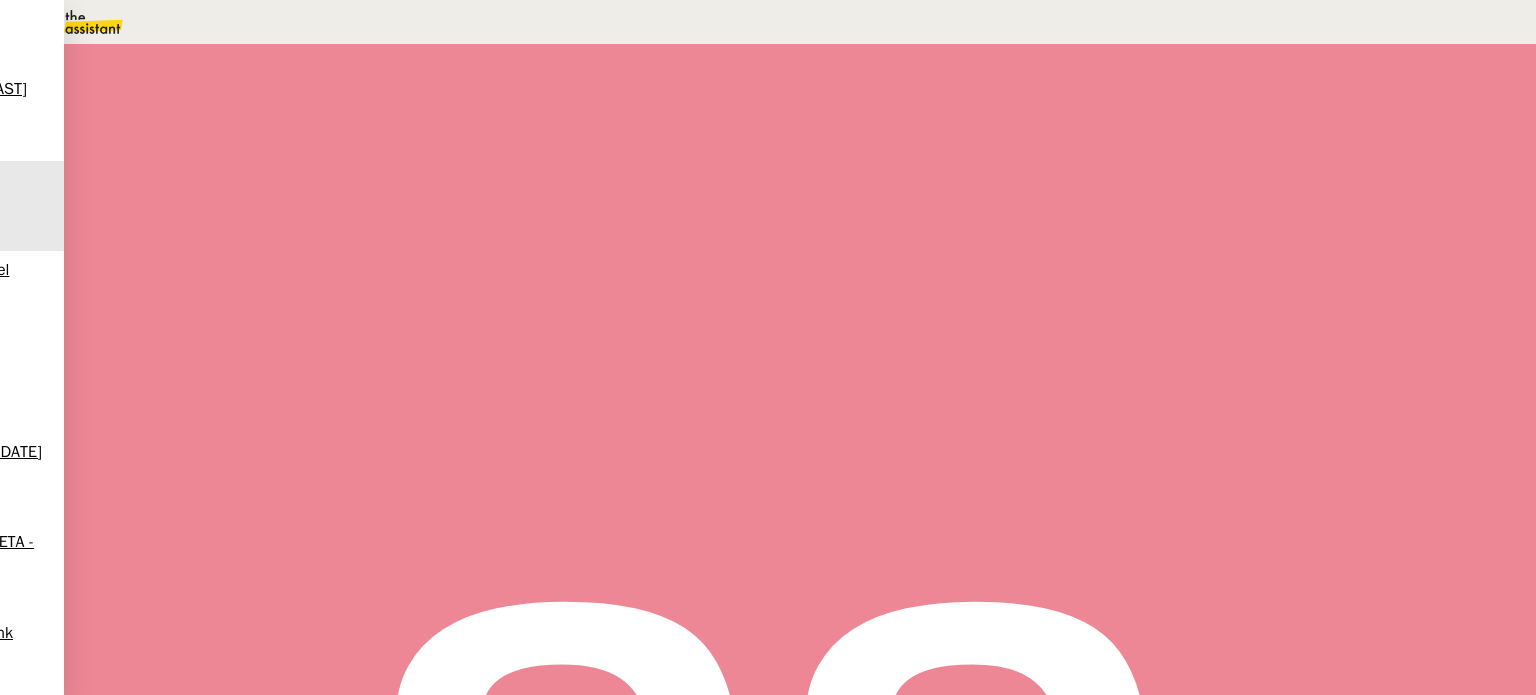 scroll, scrollTop: 397, scrollLeft: 0, axis: vertical 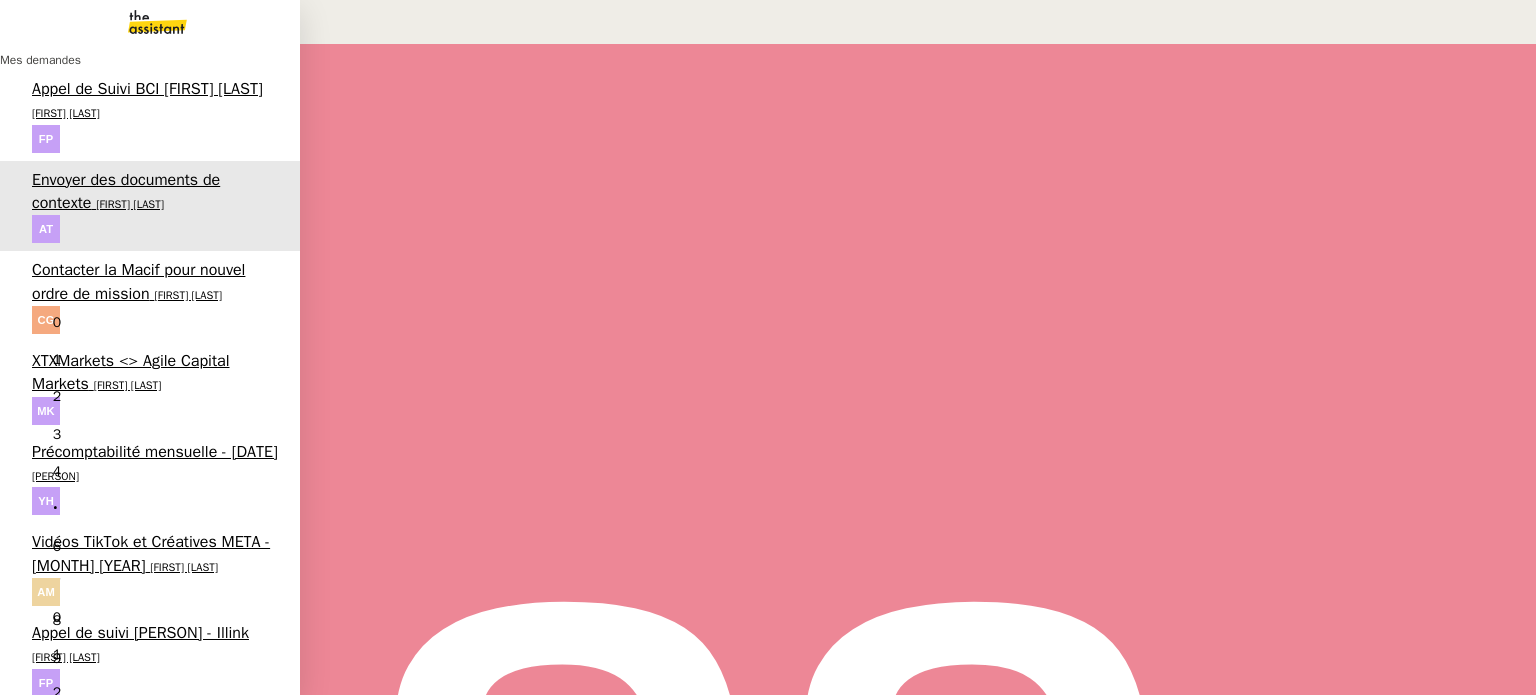 click on "[FIRST] [LAST]" at bounding box center (144, 759) 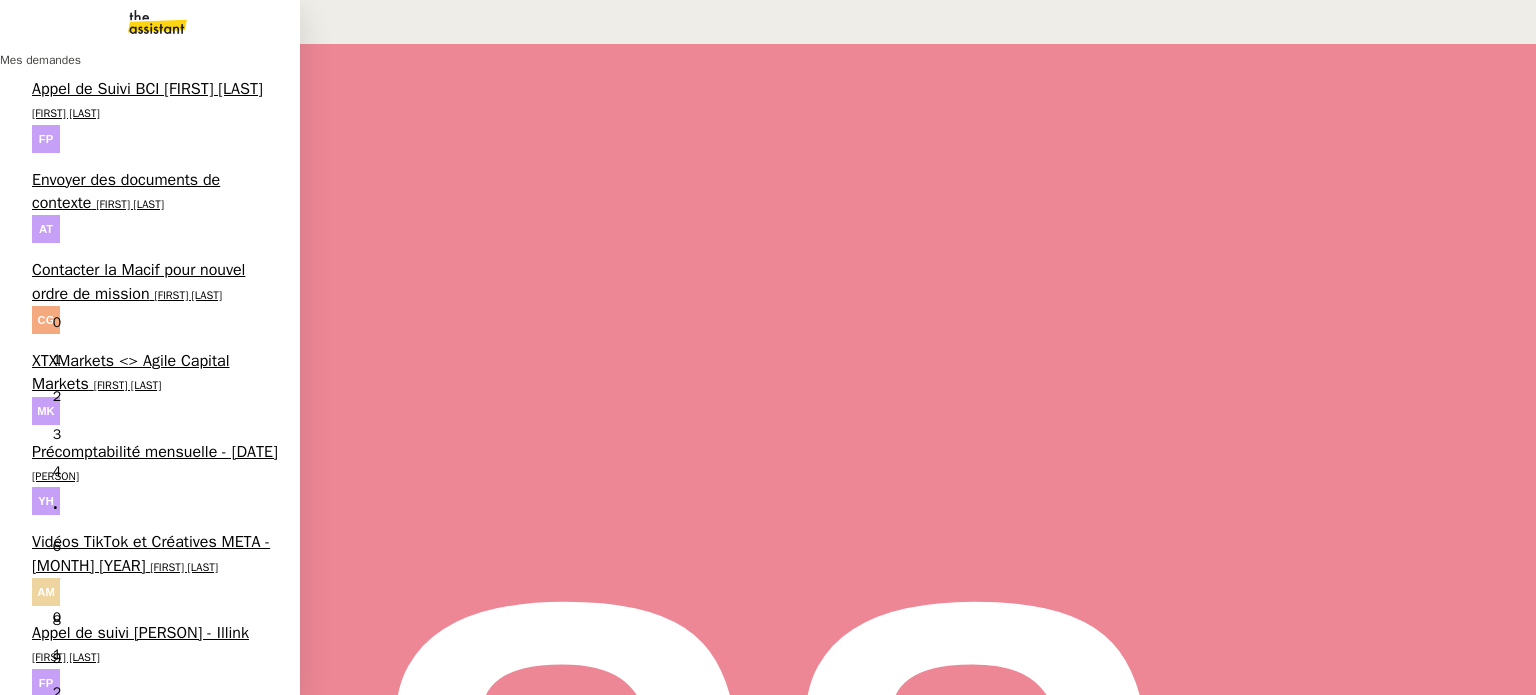 scroll, scrollTop: 268, scrollLeft: 0, axis: vertical 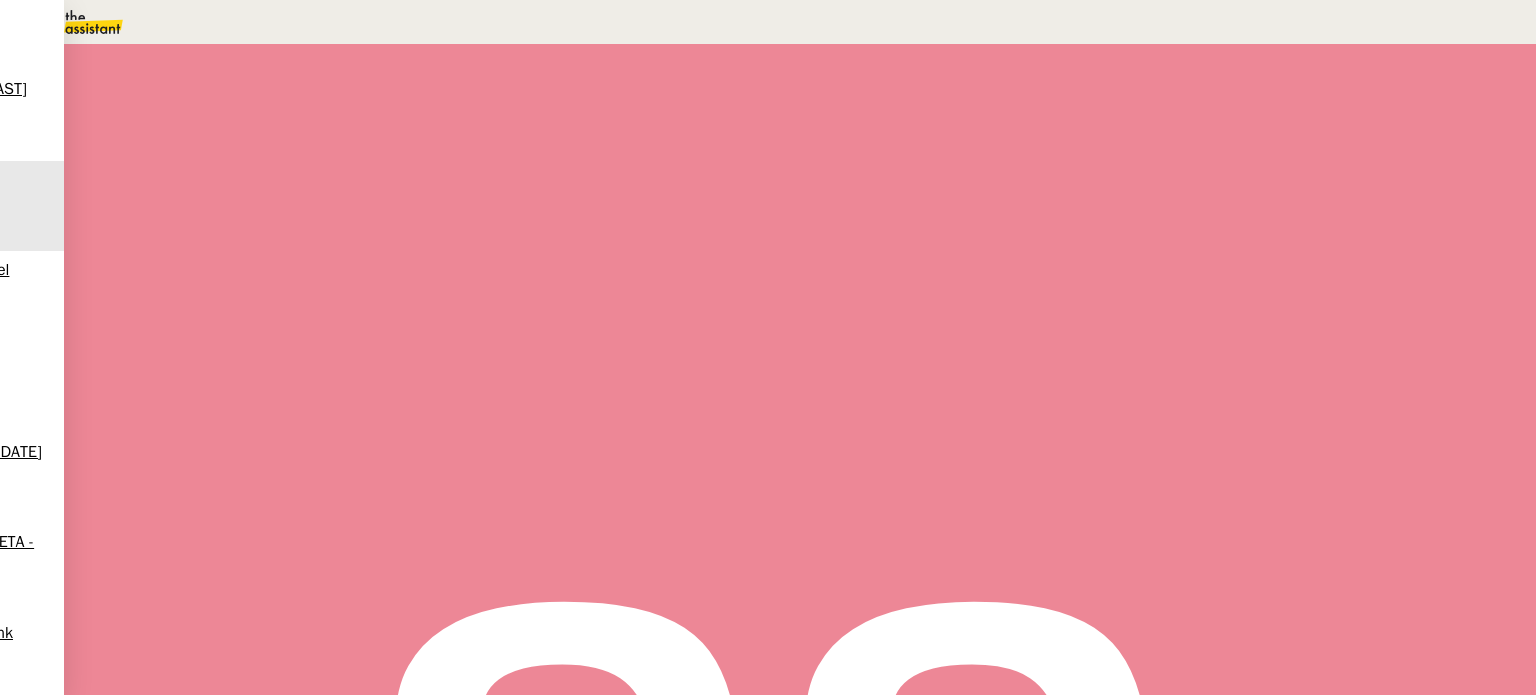 click on "Tâche" at bounding box center [819, 239] 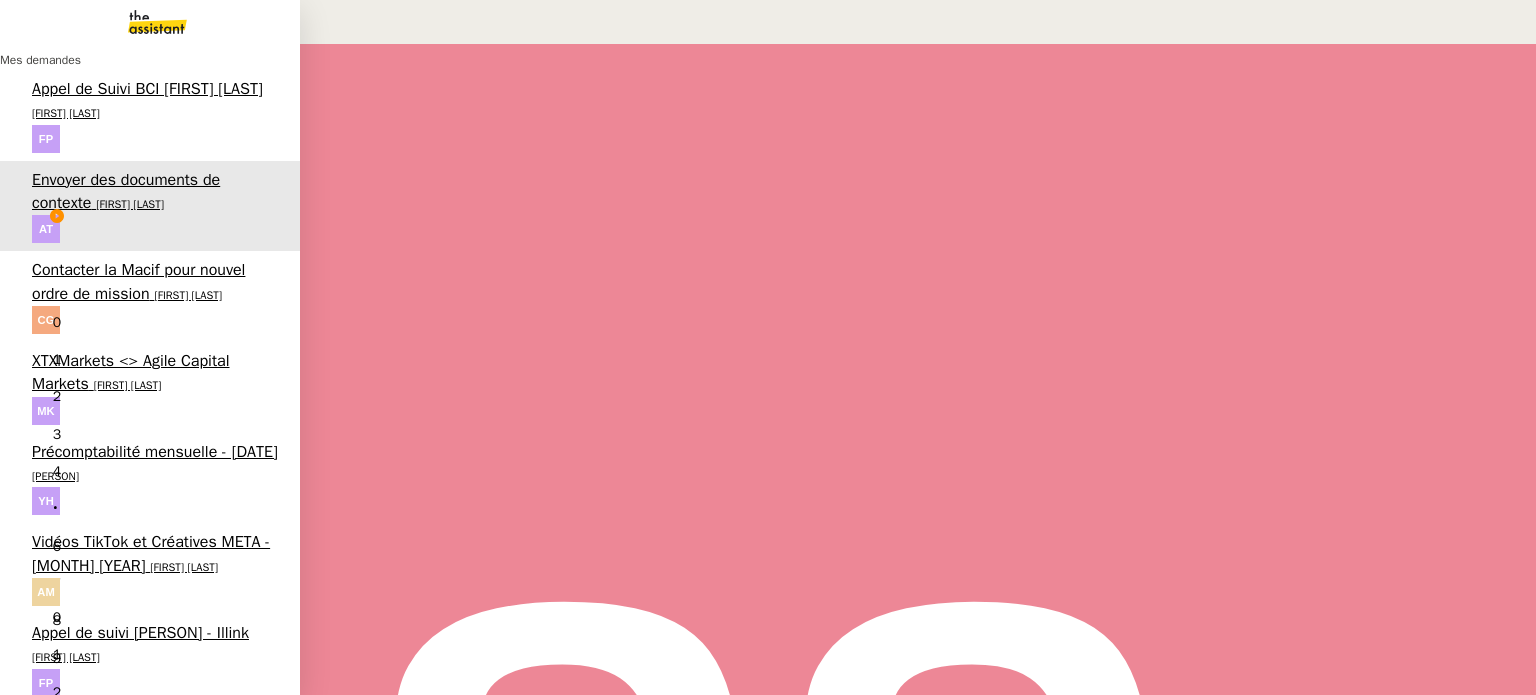 click on "[FIRST] [LAST]" at bounding box center (144, 759) 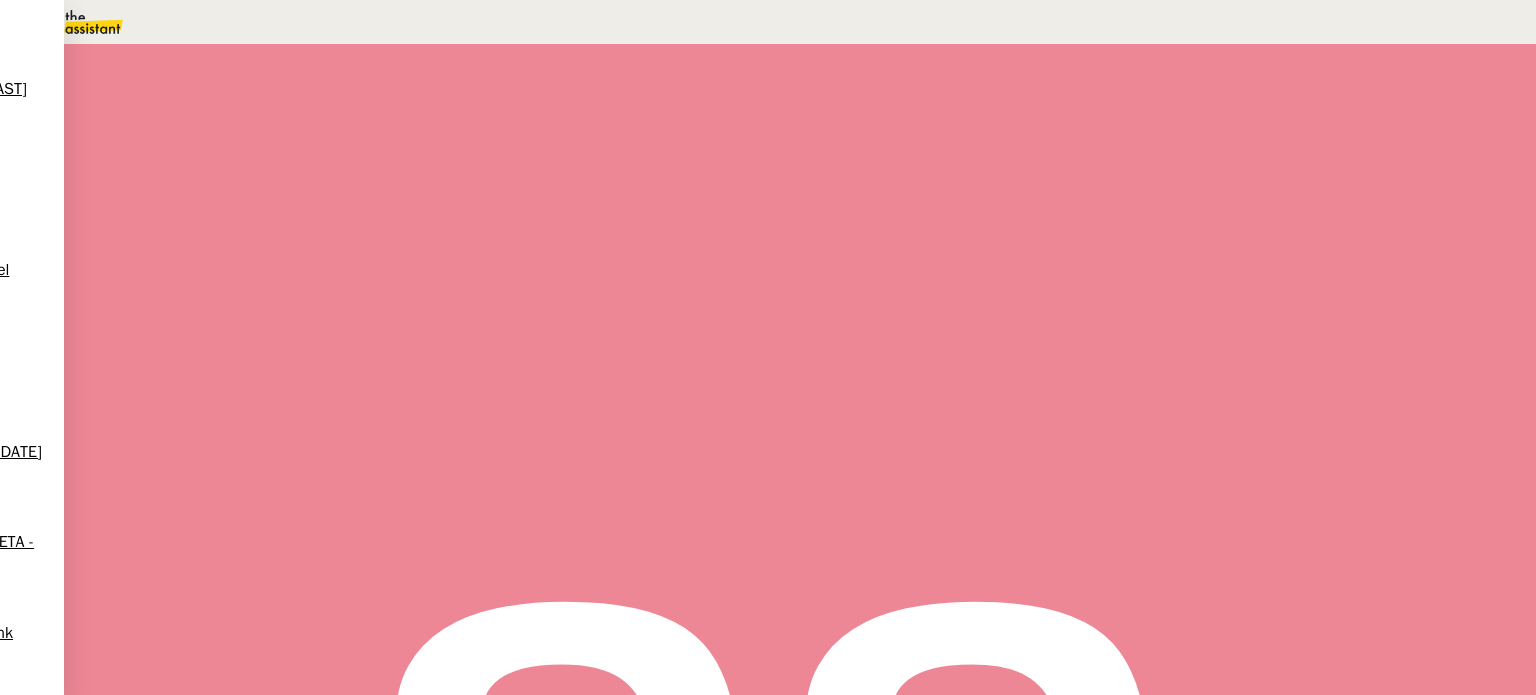 scroll, scrollTop: 268, scrollLeft: 0, axis: vertical 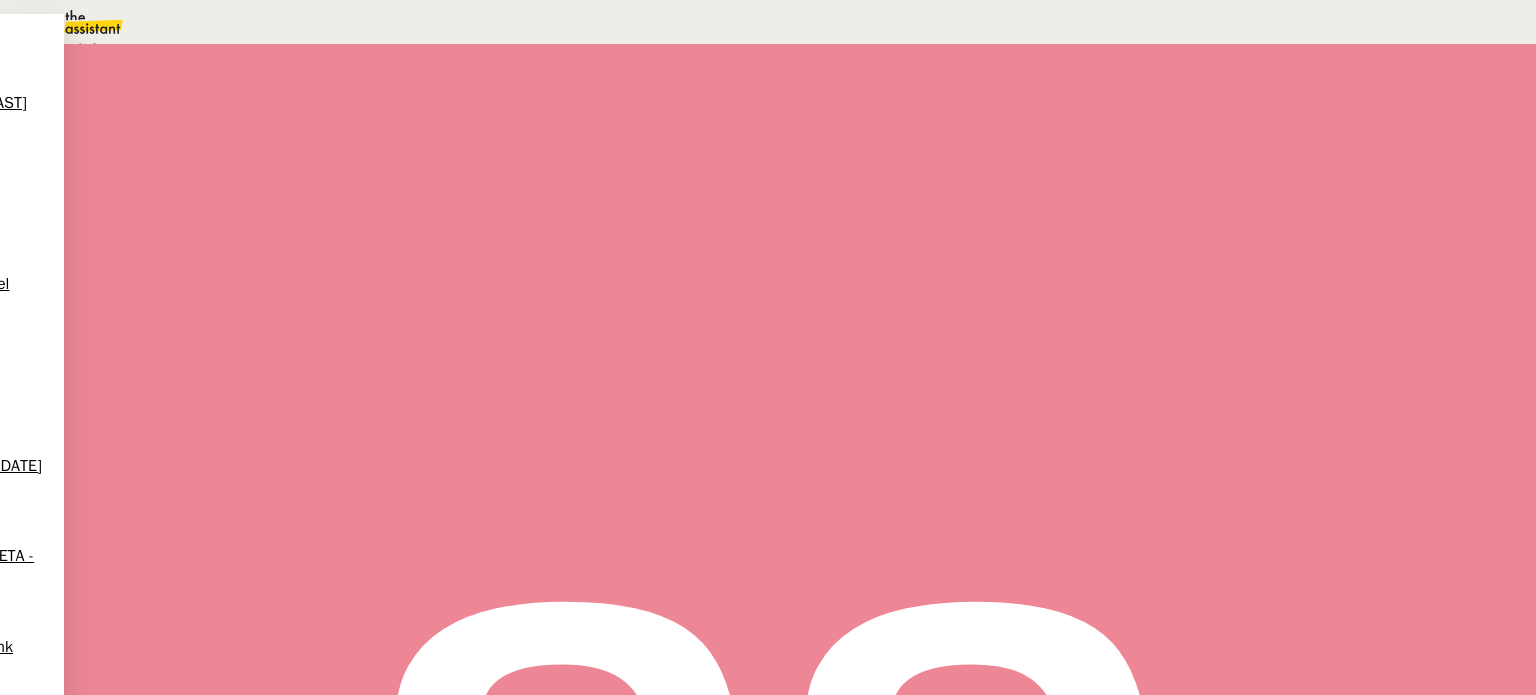 click on "Aucune action supplémentaire n'est nécessaire." at bounding box center [213, 49] 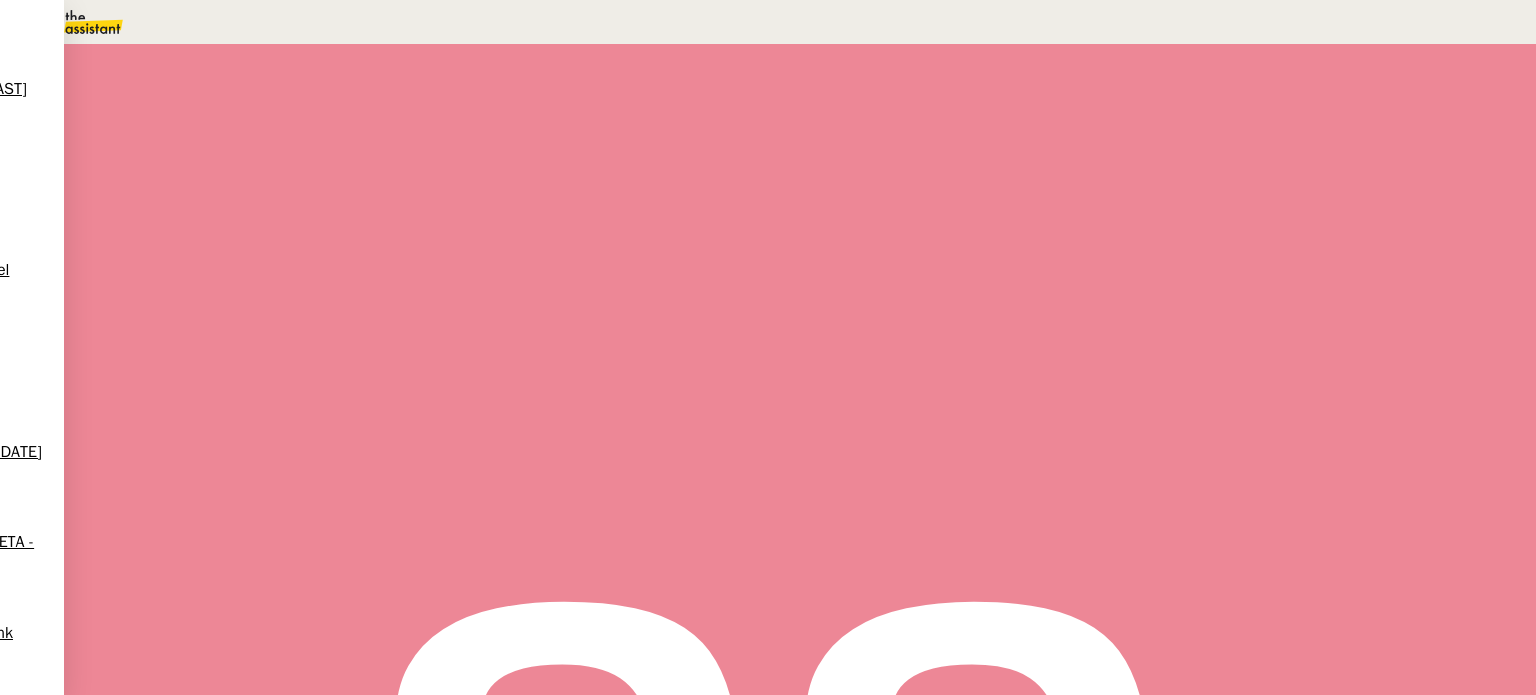 click on "Sauver" at bounding box center [1139, 188] 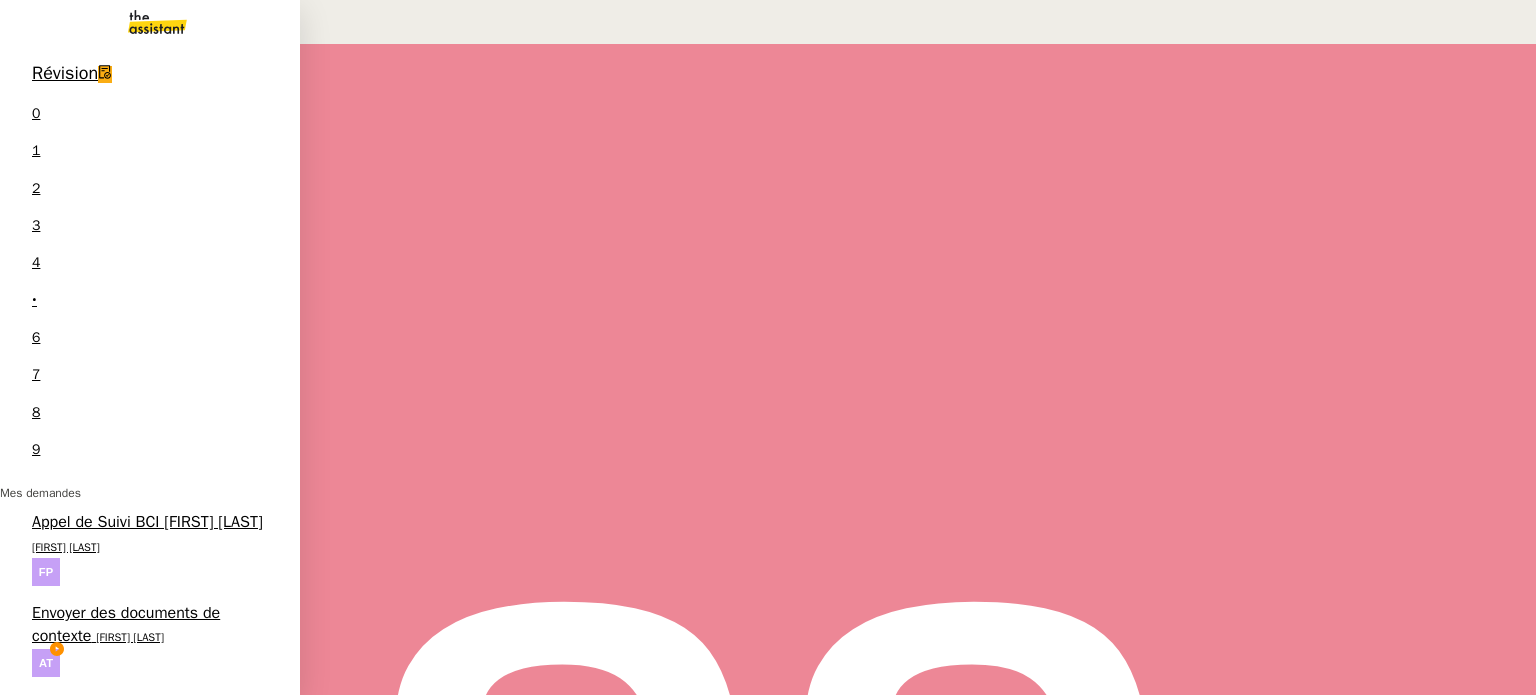 click on "Appel de Suivi BCI [FIRST] [LAST]" at bounding box center [147, 522] 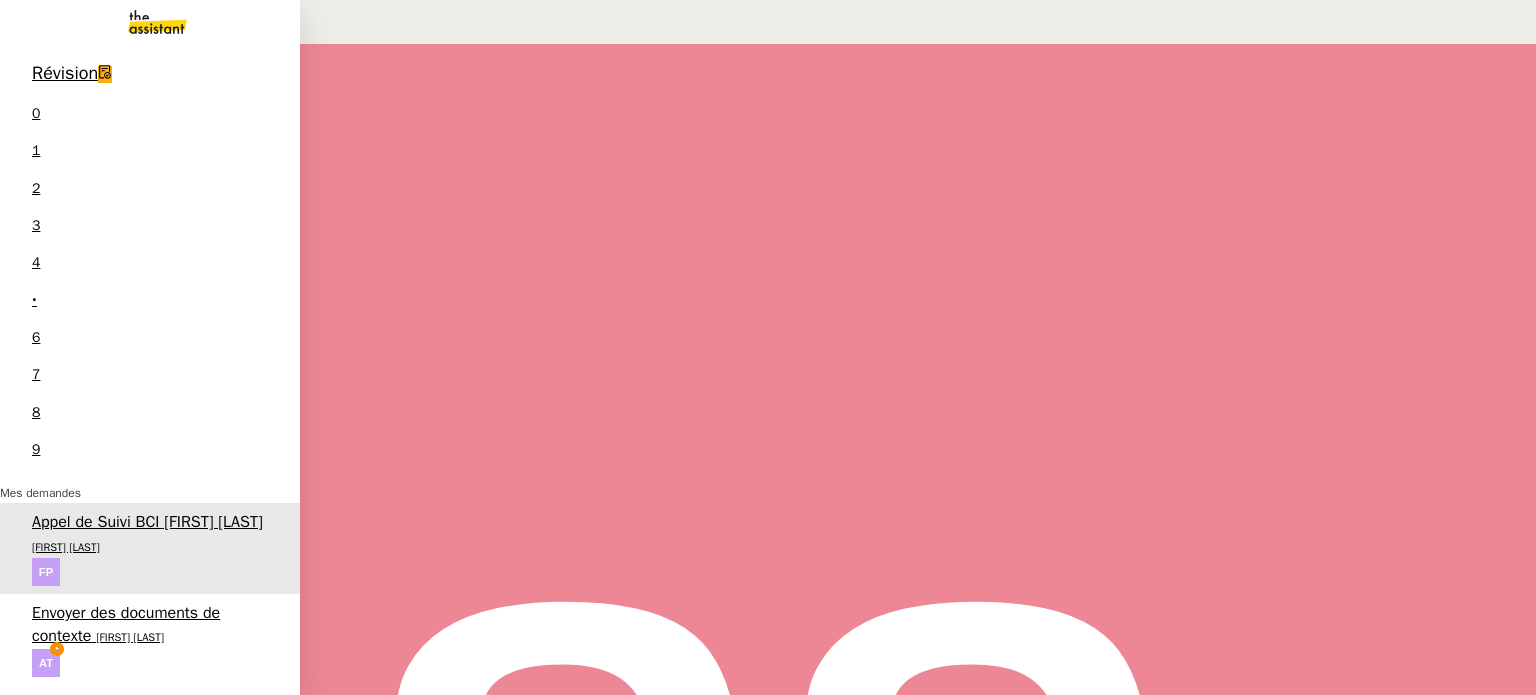 scroll, scrollTop: 268, scrollLeft: 0, axis: vertical 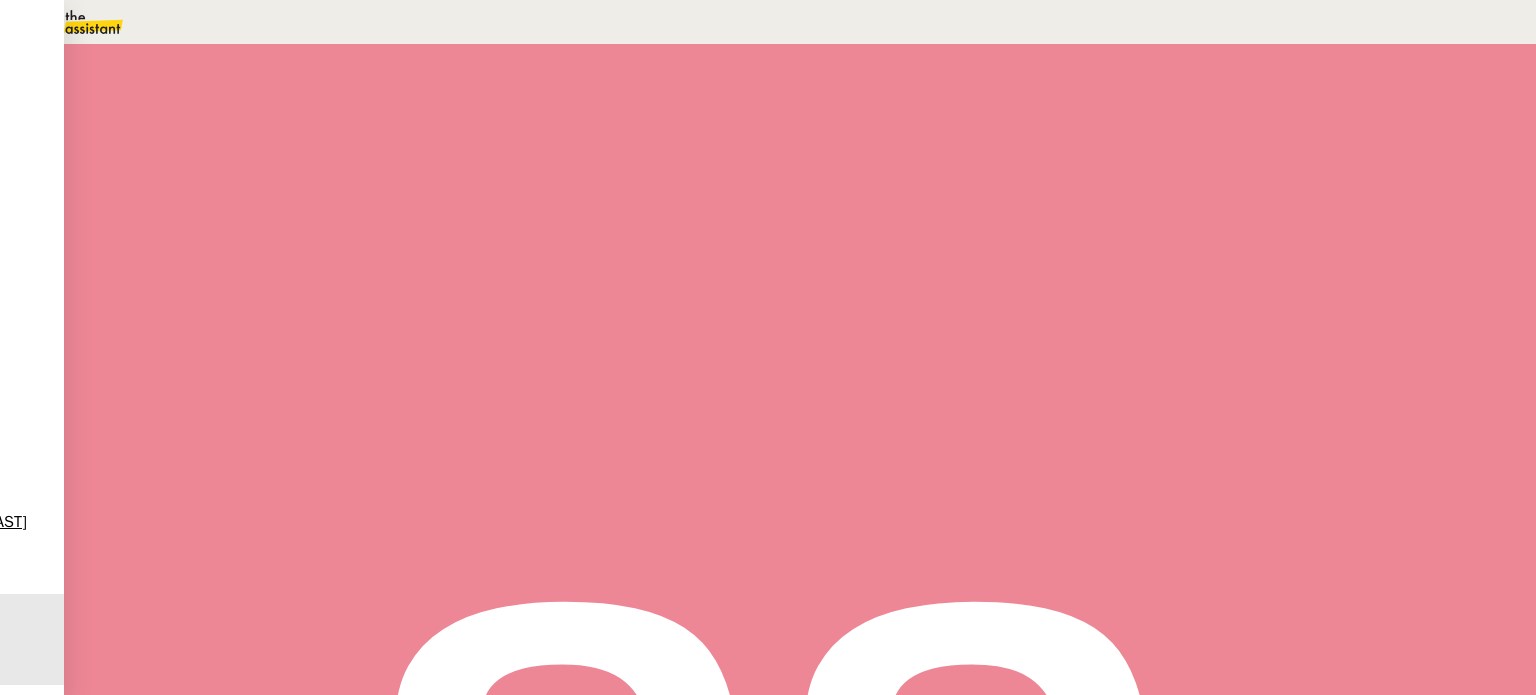 click on "SmartOF" at bounding box center (123, 2356) 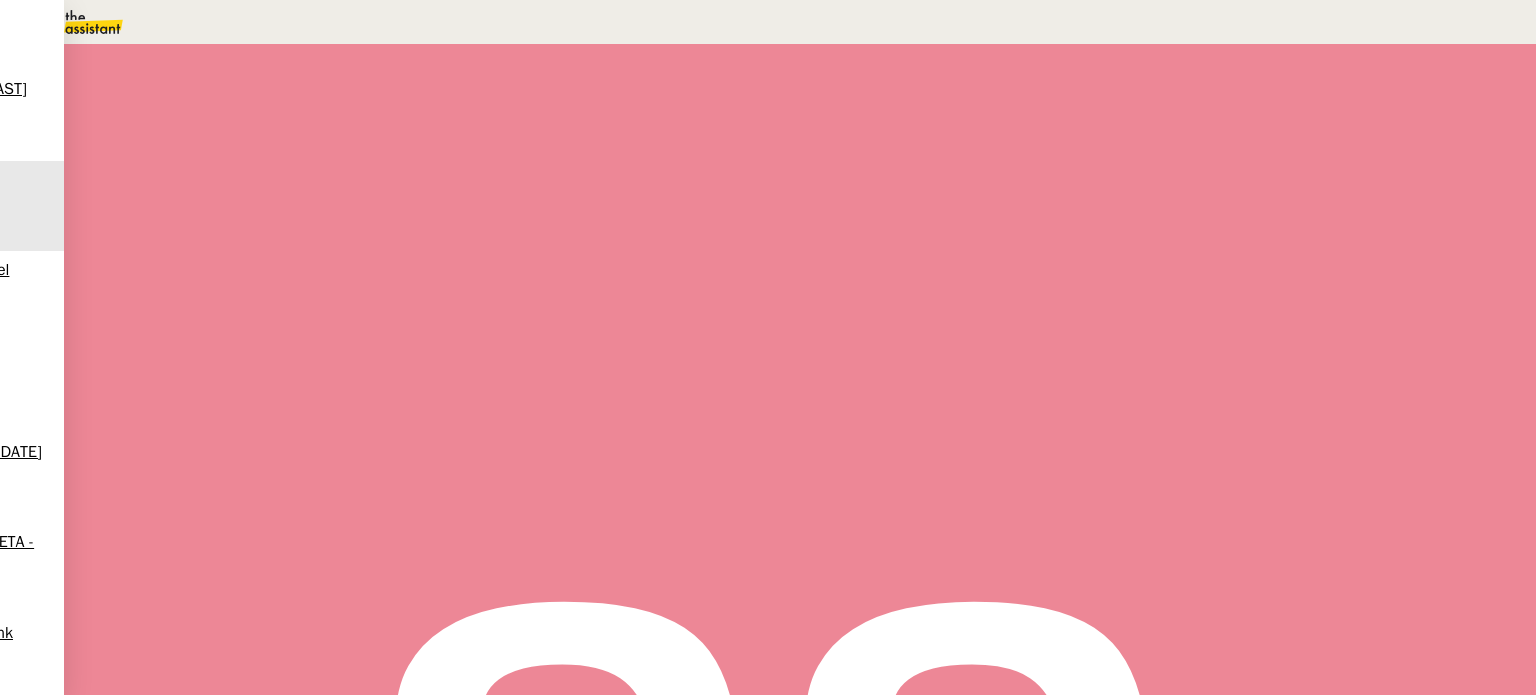 click on "SmartOF Url https://tta.smartof.app/login    Identifiant acombalbert@thetrustedagency.com Mot de passe LSCOsmof2024. Note Lien vidéo Loom : https://www.loom.com/share/def216371778444aae3d6642cd677520?sid=dfdce702-344b-42af-b450-219e31b545eb" at bounding box center (768, 128) 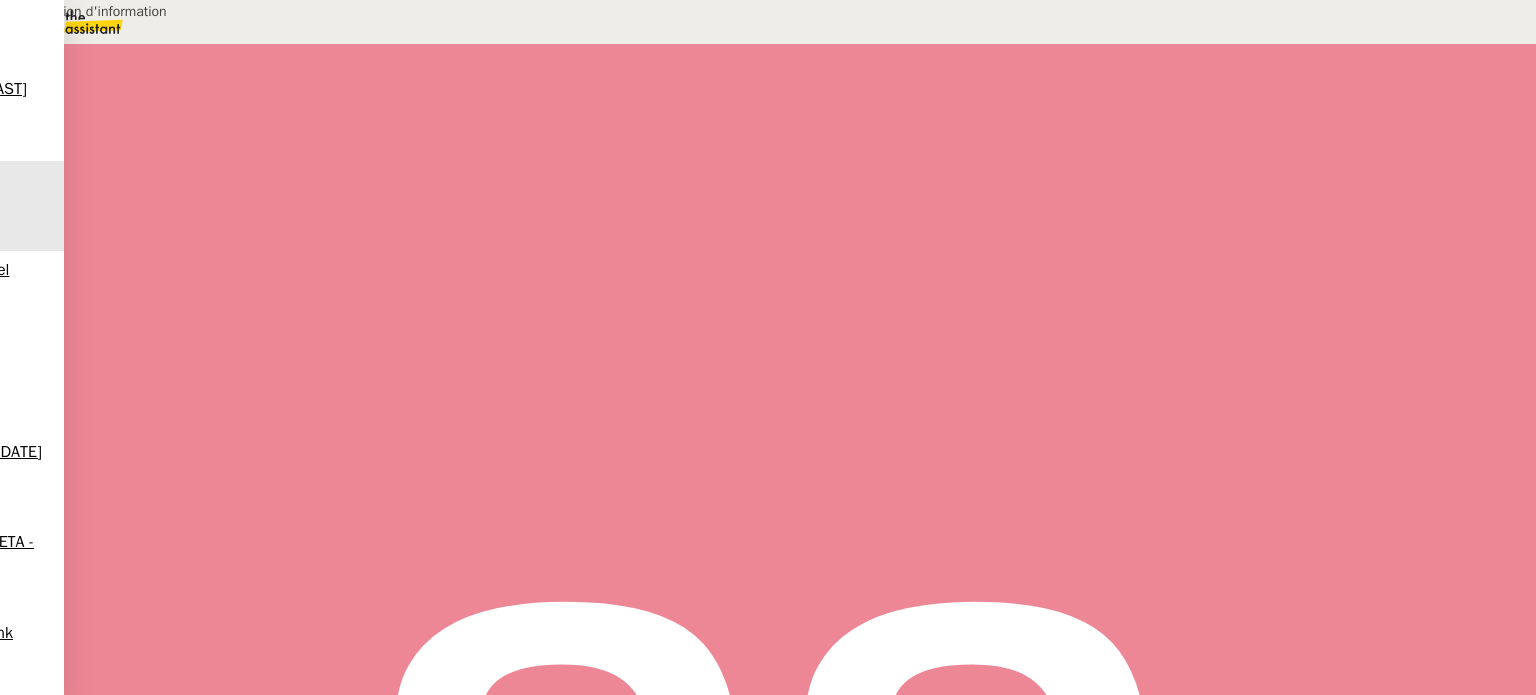 click on "Transmission d'information" at bounding box center (204, 11) 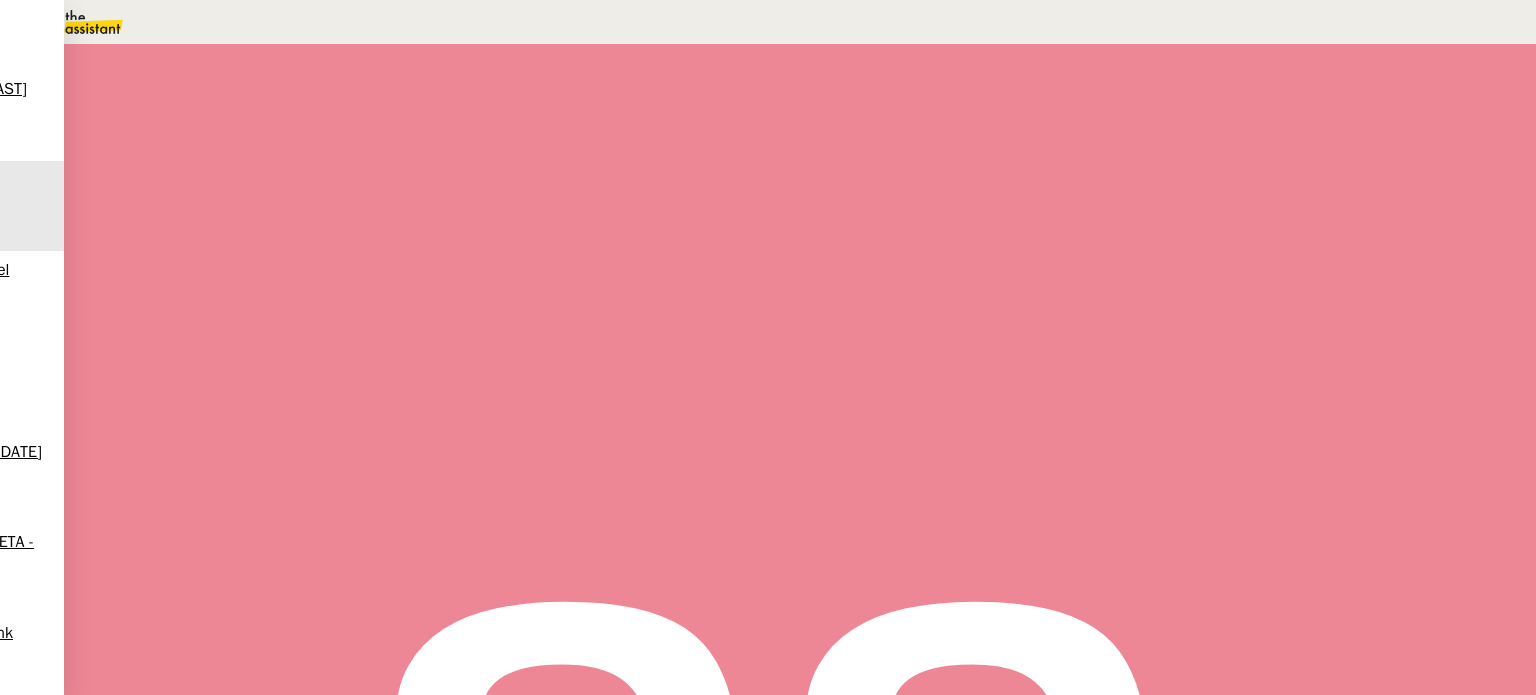 type on "Transmission d'information" 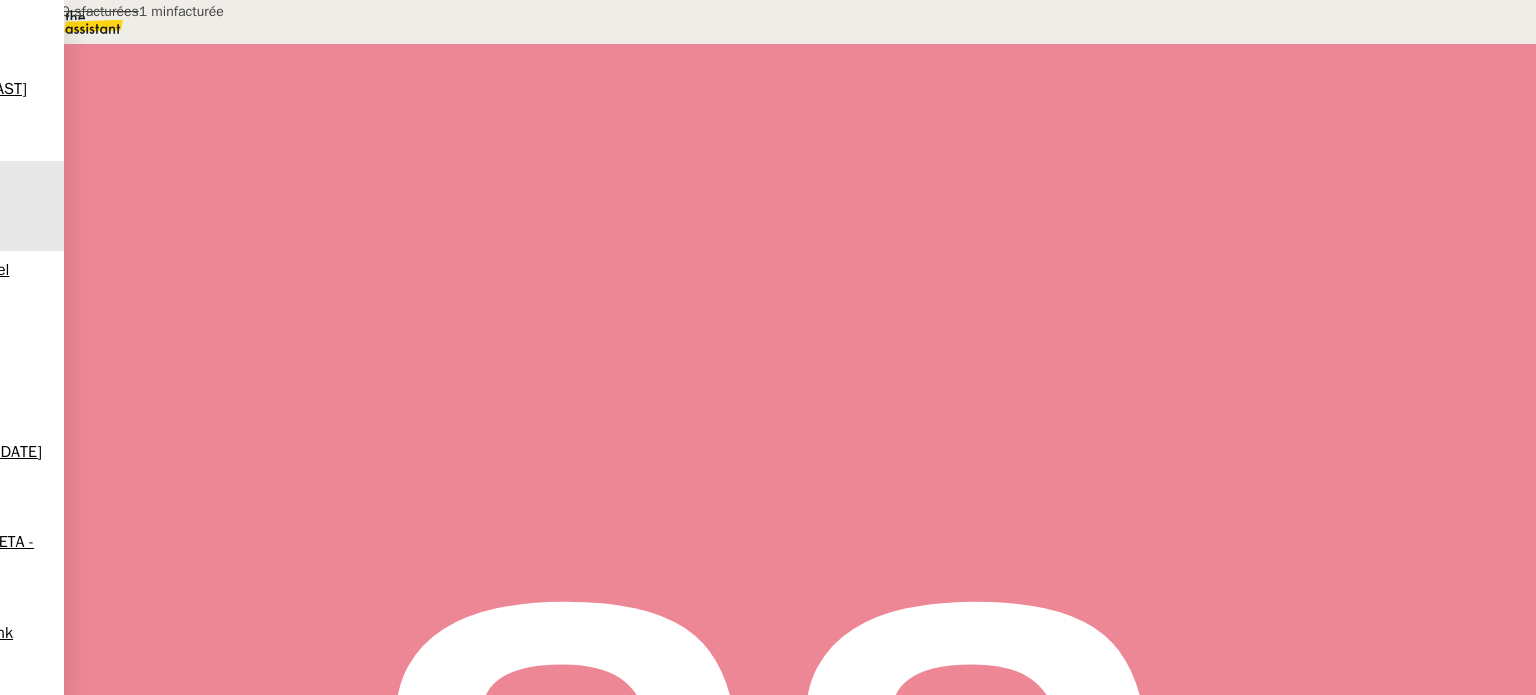 click at bounding box center [267, 340] 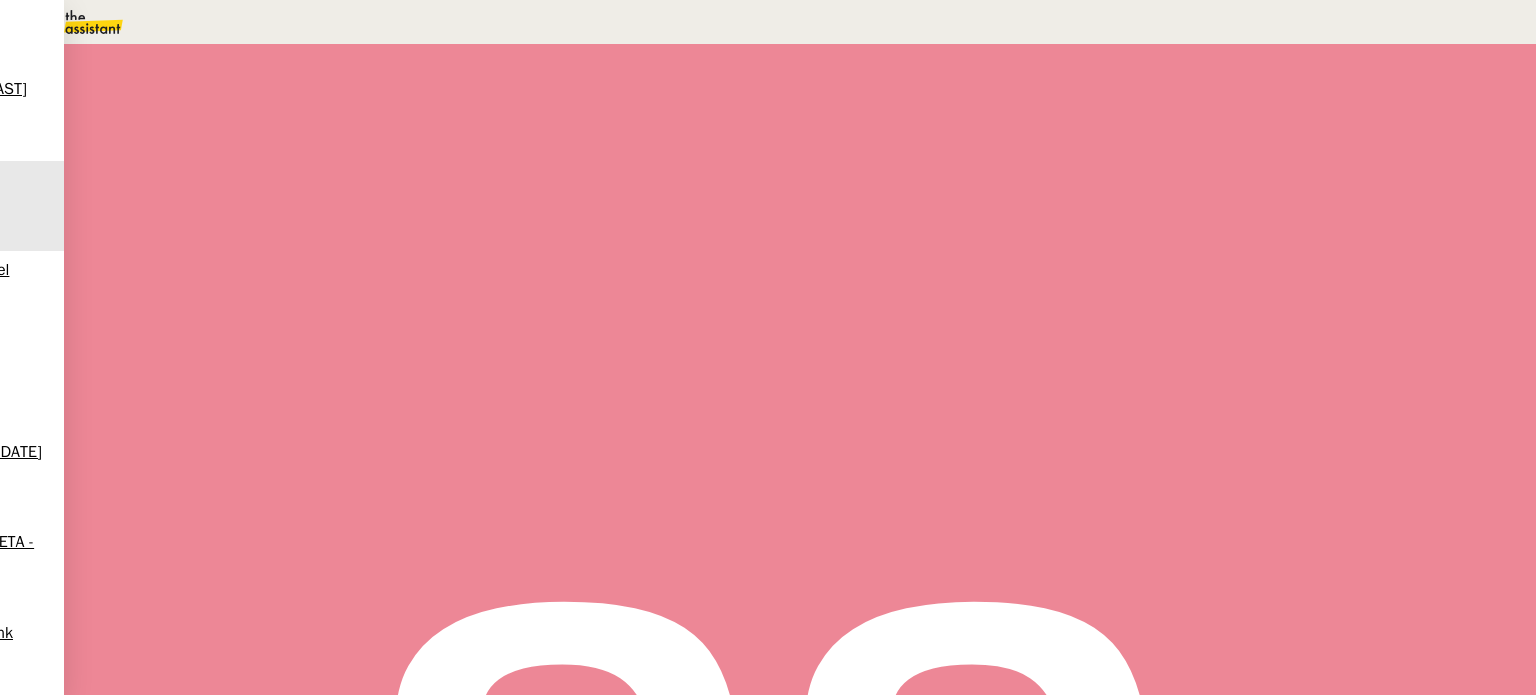 click on "Transmission d'information     1 min false par   Souraya S.   il y a une minute" at bounding box center [800, 370] 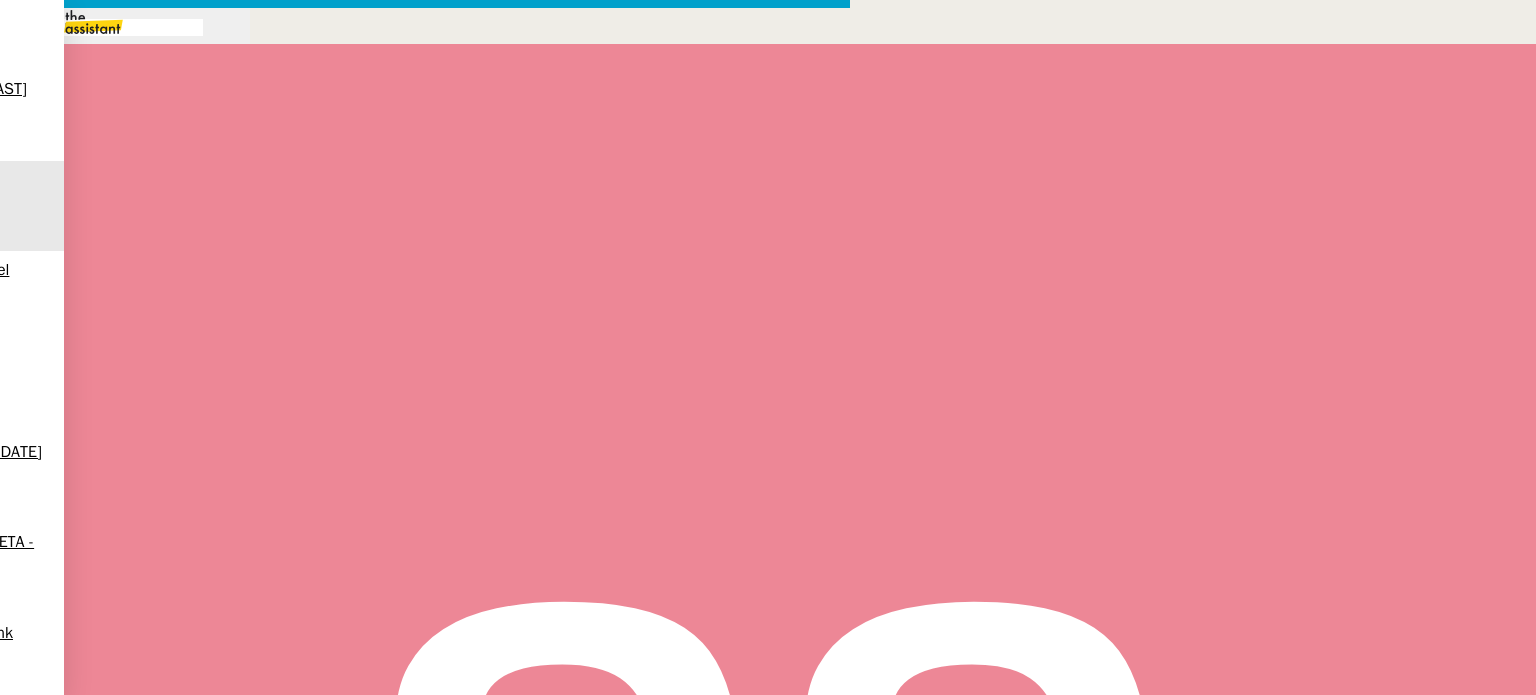 scroll, scrollTop: 654, scrollLeft: 0, axis: vertical 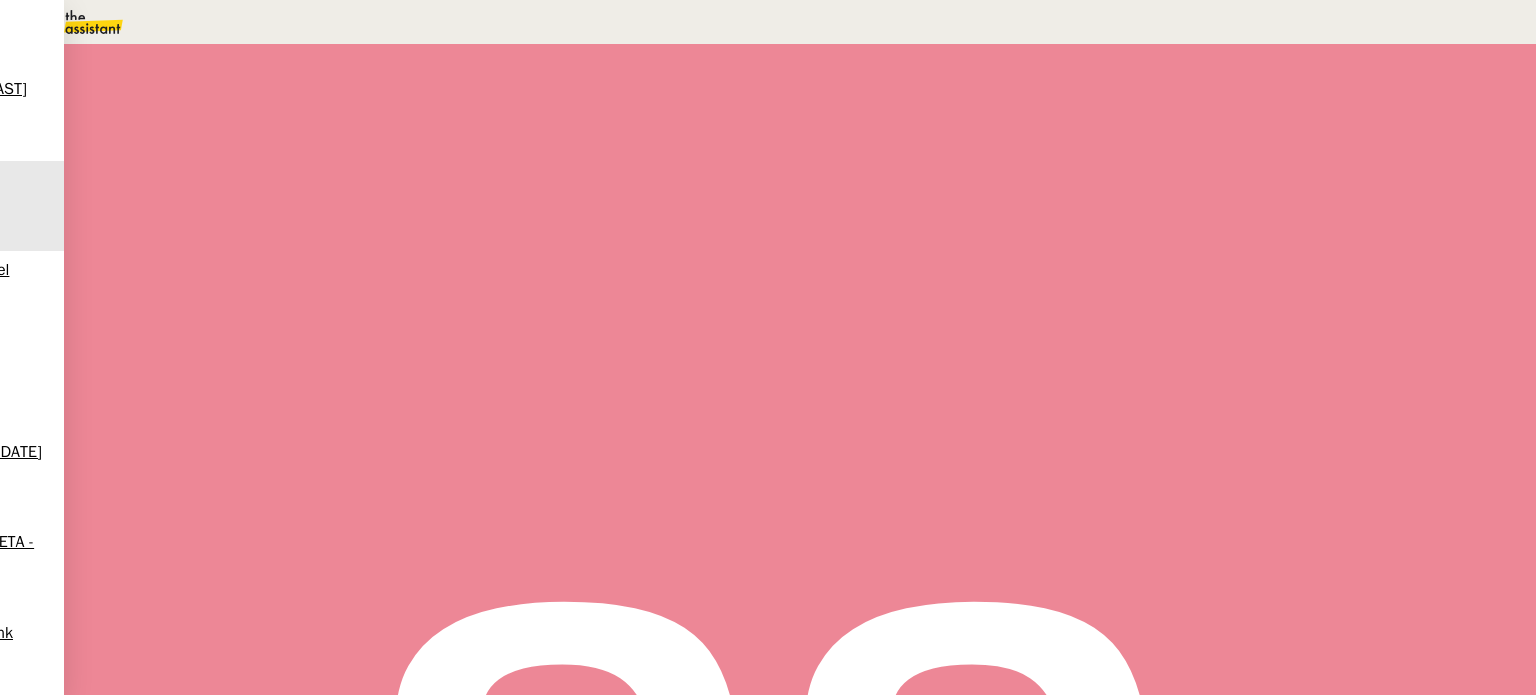 click on "Adeline Thomas      Lea   Stéphanie Furtos  Répondre Re: Onboarding TTA - ressources et première mission
Bonjour Léa, Dans le dossier onboarding SmartOf du drive tu retrouveras tous les tutos de l’opportunité à la création du devis et comprenant la création de l’entreprise, du contact. Je t’ai envoyé une « tâche » test à réaliser depuis SamartOf pour la création d’un devis pour la CCI de la Drome. L’as tu reçu? Merci de nous indiquer lorsque que tu seras prête à réaliser ton premier devis. Je te remercie. Belle journée, Adeline
Adeline Thomas Directrice du Développement  +33 6 65 03 03 91 —— TTA The Trusted Agency https://thetrustedagency.com
•••
Le 30 juin 2025 à 11:42, Léa The Trusted Agency <lea@thetrustedagency.com> a écrit : Bonjour Adeline, Je vous remercie pour tous ces éléments que je vais étudier de plus près. À très vite pour le tutoriel, Merci,
Léa" at bounding box center (800, 974) 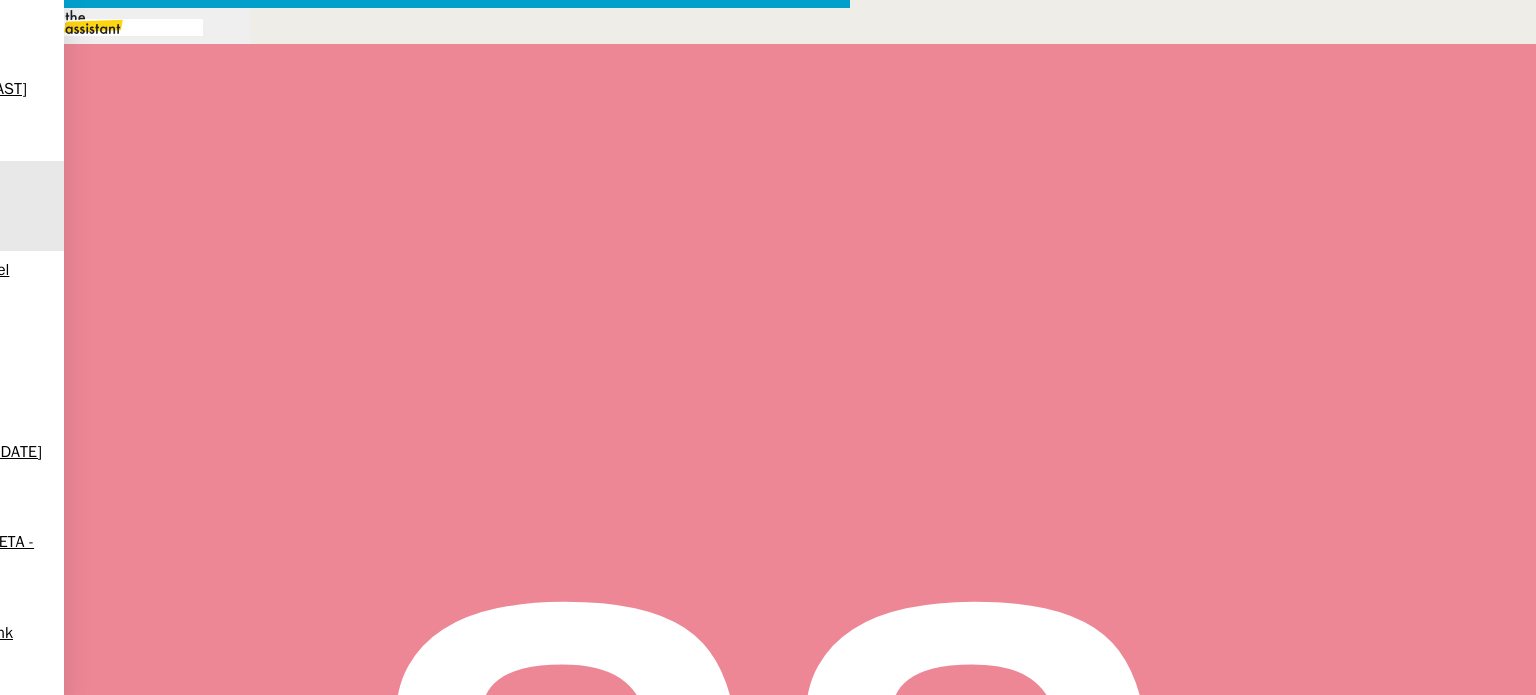 scroll, scrollTop: 0, scrollLeft: 42, axis: horizontal 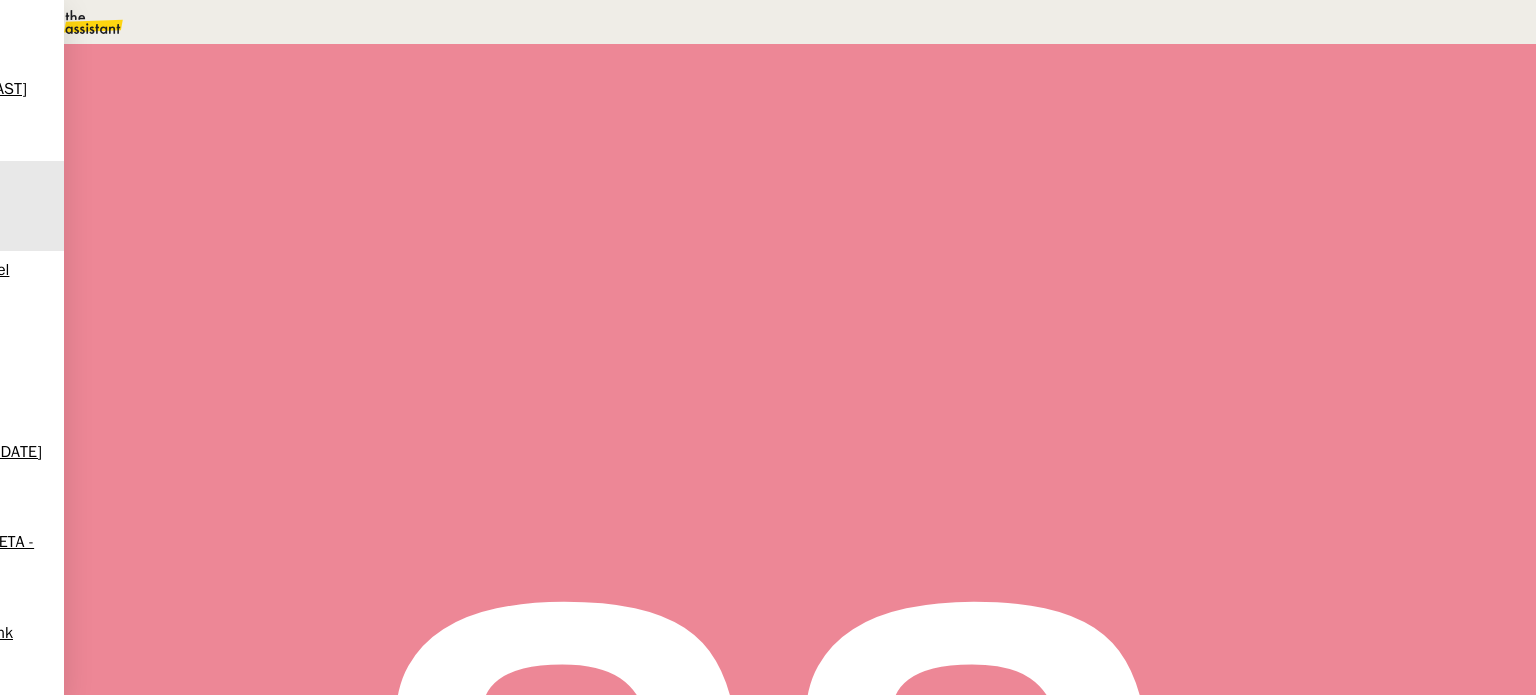 click at bounding box center (689, 521) 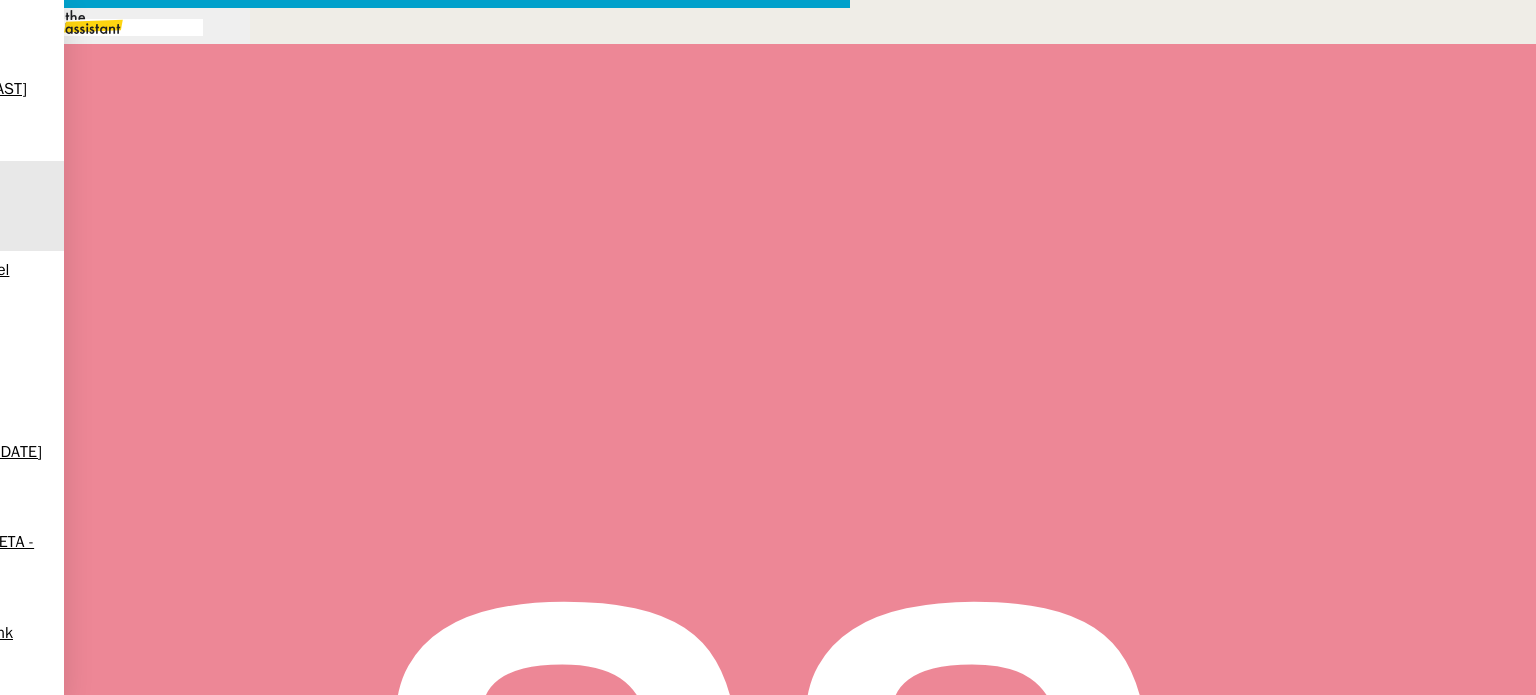 scroll, scrollTop: 0, scrollLeft: 42, axis: horizontal 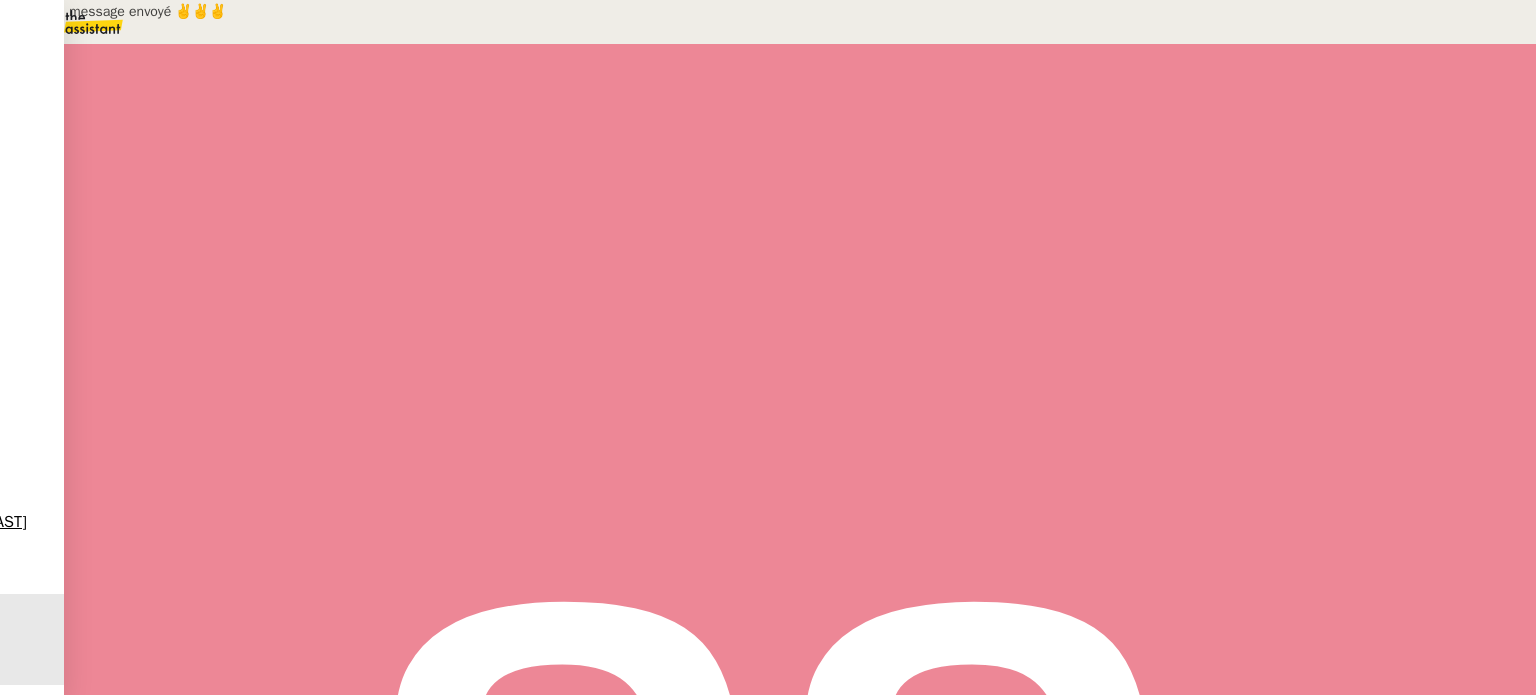 click at bounding box center [287, 193] 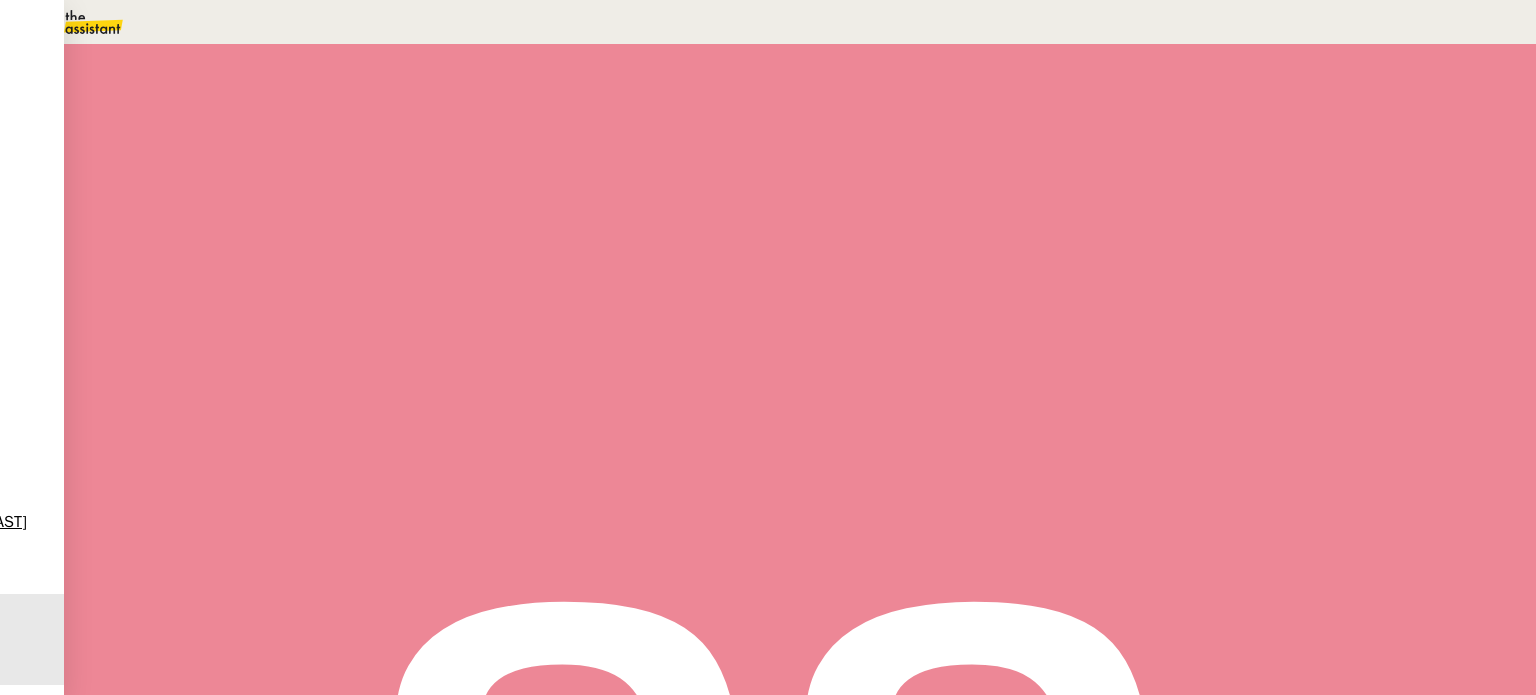 scroll, scrollTop: 300, scrollLeft: 0, axis: vertical 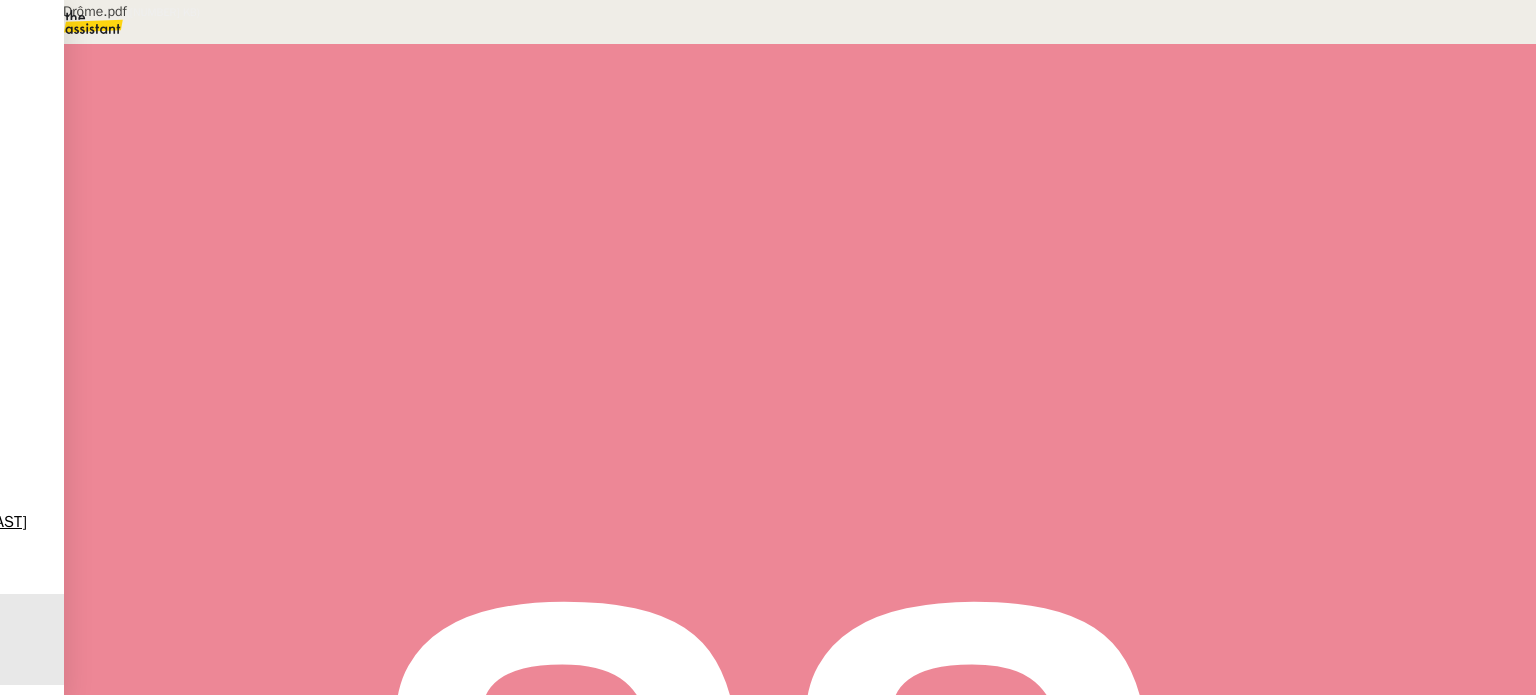 click on "Devis CCI Drôme.pdf" at bounding box center (689, 601) 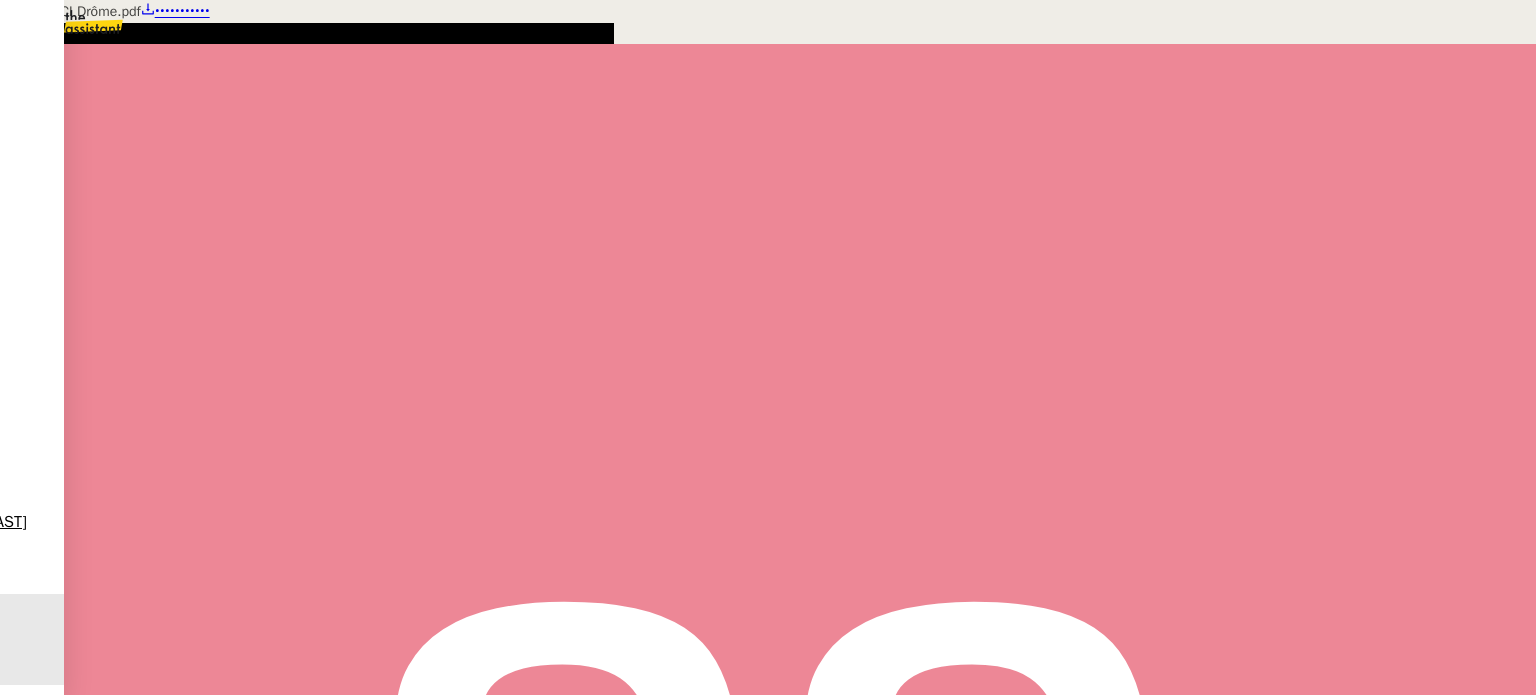 click on "Télécharger" at bounding box center (182, 11) 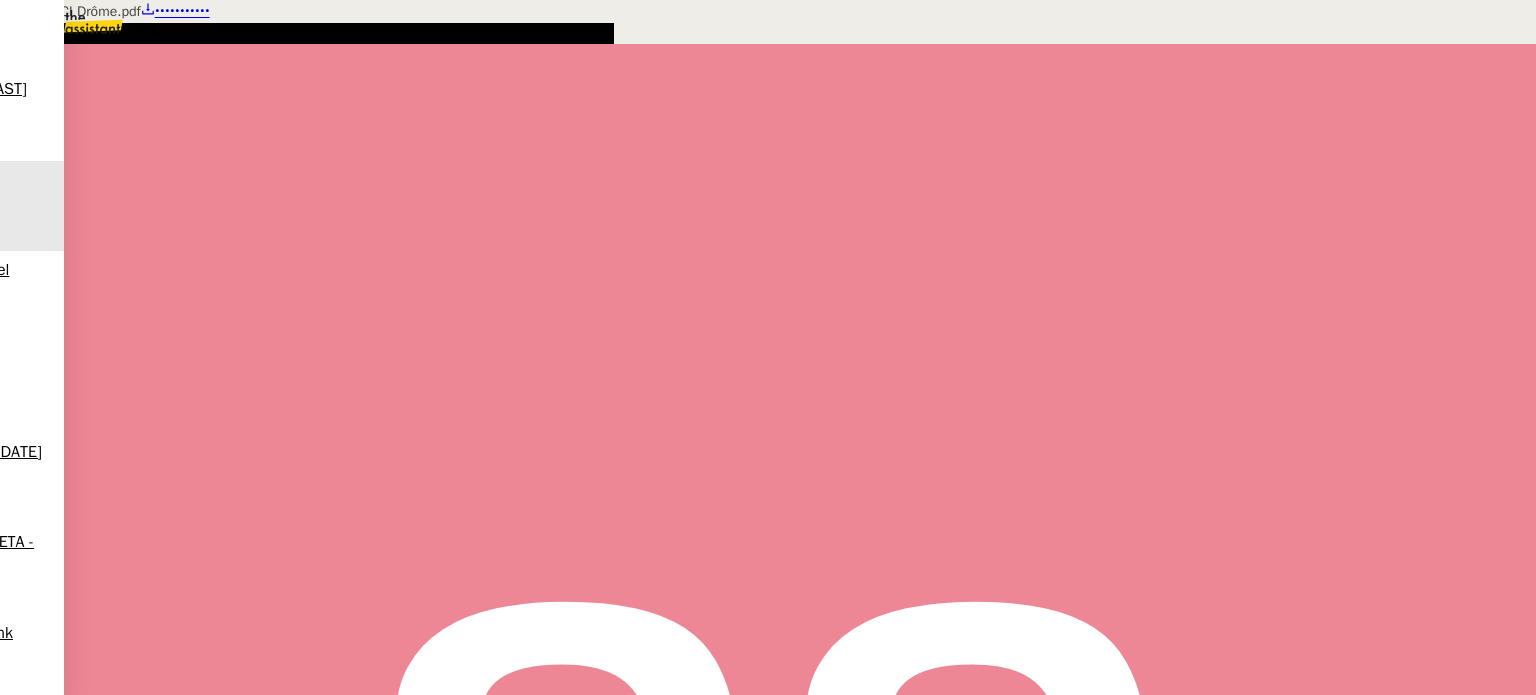 click at bounding box center (768, 0) 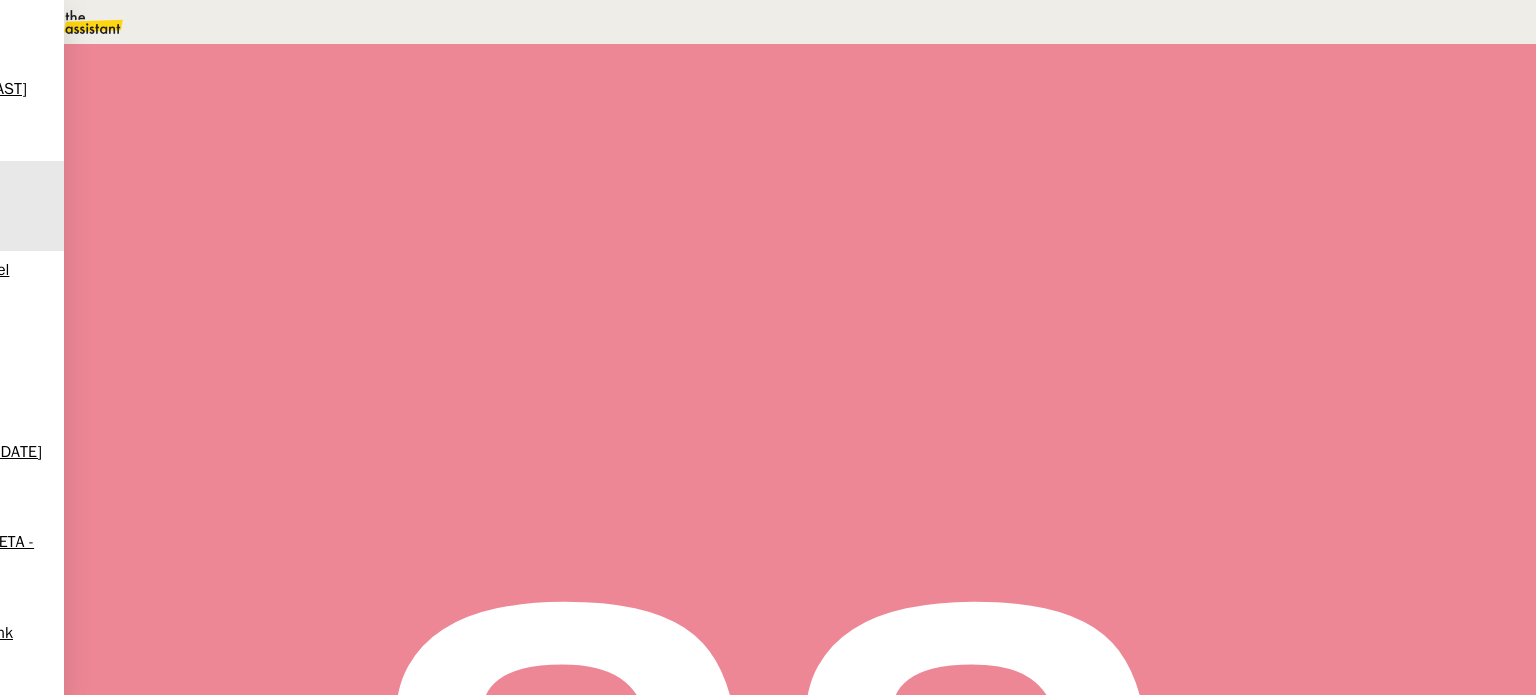 scroll, scrollTop: 1500, scrollLeft: 0, axis: vertical 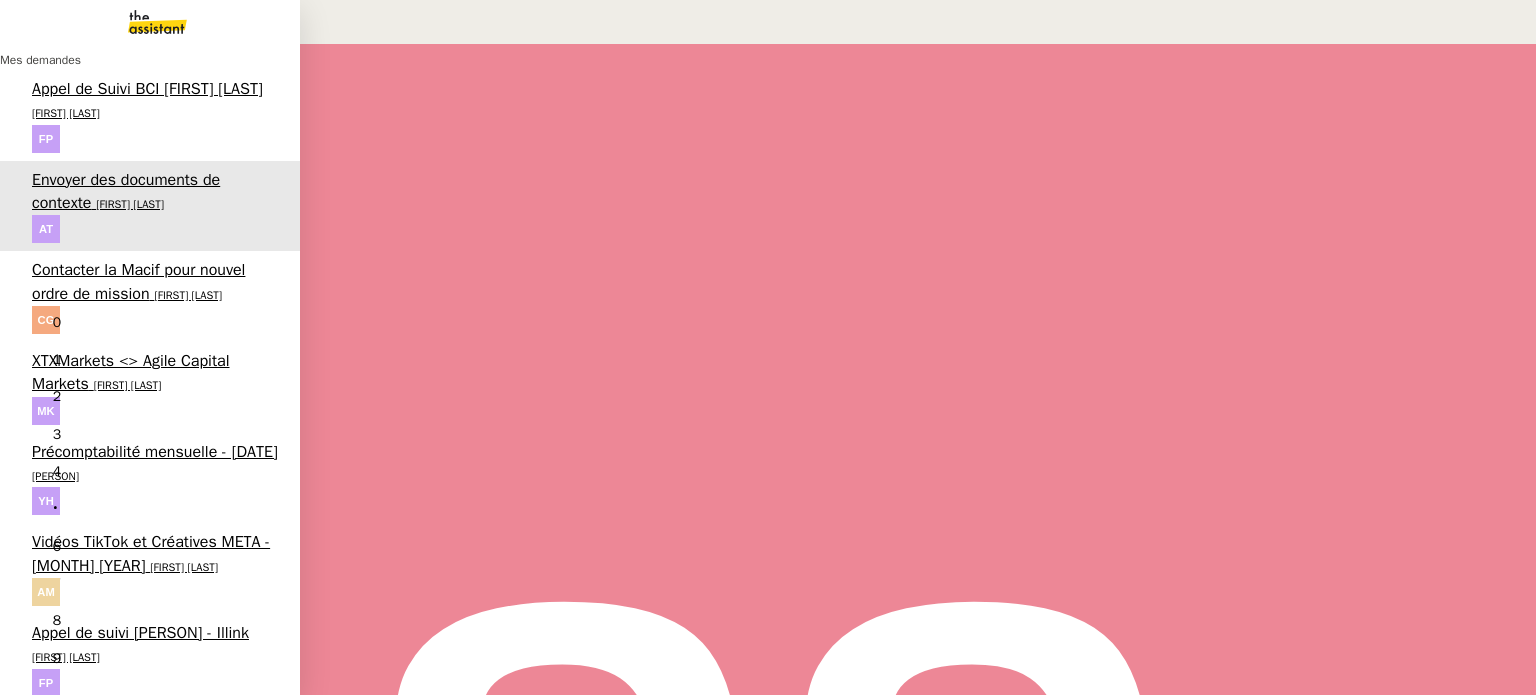 click on "Précomptabilité mensuelle - [DATE]" at bounding box center (155, 452) 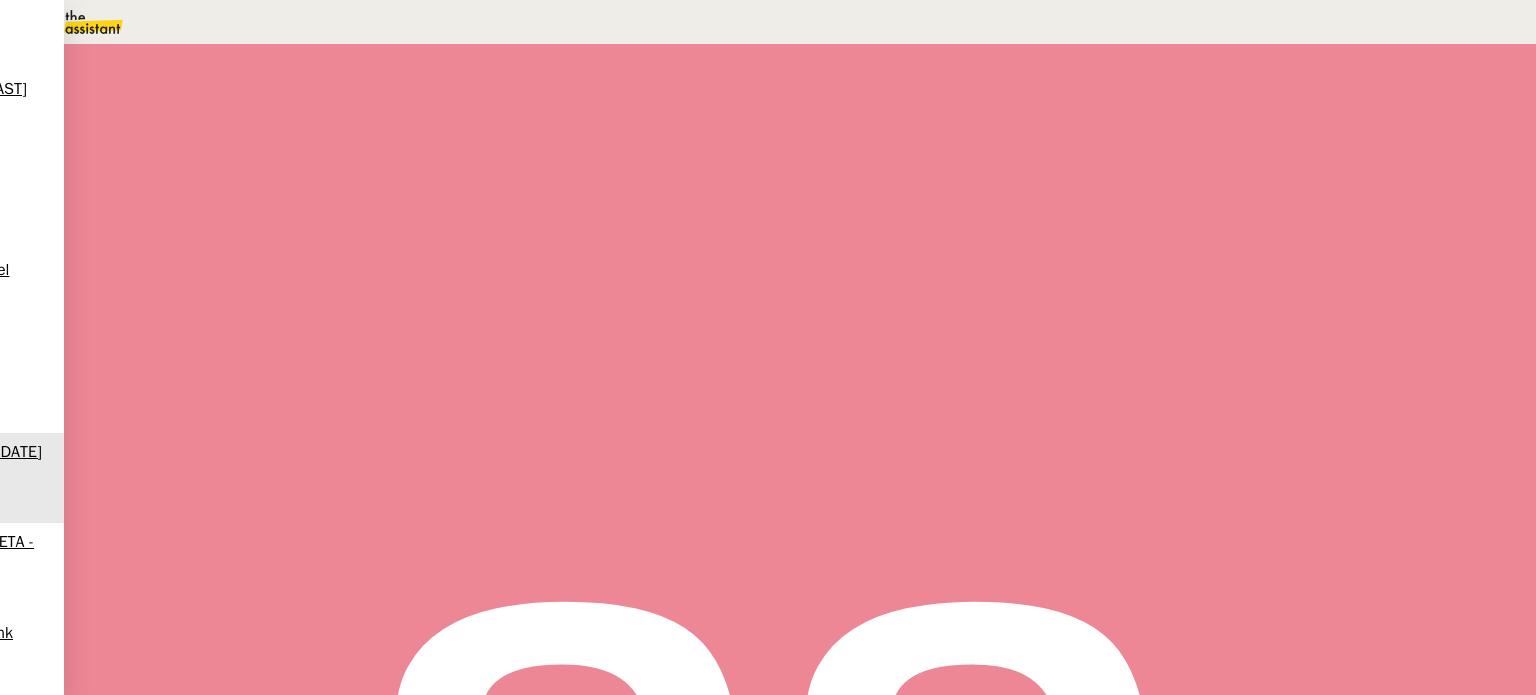 scroll, scrollTop: 200, scrollLeft: 0, axis: vertical 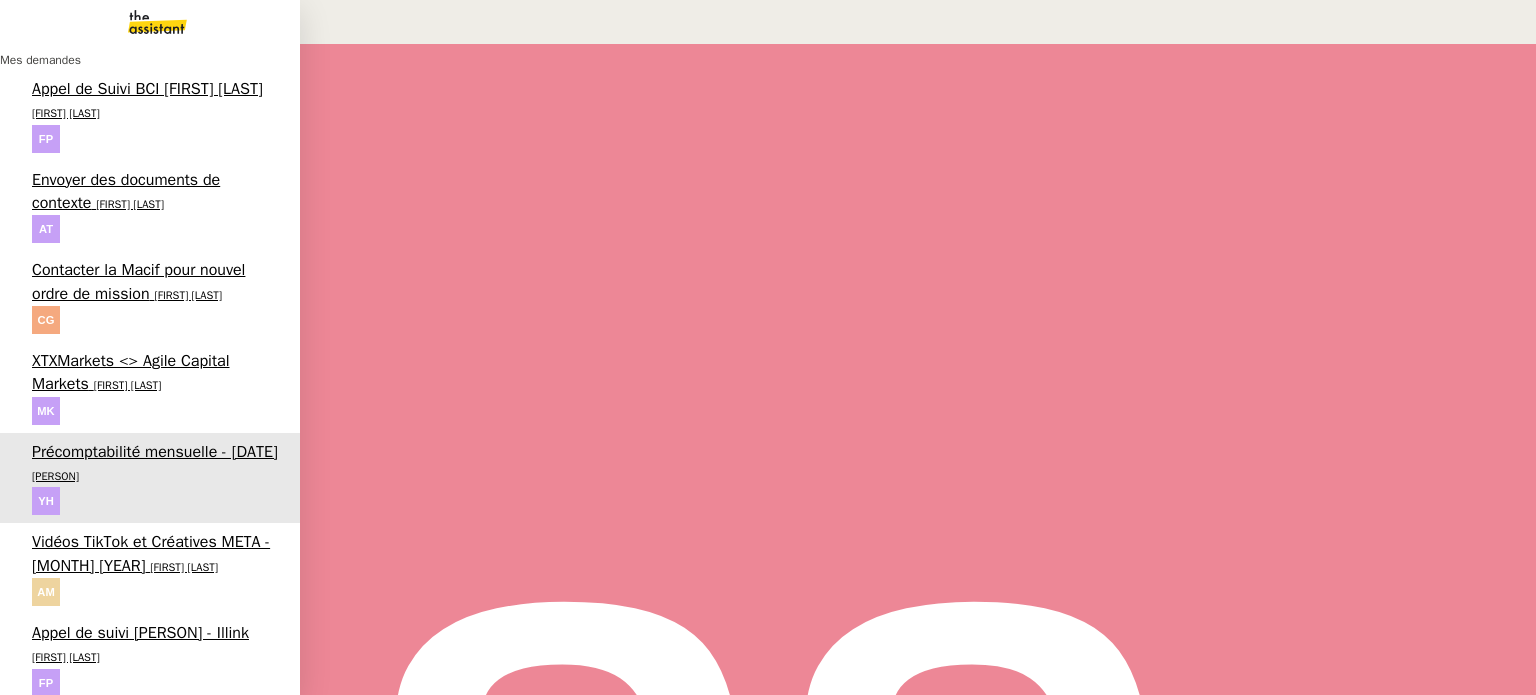 click on "[BRAND] <> [BRAND]" at bounding box center (131, 372) 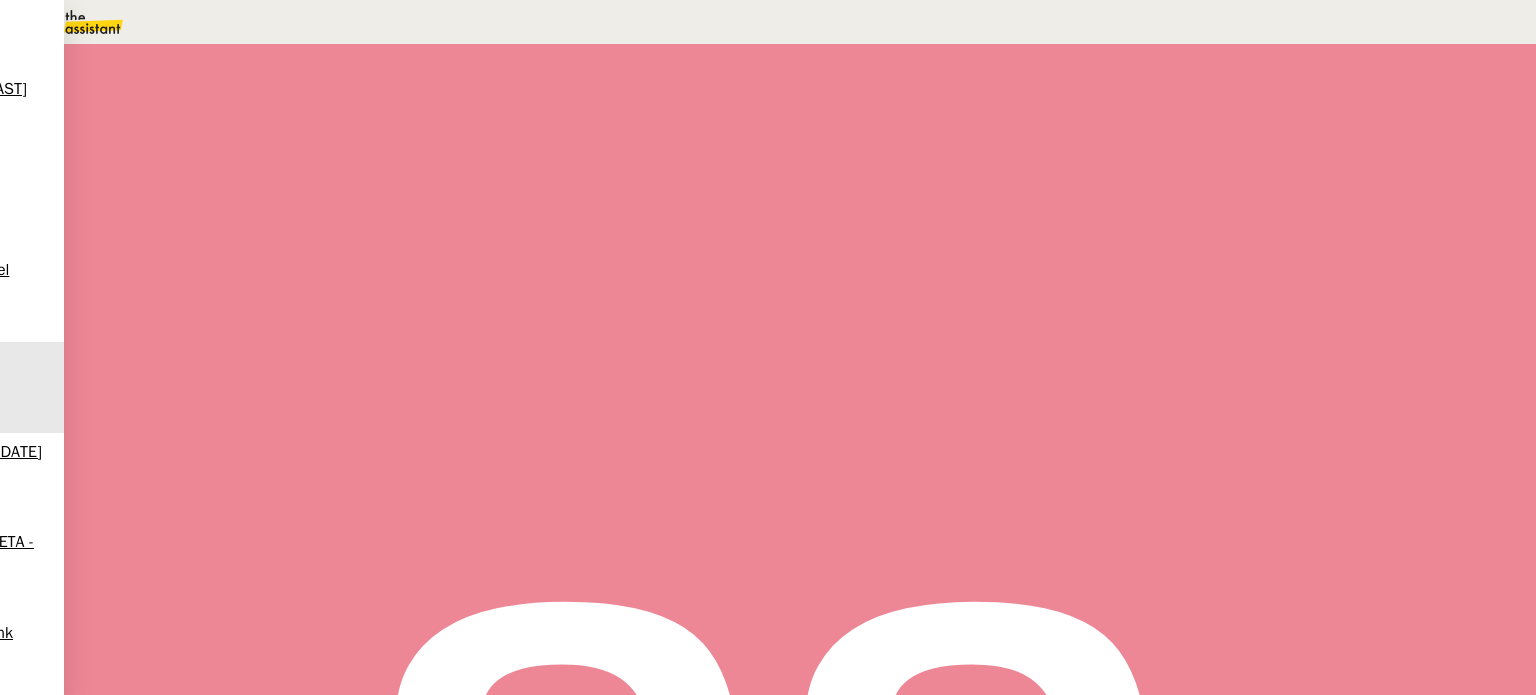 scroll, scrollTop: 0, scrollLeft: 0, axis: both 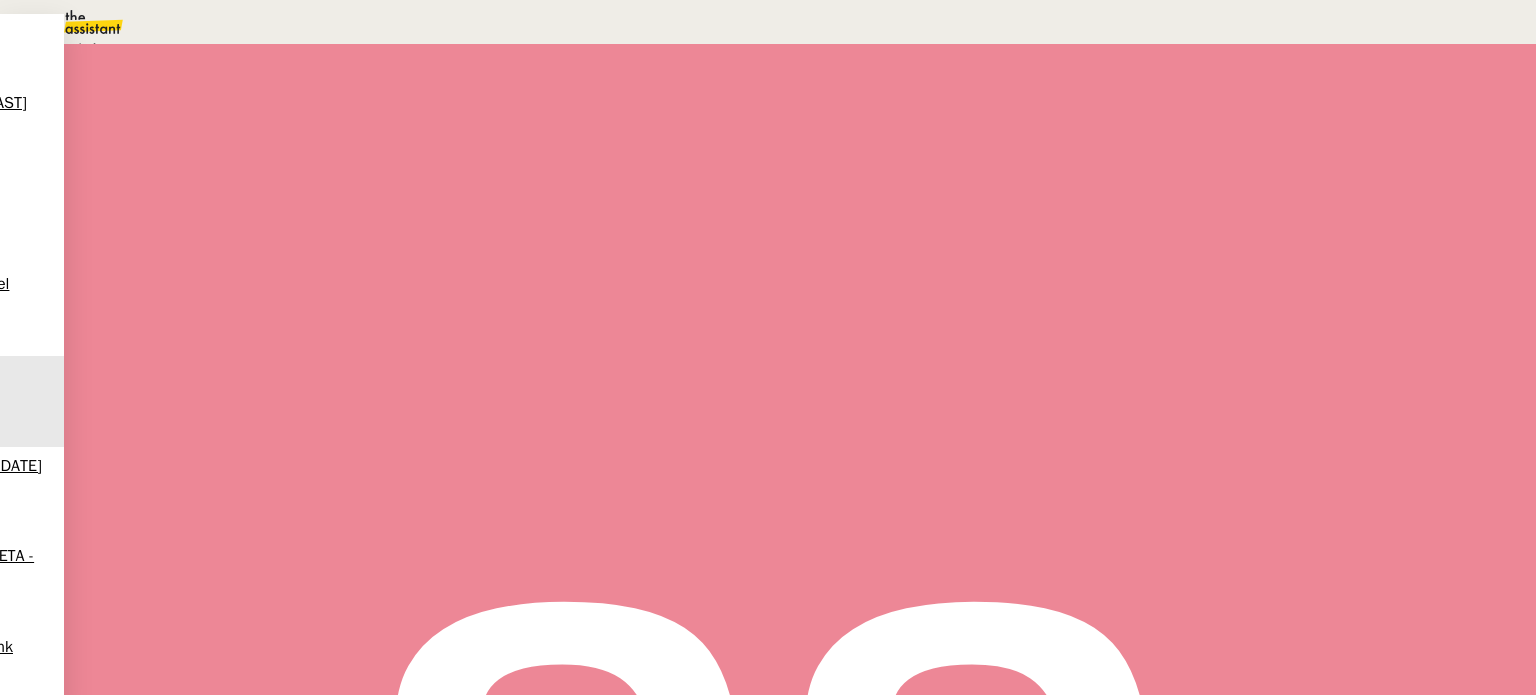 click on "Terminé Aucune action supplémentaire n'est nécessaire." at bounding box center (343, 48) 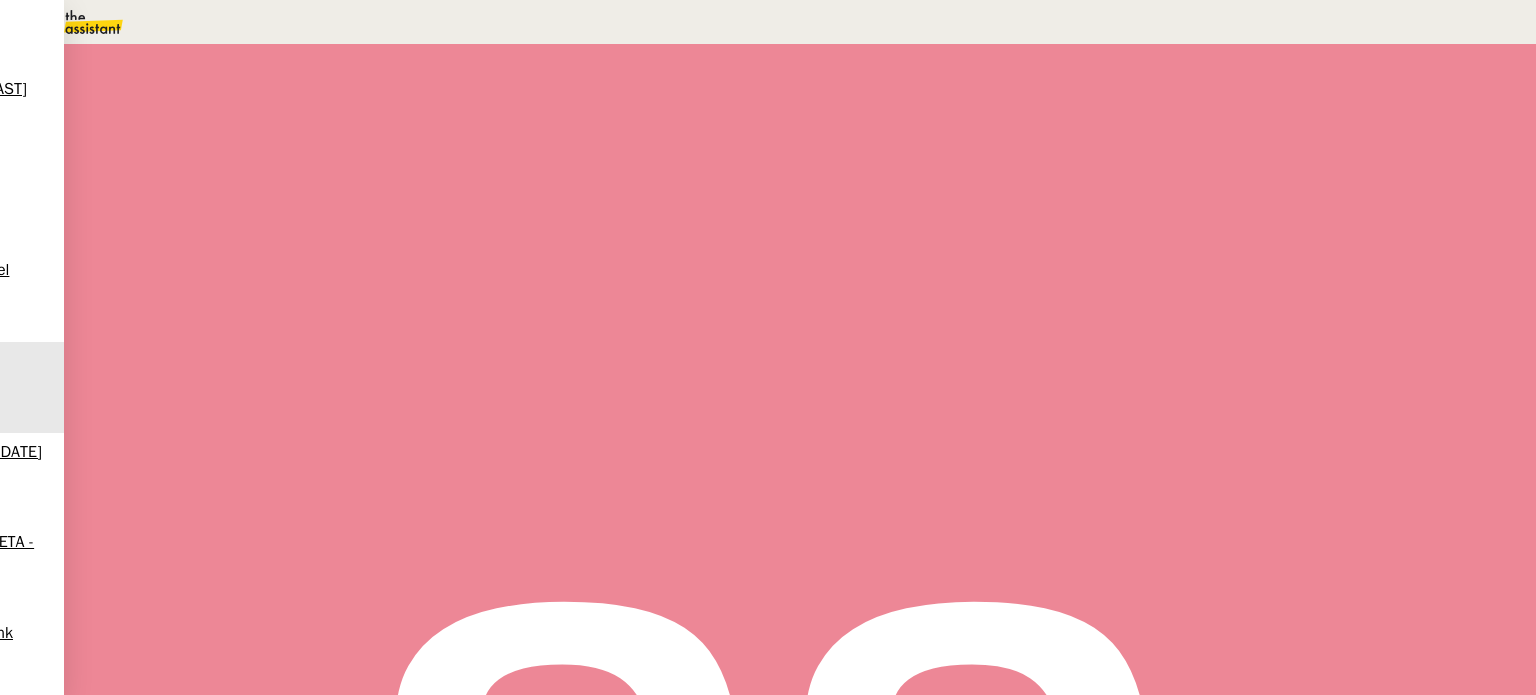 click on "Sauver" at bounding box center (1139, 188) 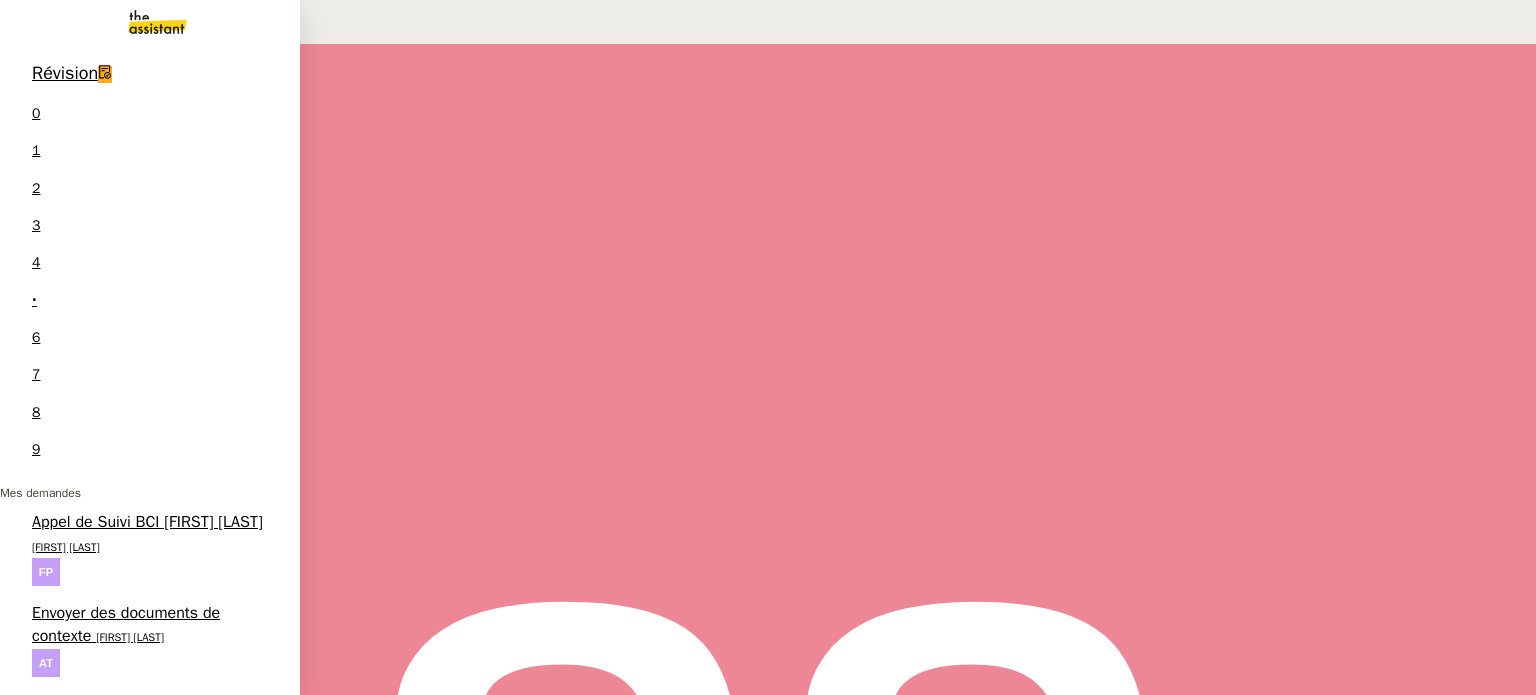 click on "Envoyer des documents de contexte" at bounding box center [126, 624] 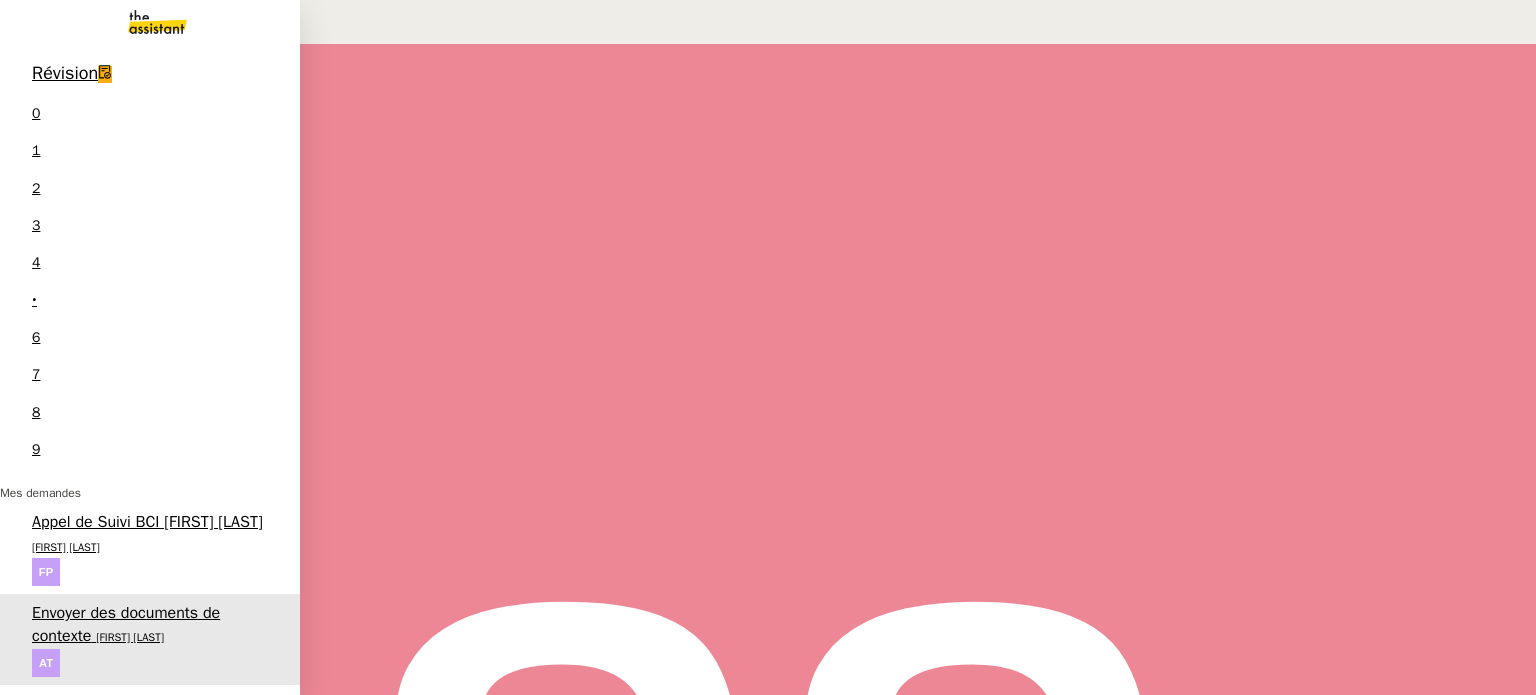 click on "Contacter la Macif pour nouvel ordre de mission" at bounding box center [138, 715] 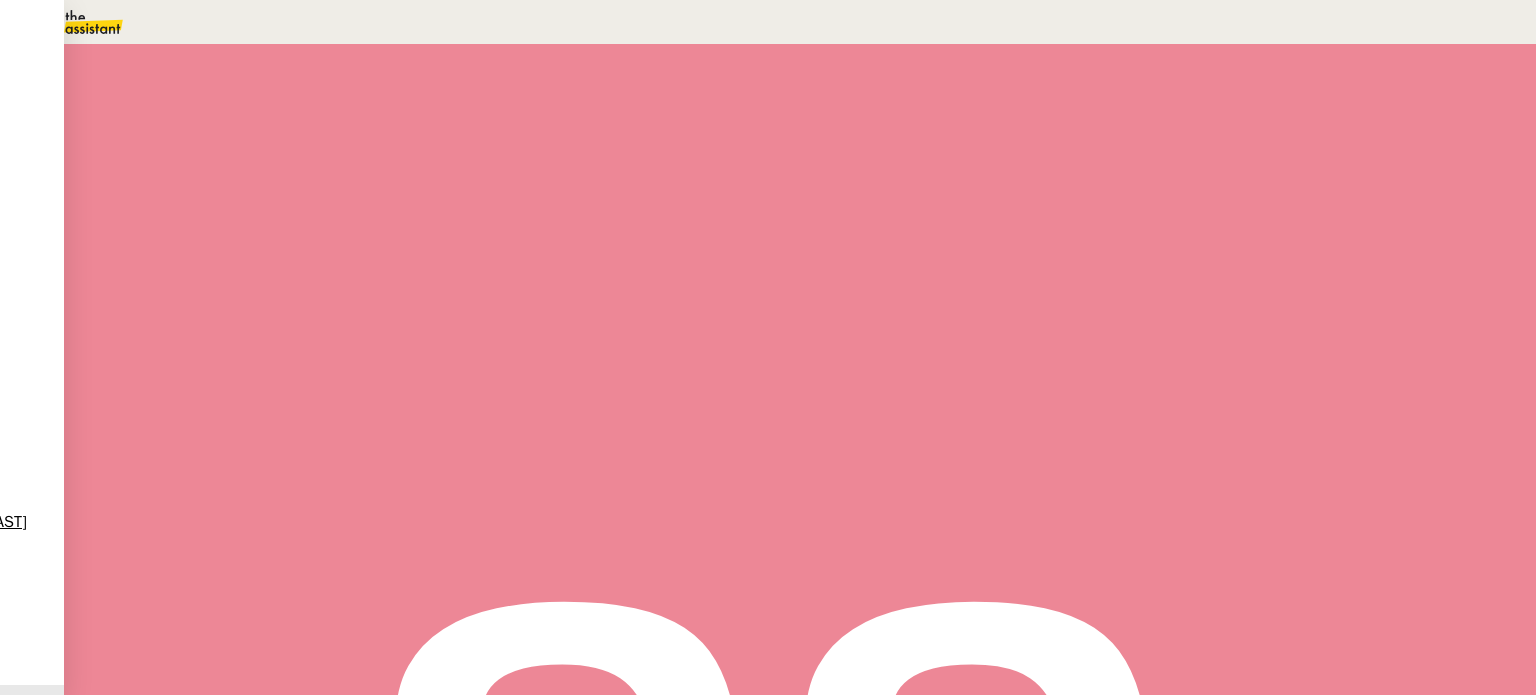 scroll, scrollTop: 200, scrollLeft: 0, axis: vertical 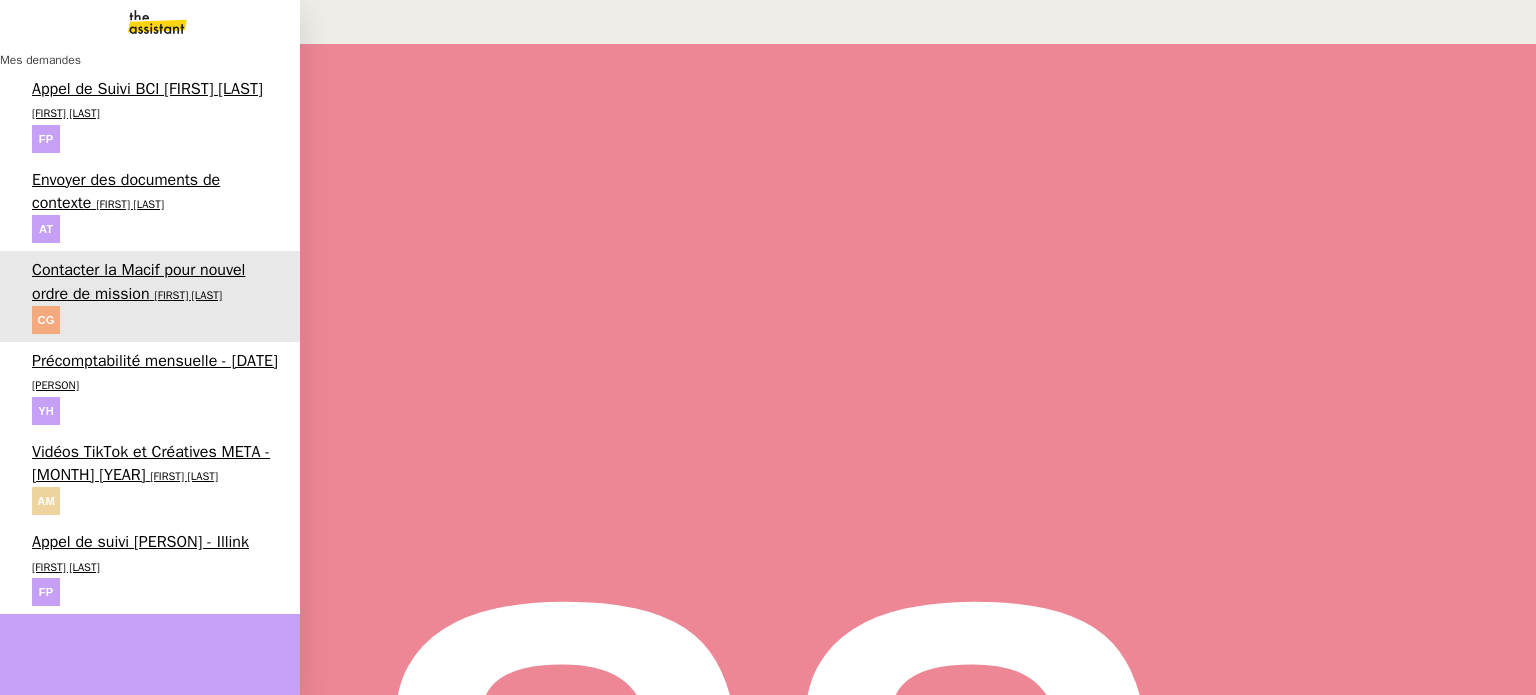 click on "[FIRST] [LAST] [LAST]" at bounding box center [55, 385] 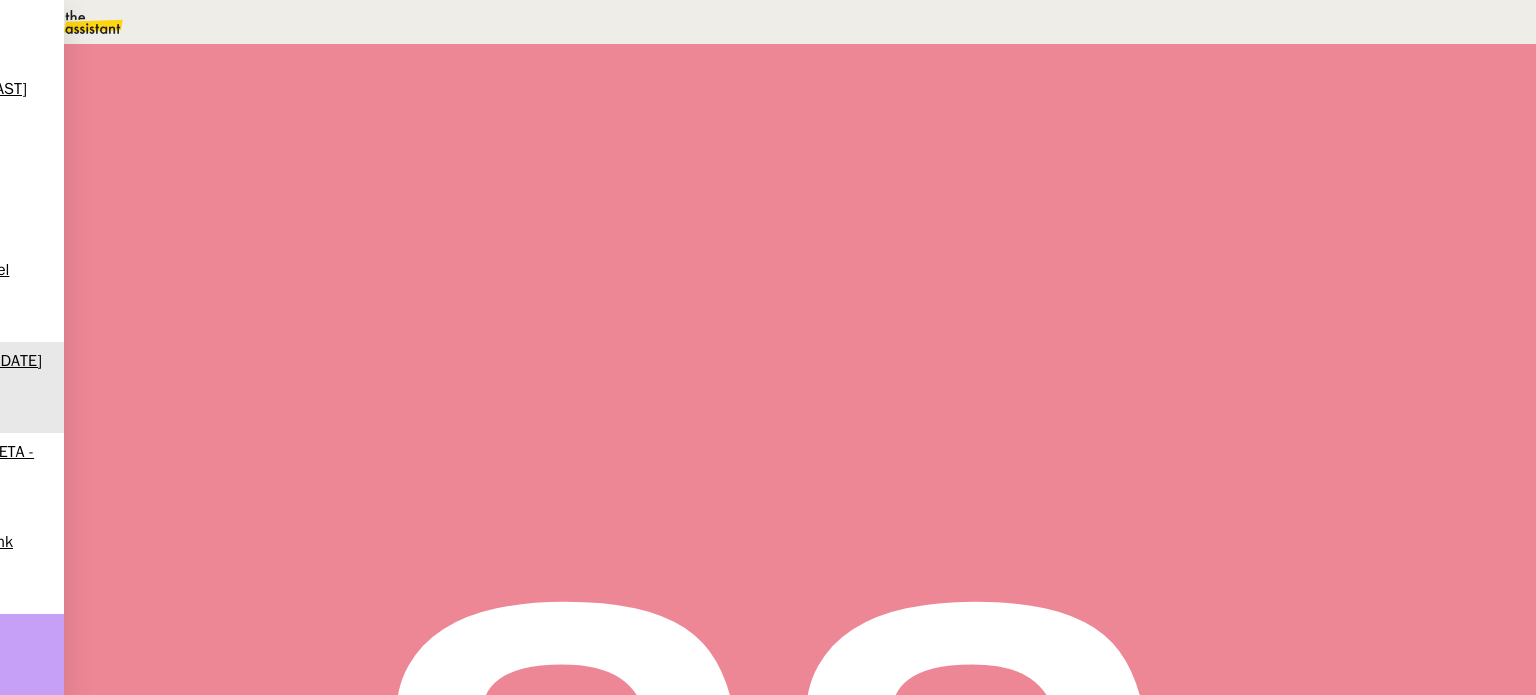 click on "Statut" at bounding box center [290, 114] 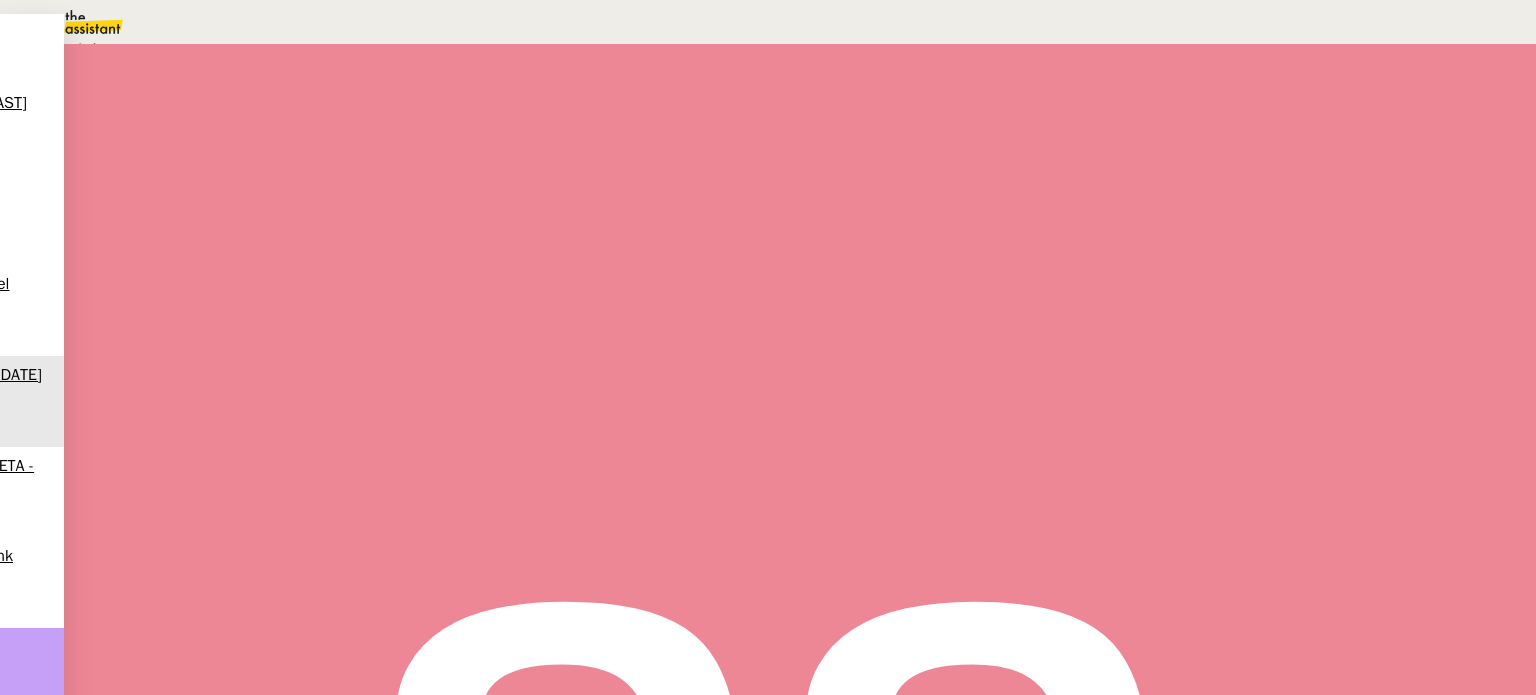 click on "En attente" at bounding box center [72, 48] 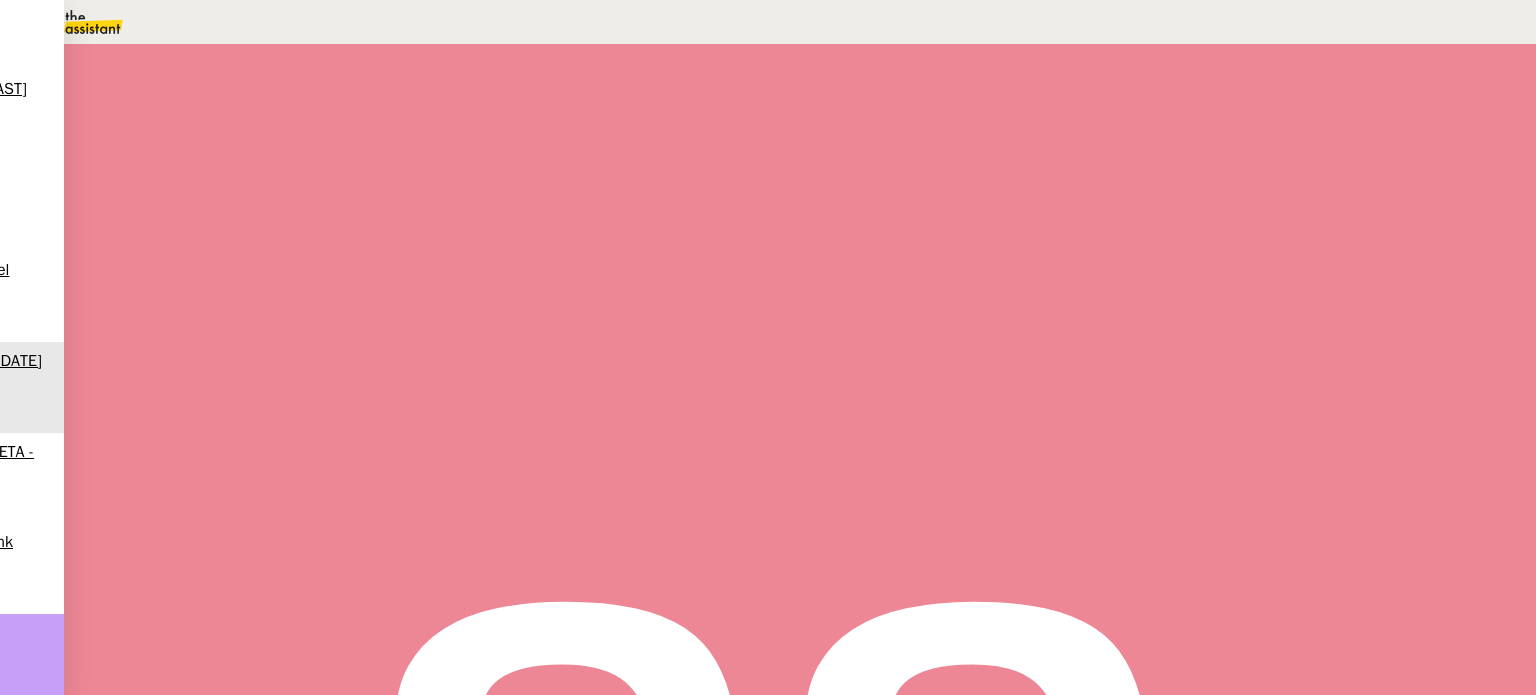 click on "3" at bounding box center (1141, 273) 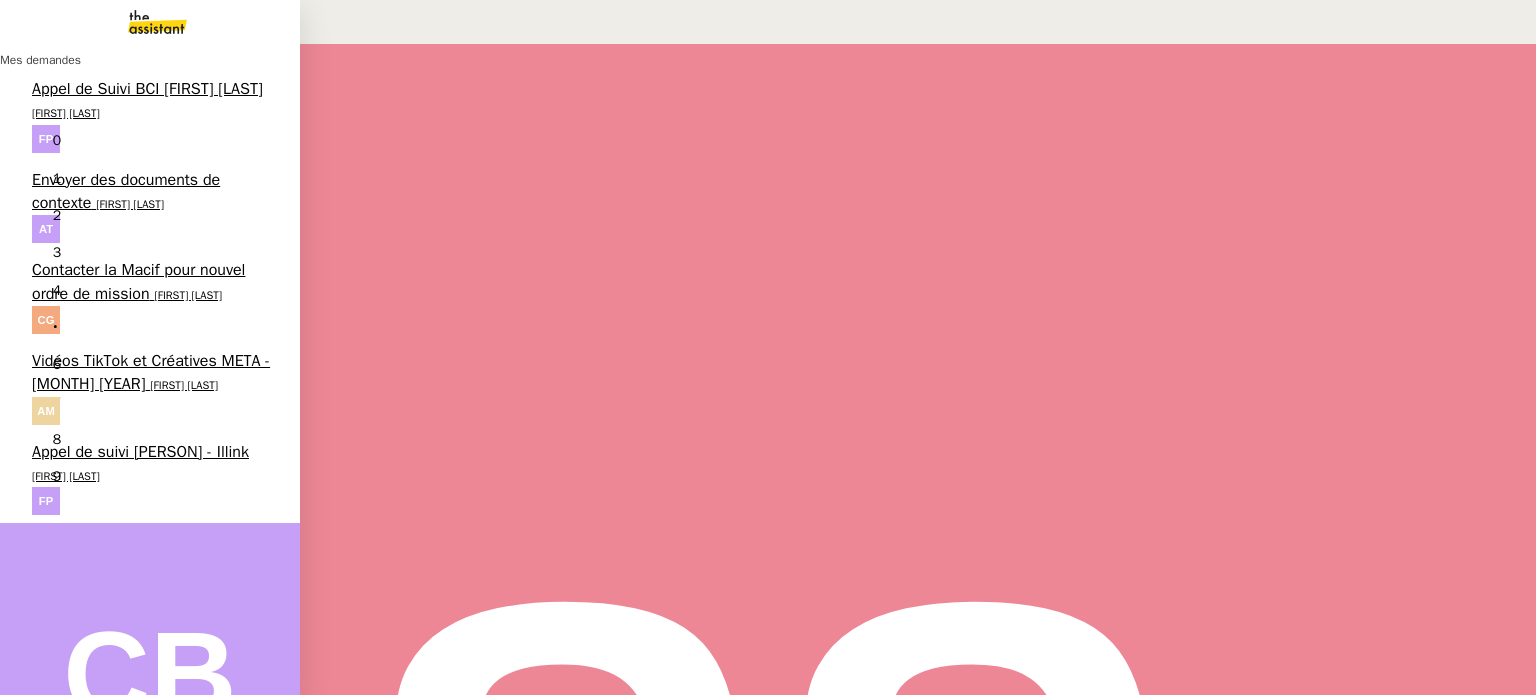 click on "Contacter la Macif pour nouvel ordre de mission" at bounding box center [138, 281] 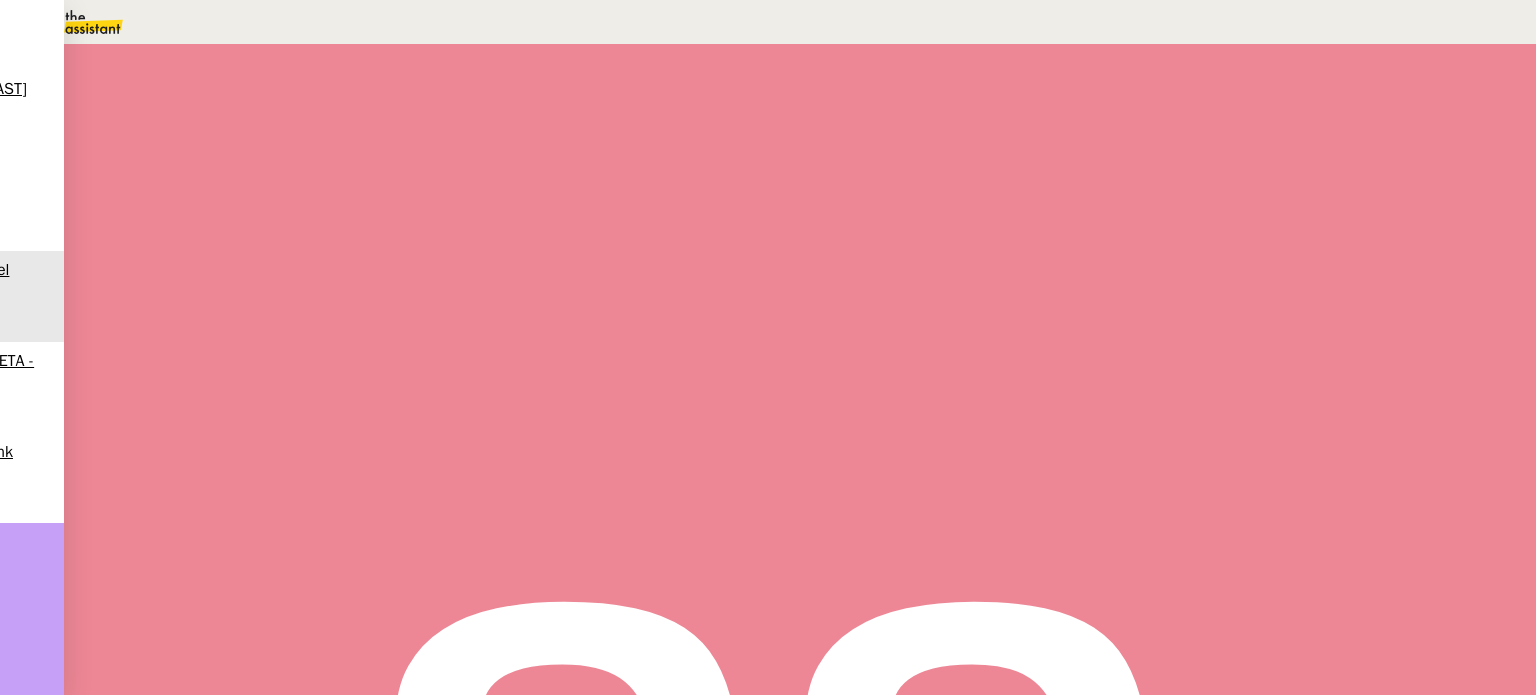 scroll, scrollTop: 100, scrollLeft: 0, axis: vertical 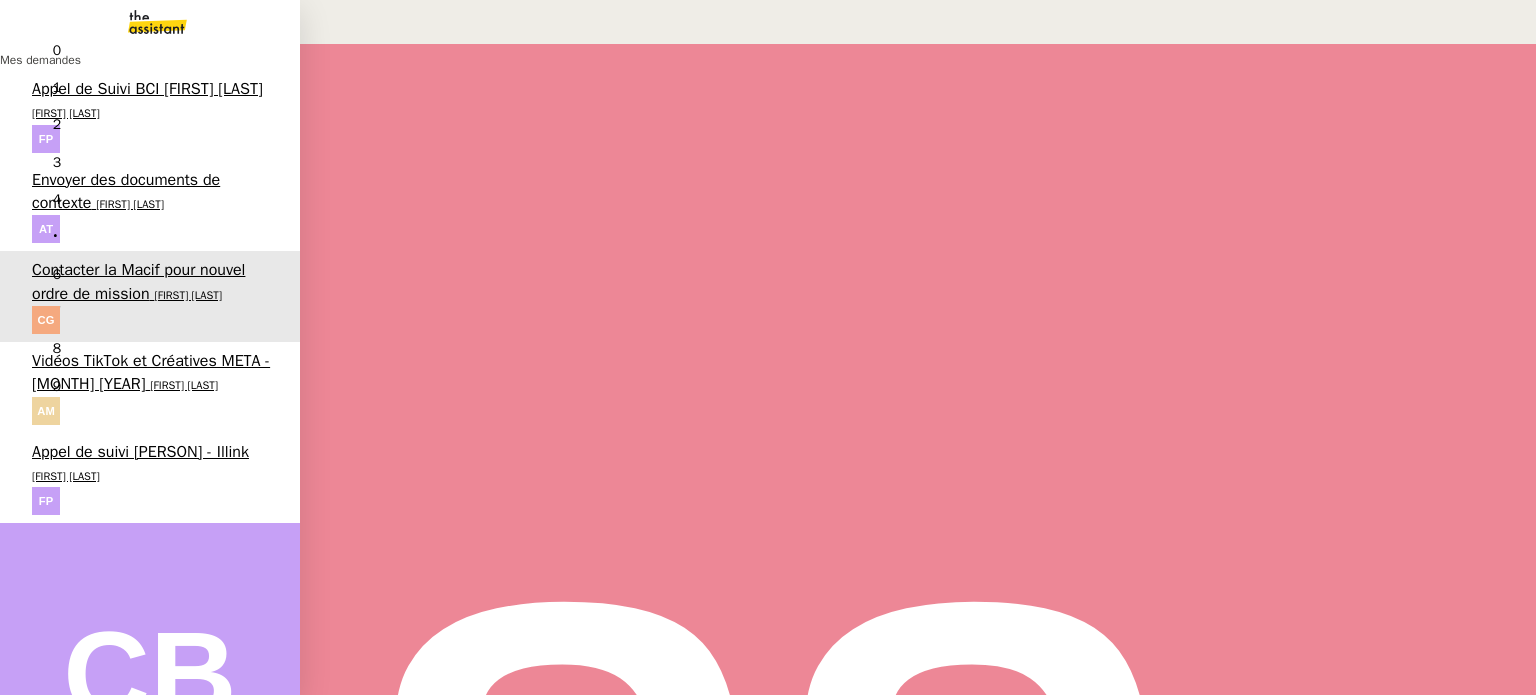 click on "Adeline Thomas" at bounding box center (130, 204) 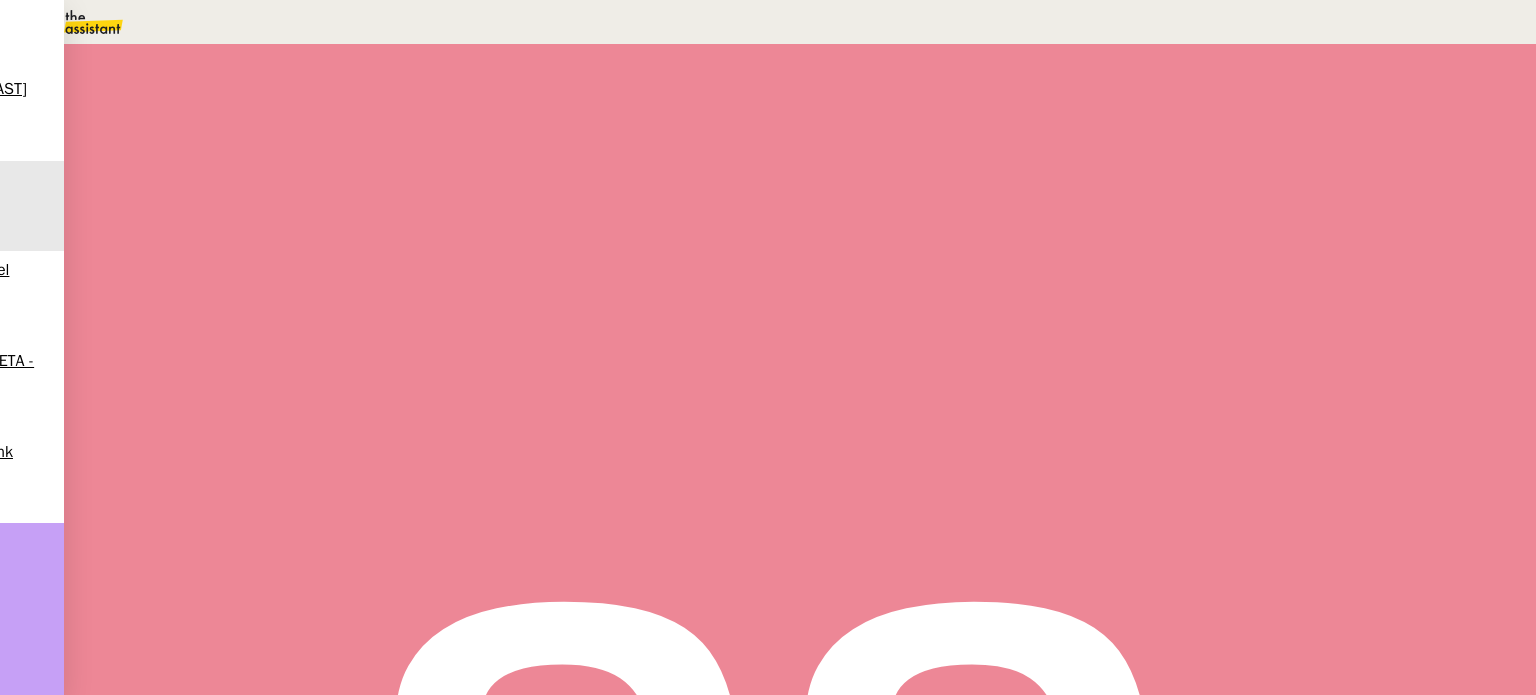scroll, scrollTop: 800, scrollLeft: 0, axis: vertical 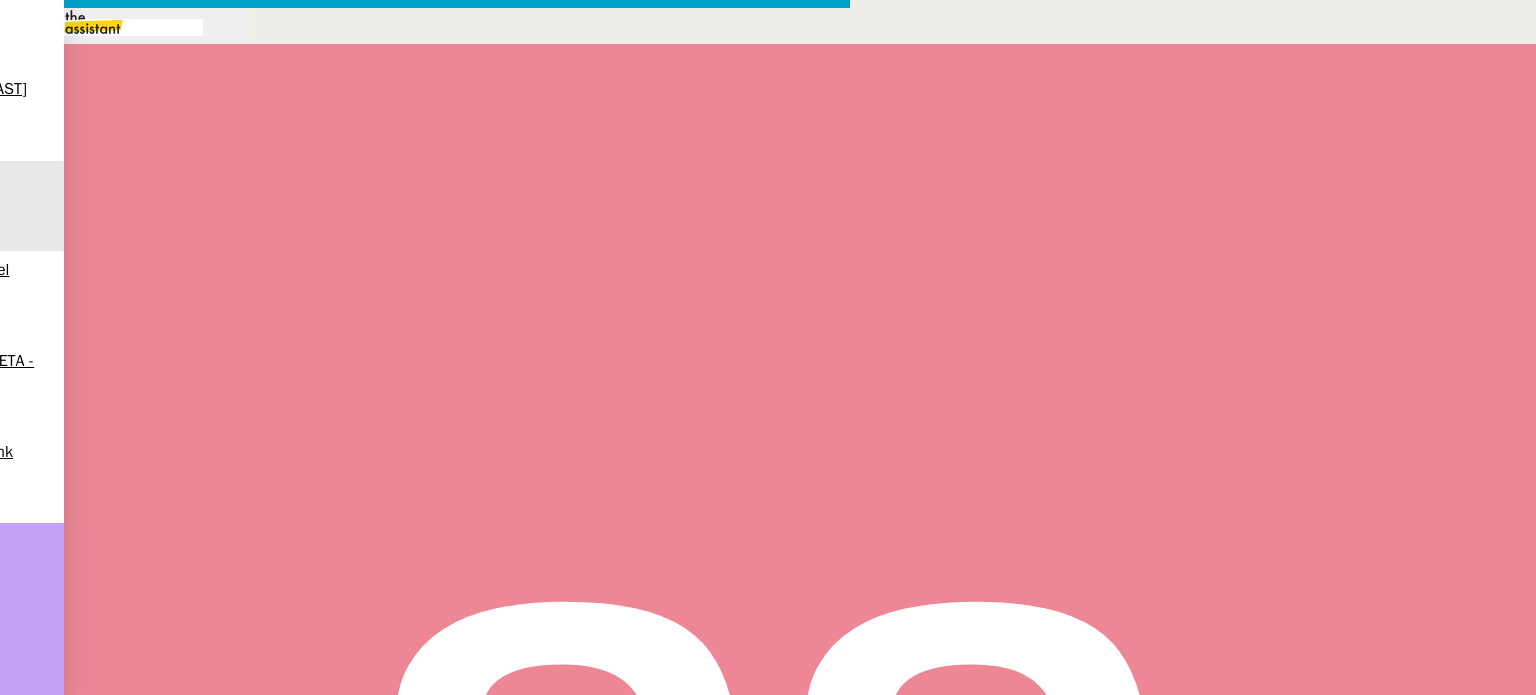 click at bounding box center [425, 837] 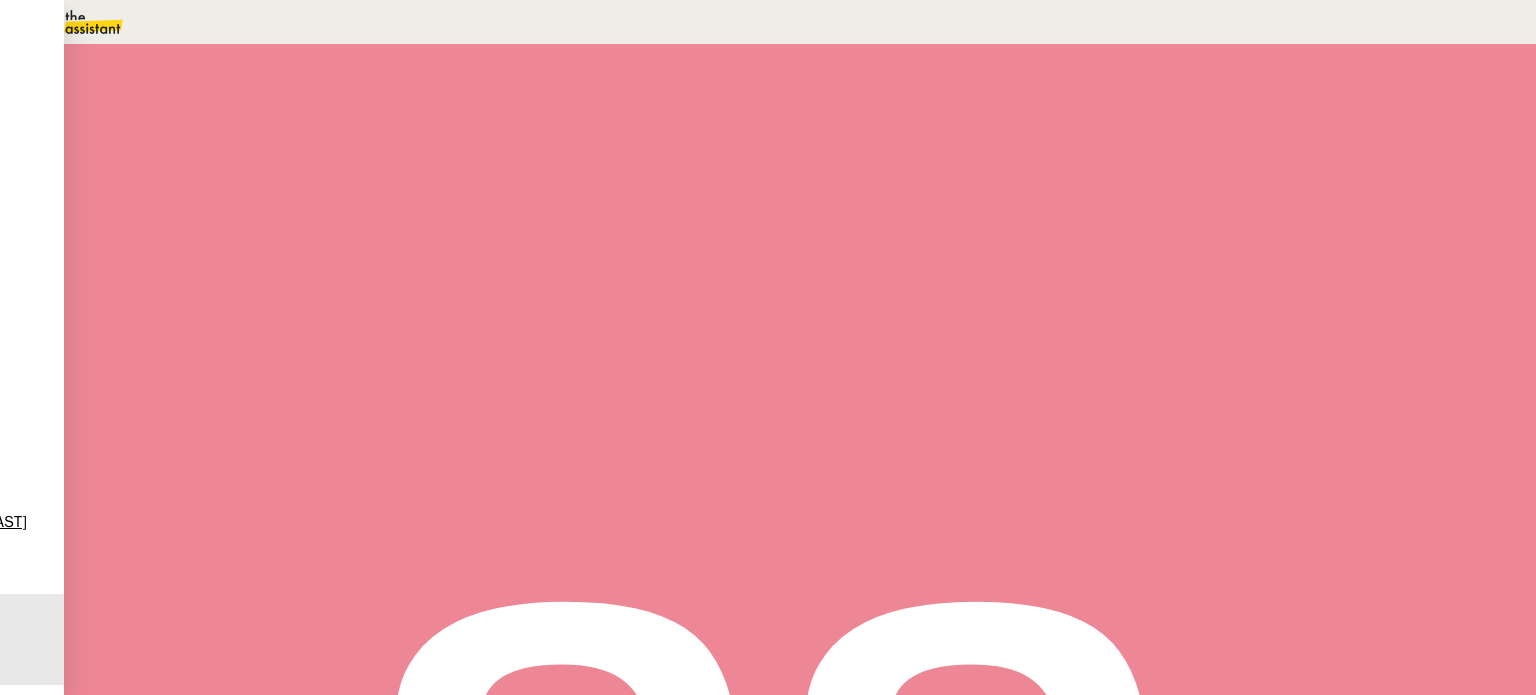 scroll, scrollTop: 1100, scrollLeft: 0, axis: vertical 